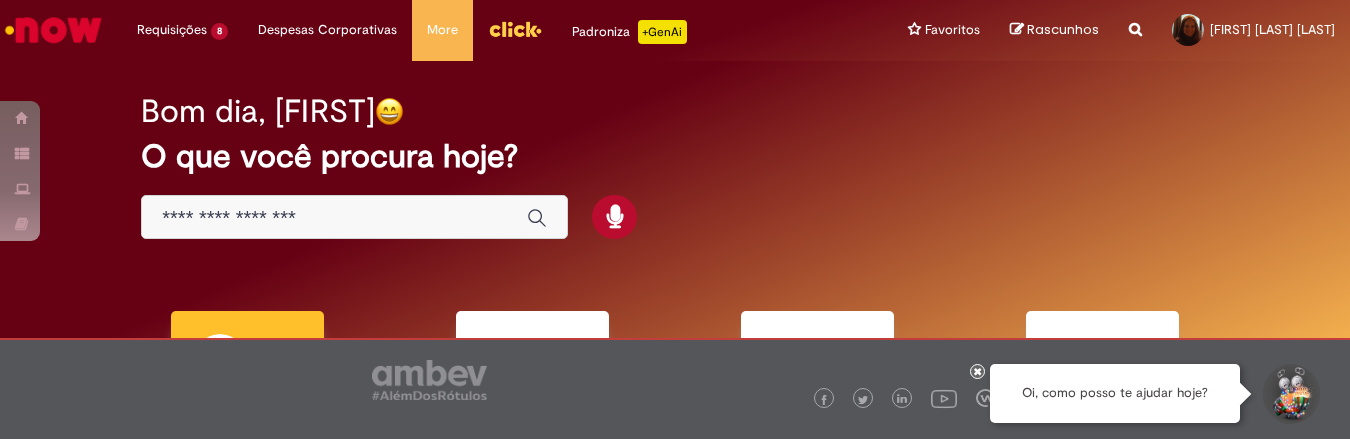scroll, scrollTop: 0, scrollLeft: 0, axis: both 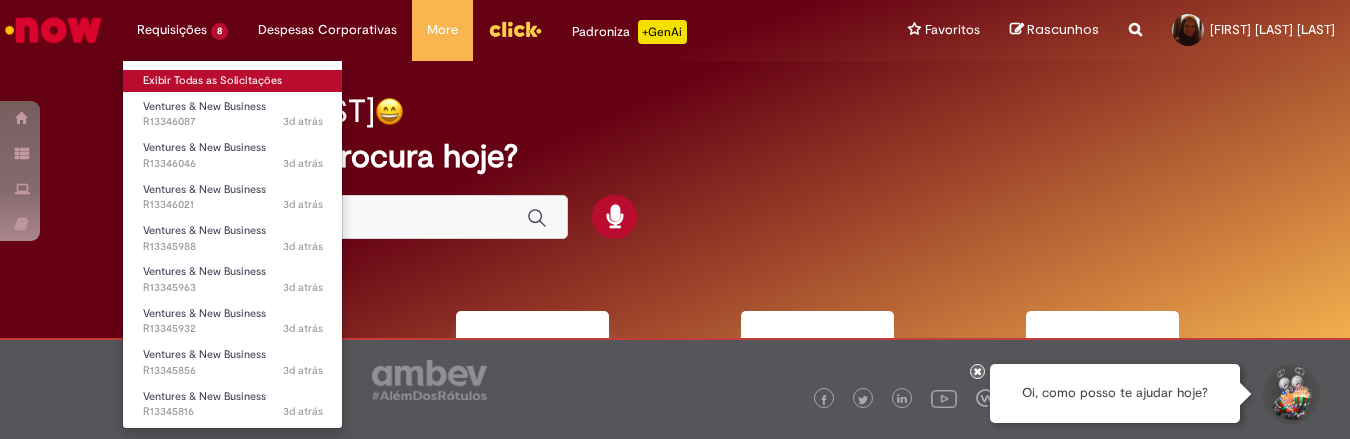 click on "Exibir Todas as Solicitações" at bounding box center [233, 81] 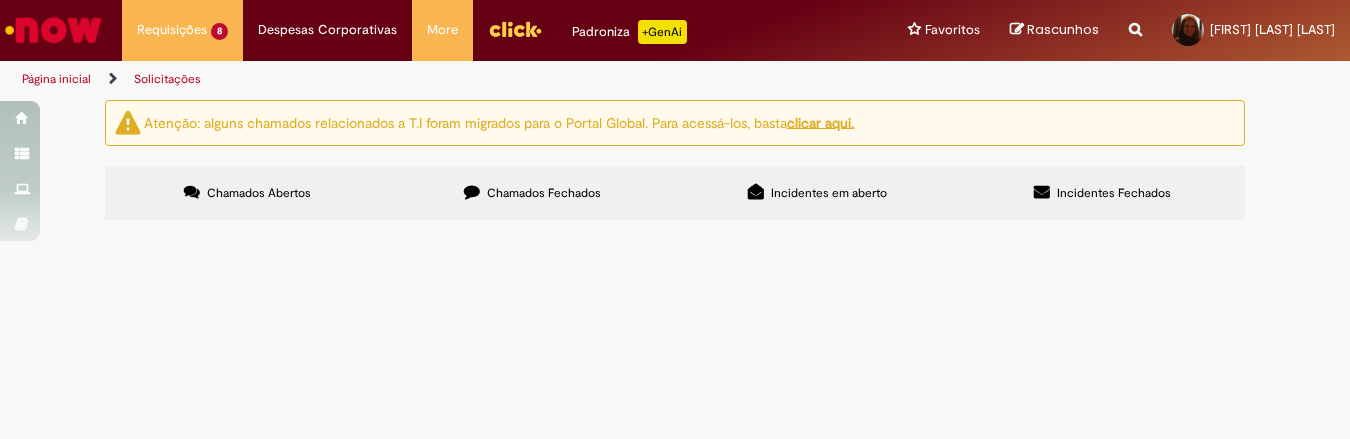 scroll, scrollTop: 0, scrollLeft: 0, axis: both 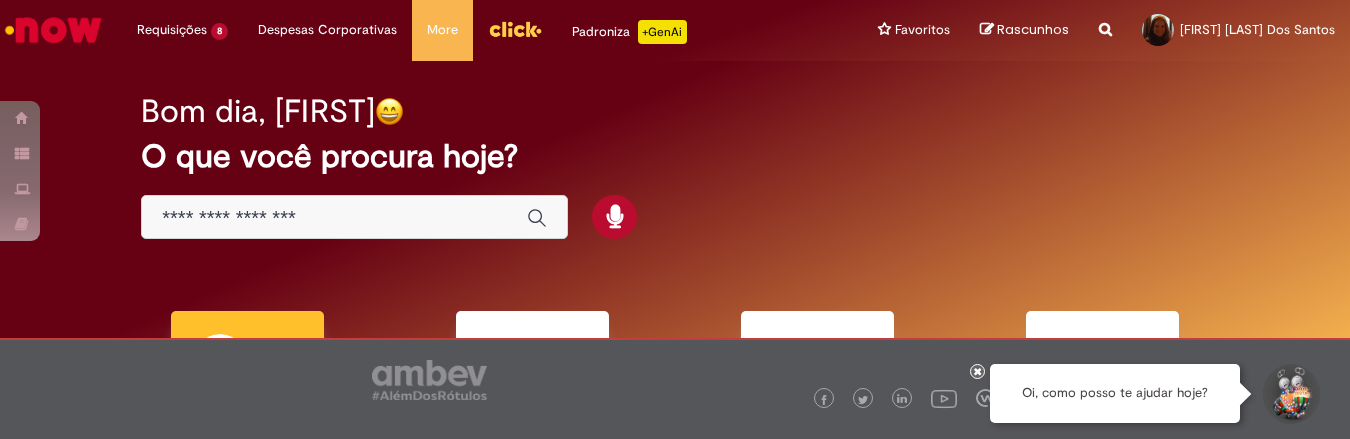 click at bounding box center (334, 218) 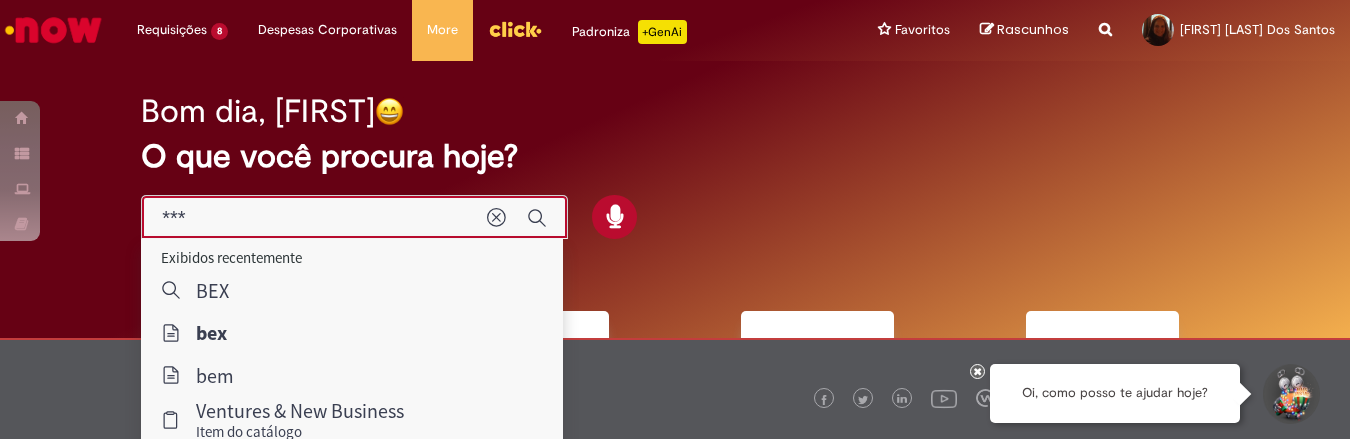 type on "***" 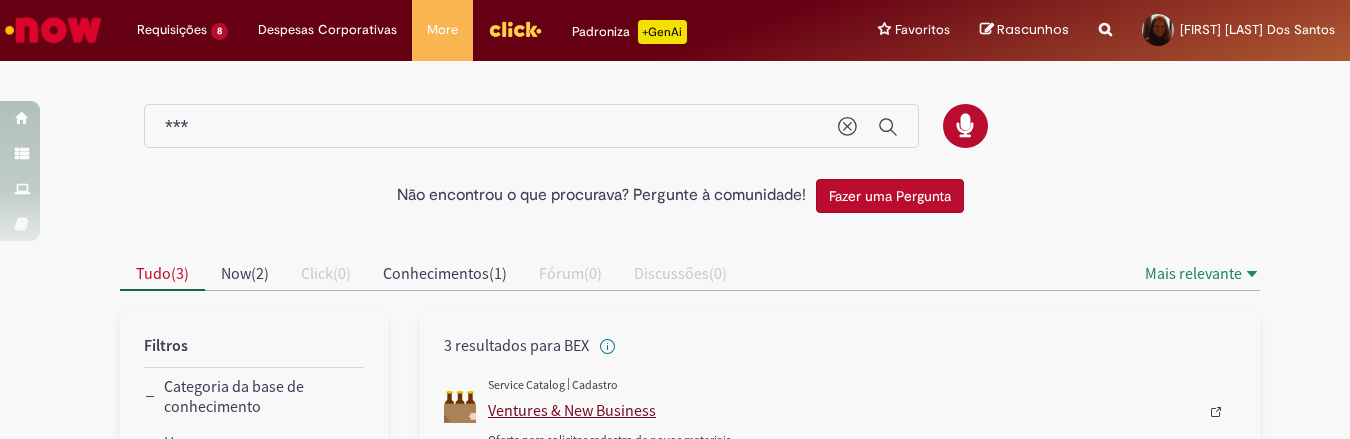 click on "Ventures & New Business" at bounding box center [843, 410] 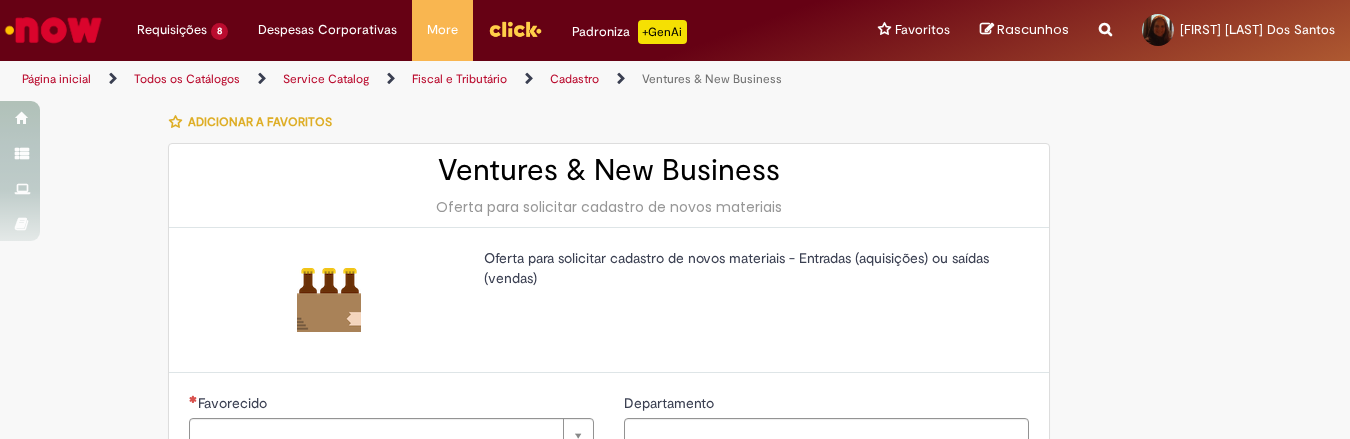 type on "********" 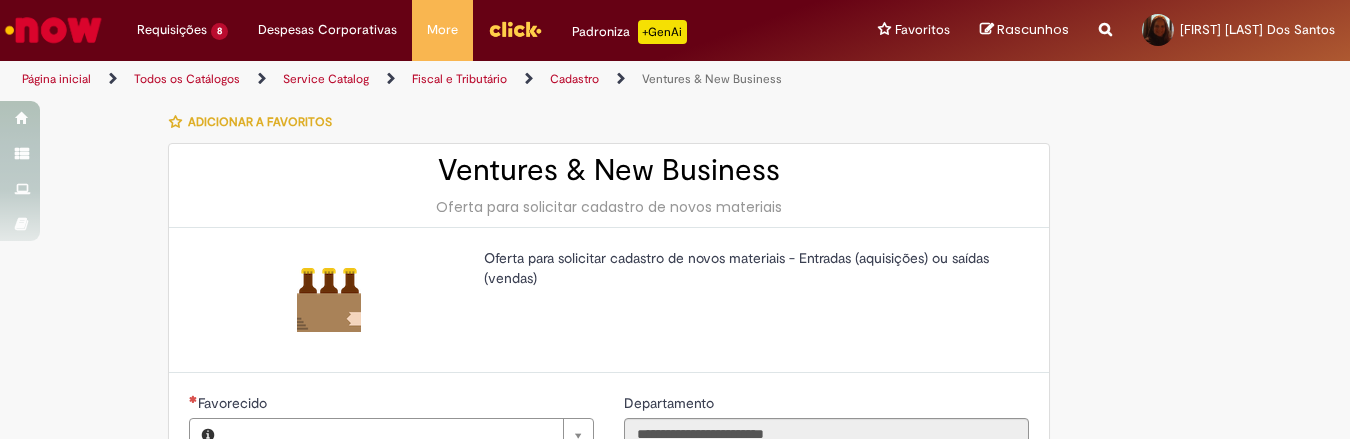 type on "**********" 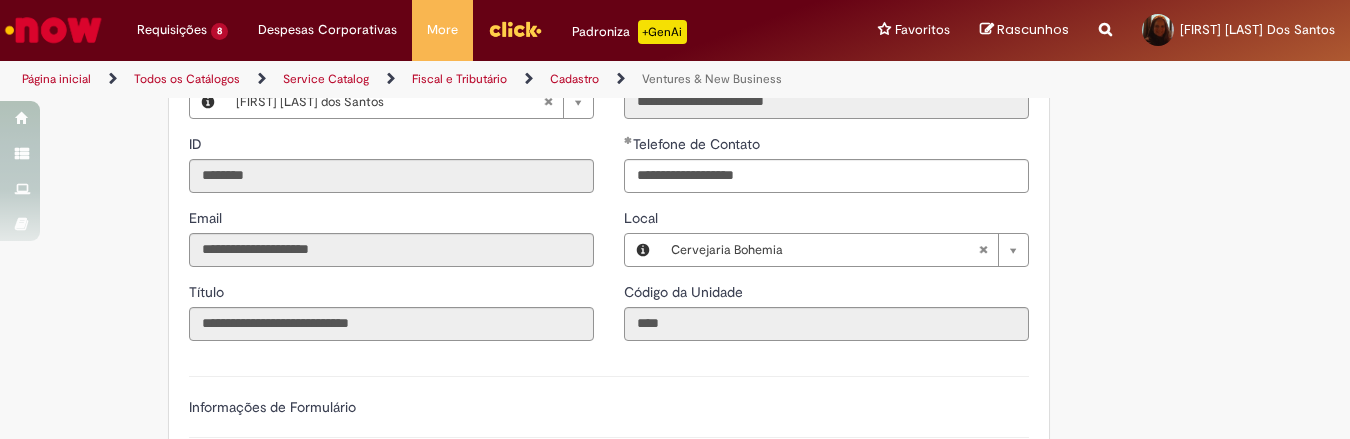 scroll, scrollTop: 583, scrollLeft: 0, axis: vertical 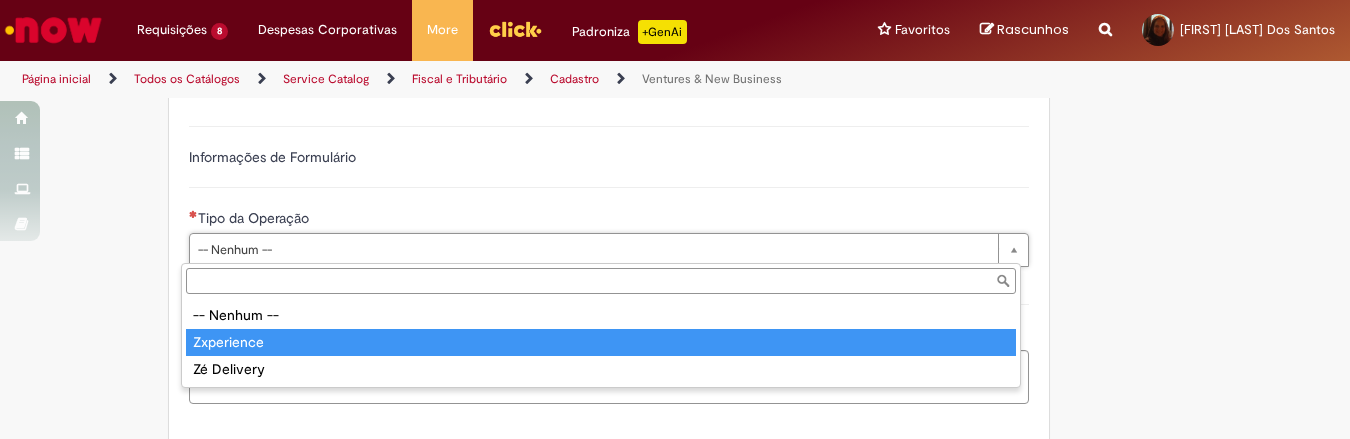 type on "**********" 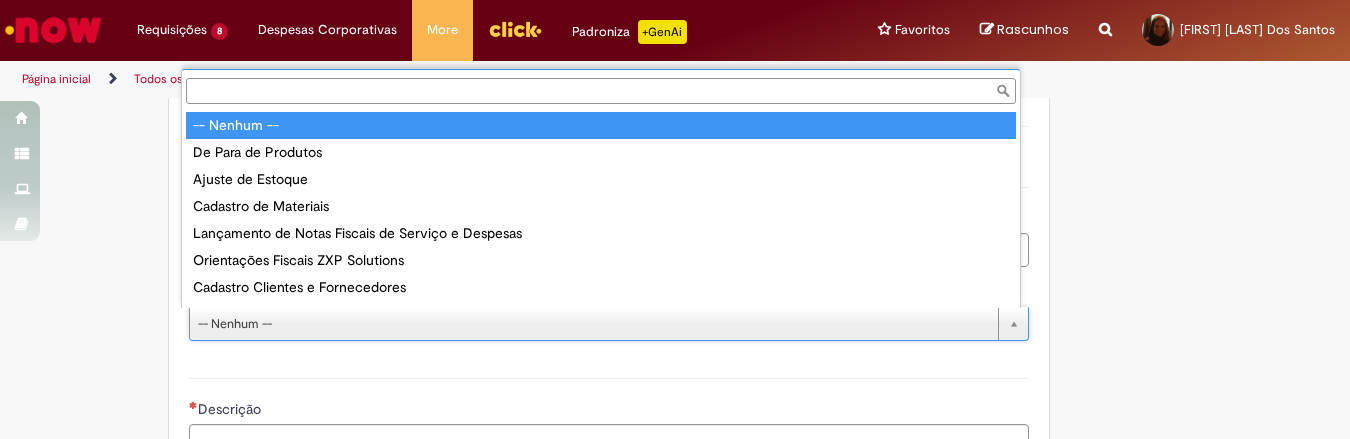 scroll, scrollTop: 16, scrollLeft: 0, axis: vertical 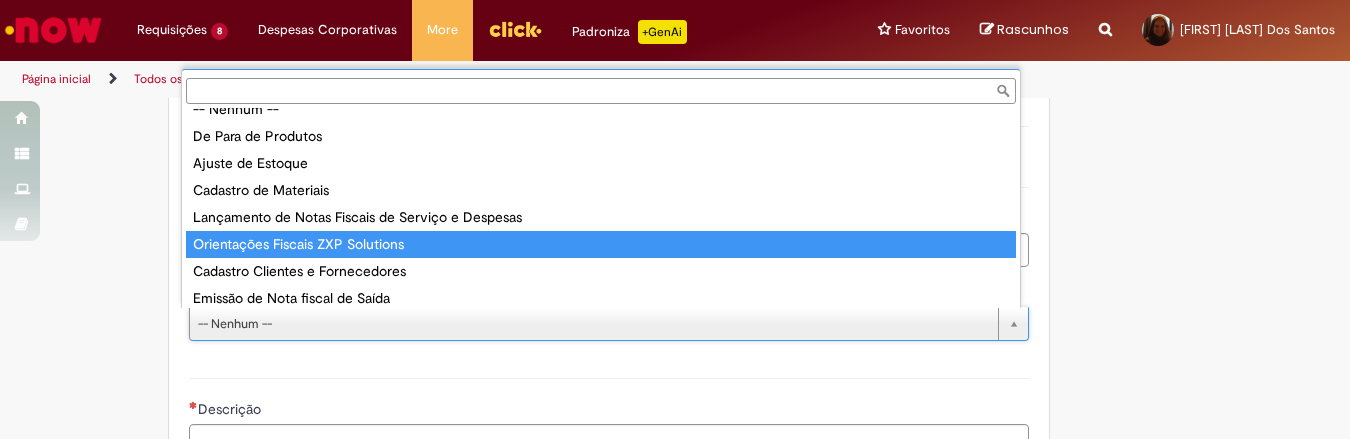 type on "**********" 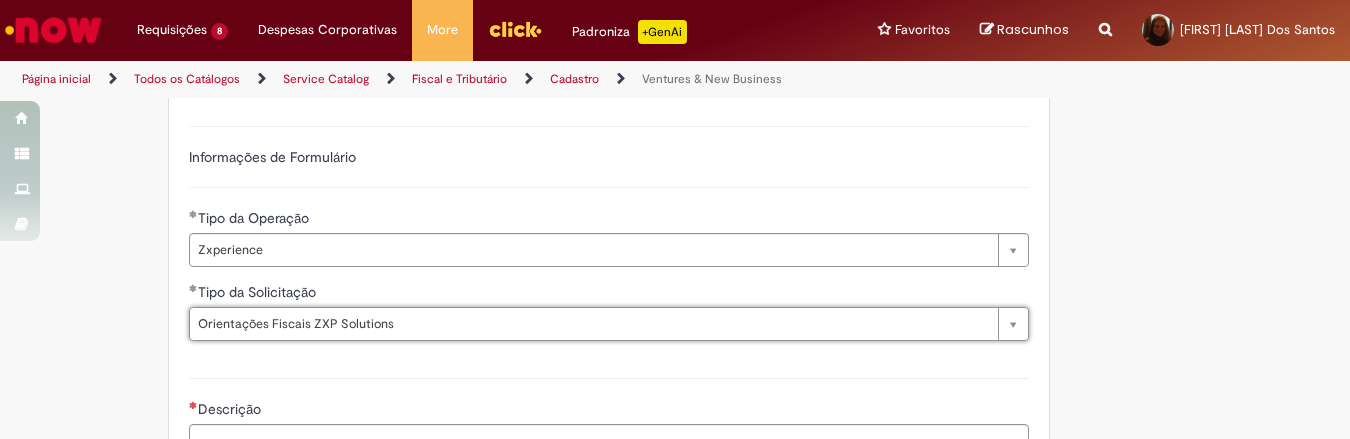 type on "**********" 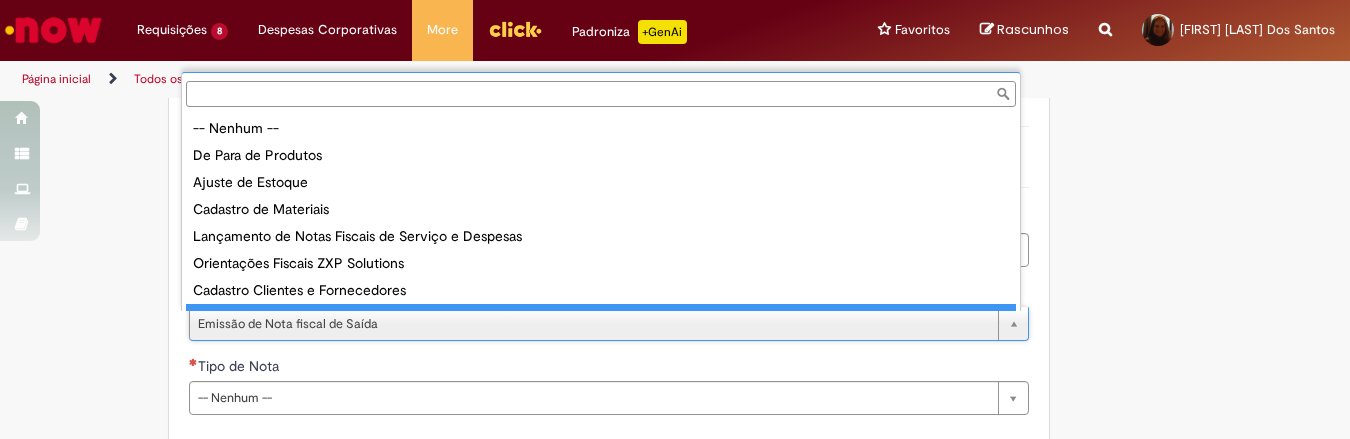 scroll, scrollTop: 16, scrollLeft: 0, axis: vertical 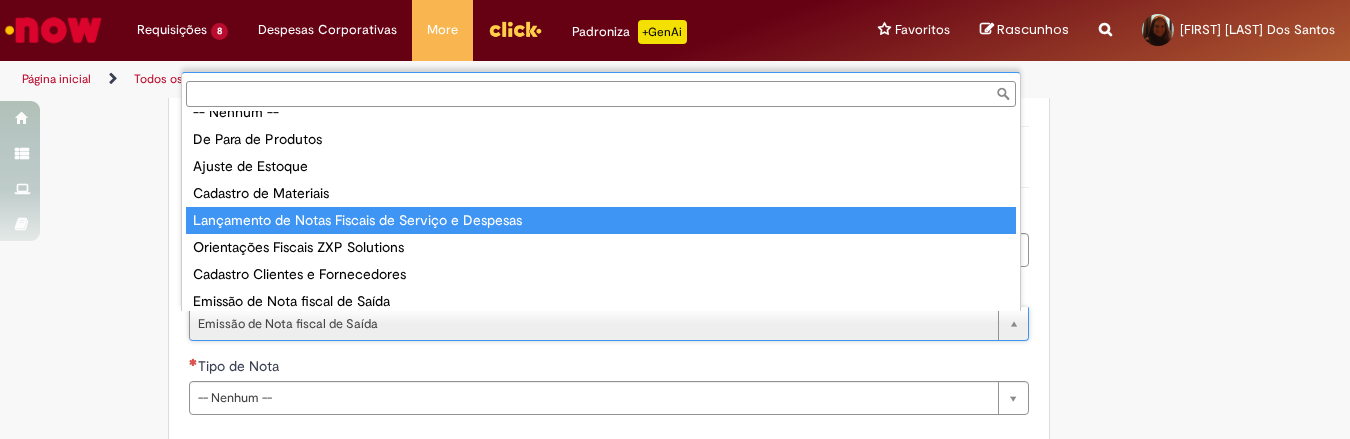 type on "**********" 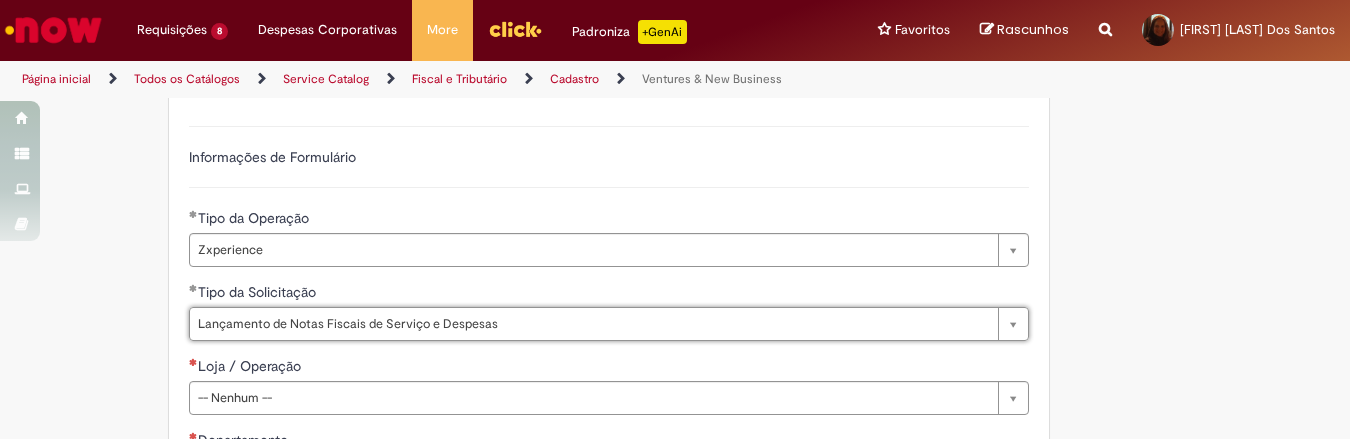 scroll, scrollTop: 0, scrollLeft: 197, axis: horizontal 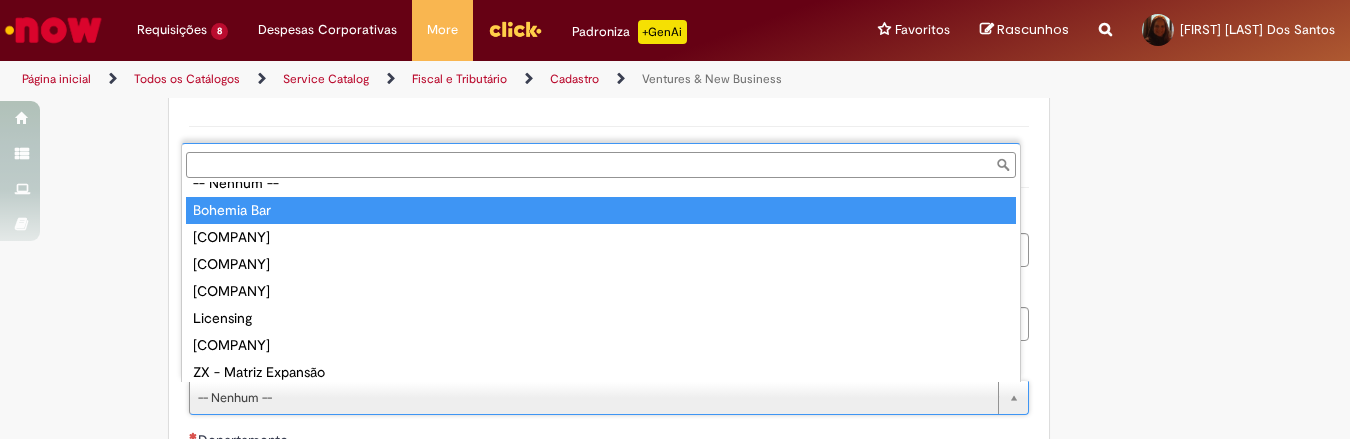 type on "**********" 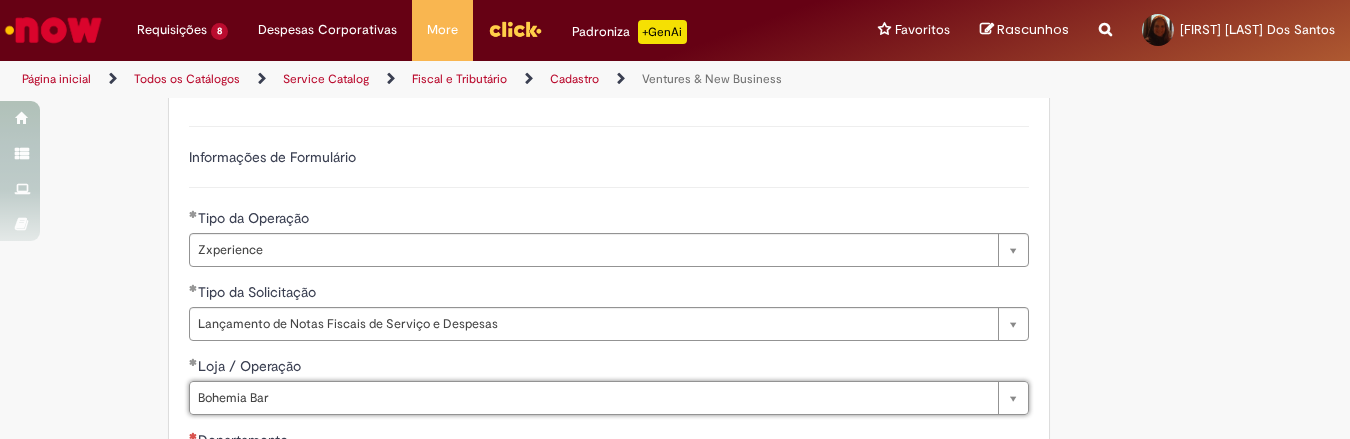 scroll, scrollTop: 750, scrollLeft: 0, axis: vertical 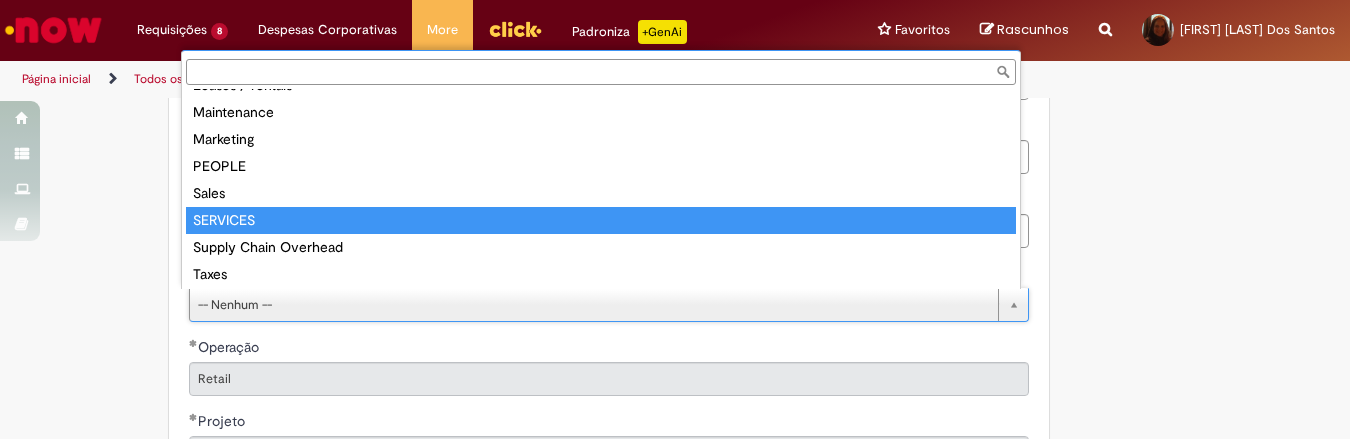 type on "********" 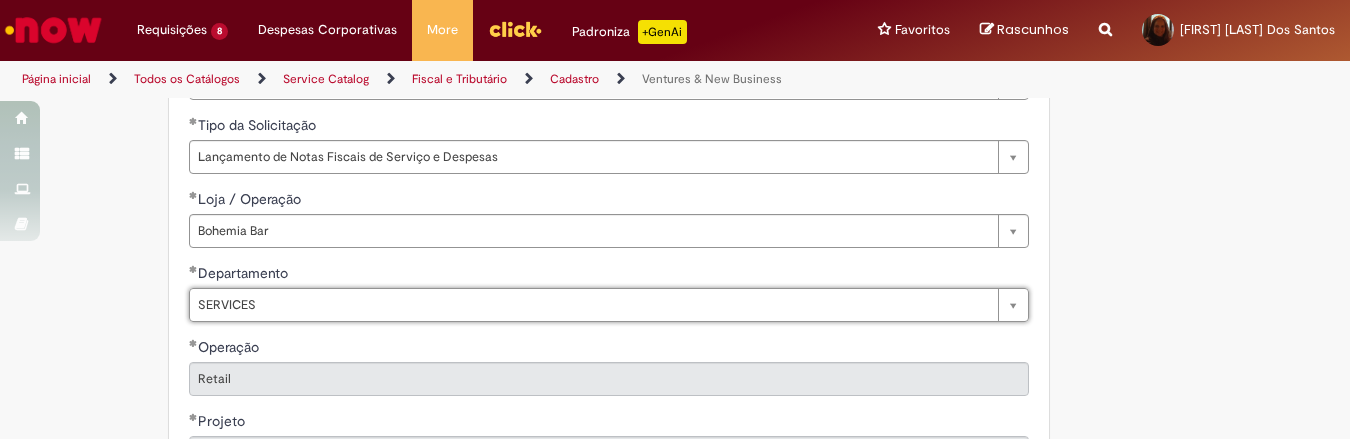 scroll, scrollTop: 917, scrollLeft: 0, axis: vertical 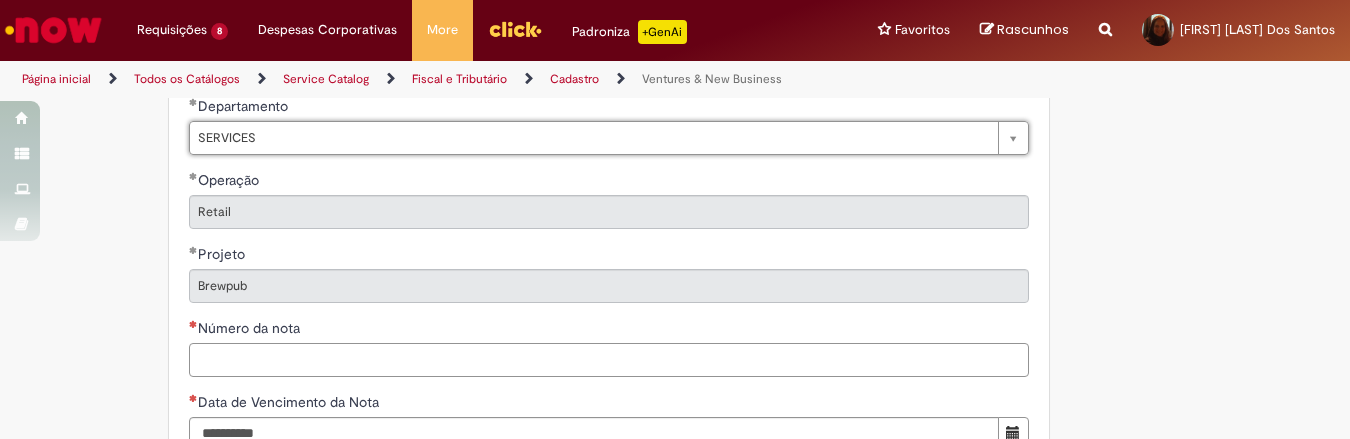 click on "Número da nota" at bounding box center [609, 360] 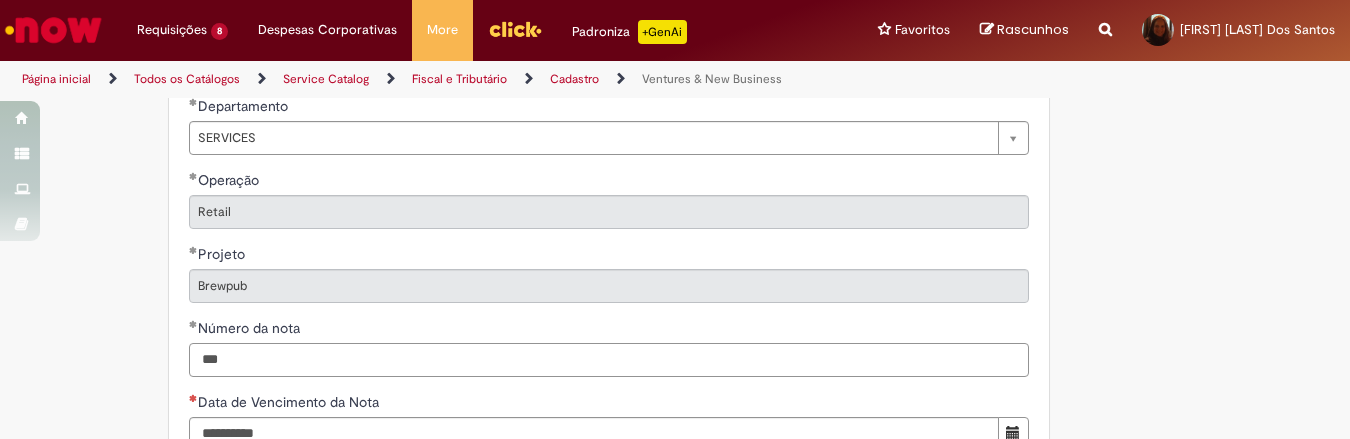 scroll, scrollTop: 1000, scrollLeft: 0, axis: vertical 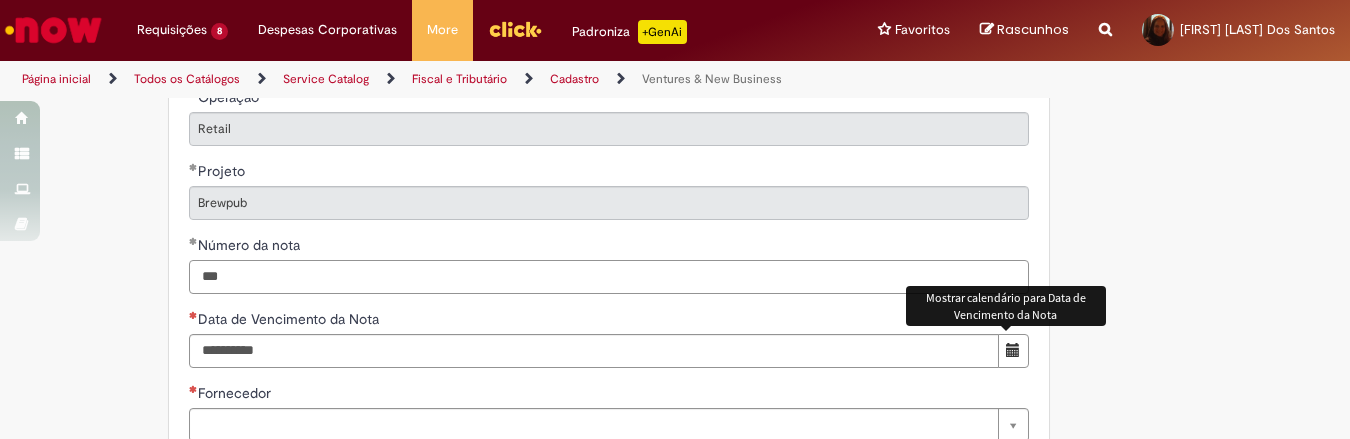 type on "***" 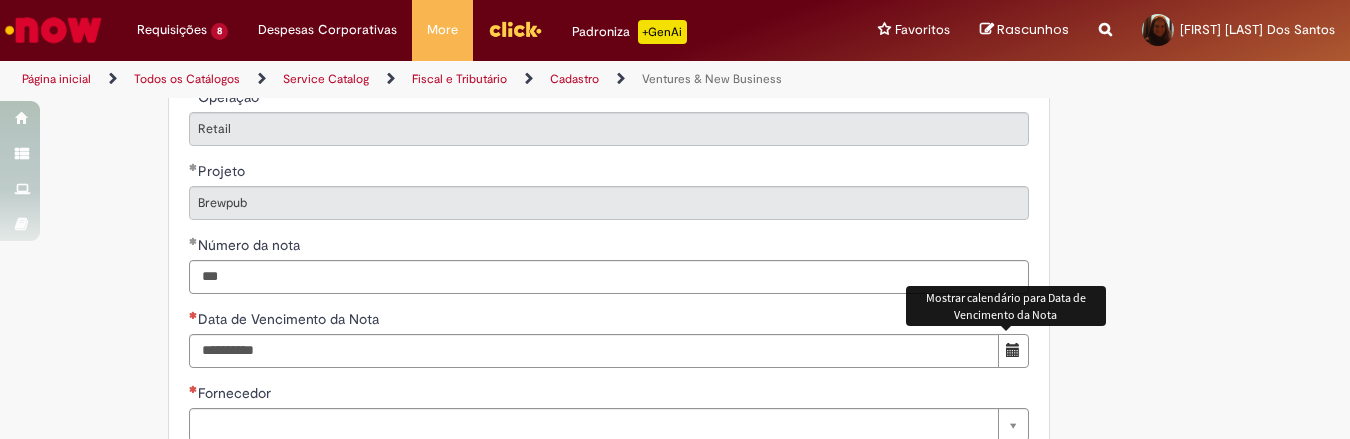 click at bounding box center (1013, 351) 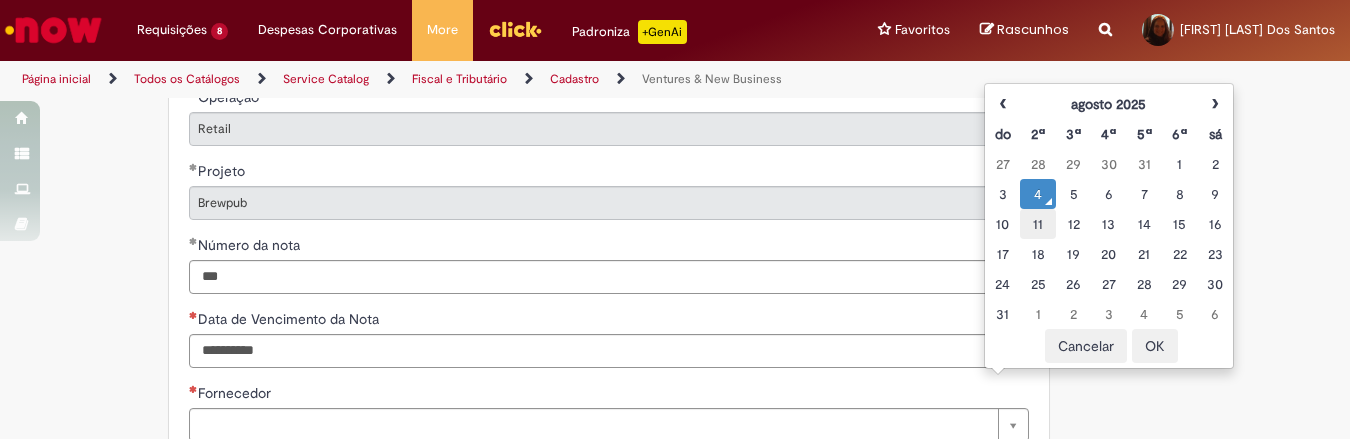 click on "11" at bounding box center (1037, 224) 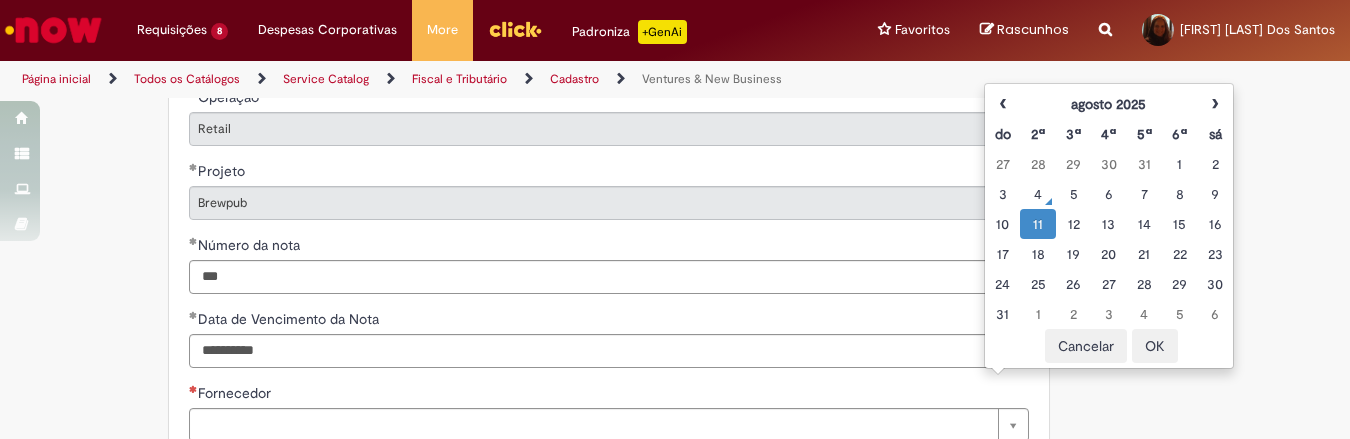 click on "OK" at bounding box center (1155, 346) 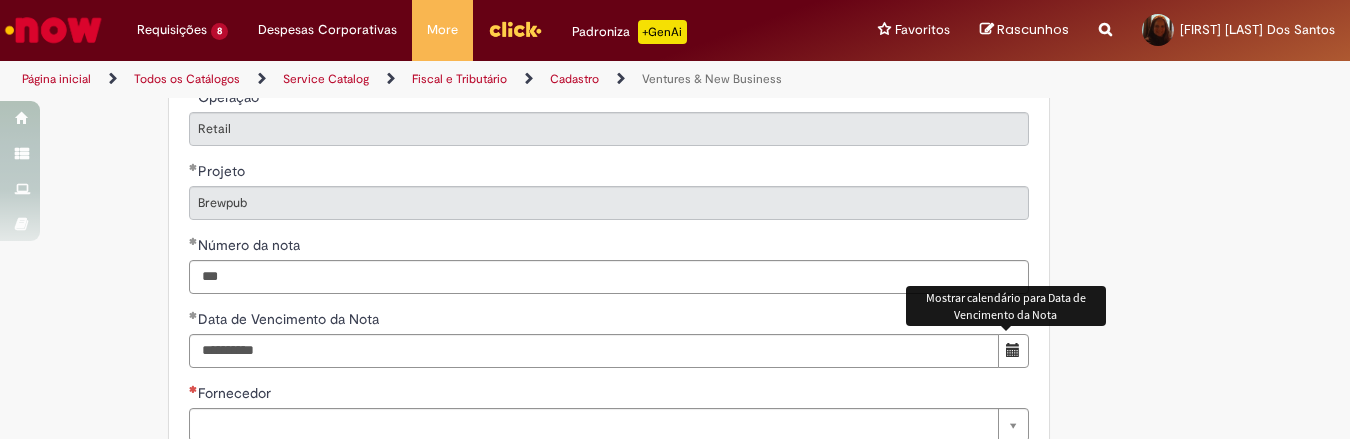 scroll, scrollTop: 1167, scrollLeft: 0, axis: vertical 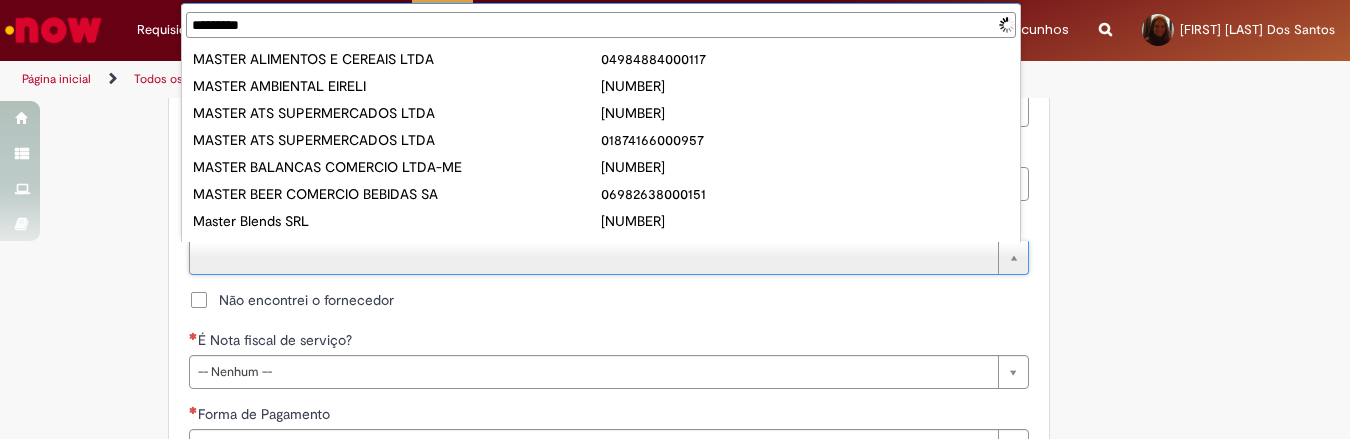 type on "**********" 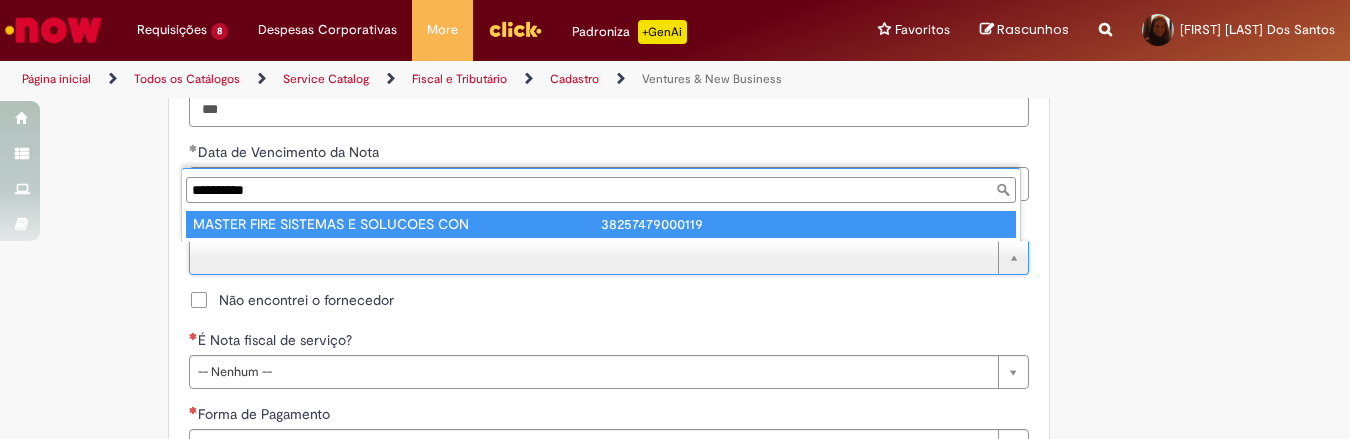 type on "**********" 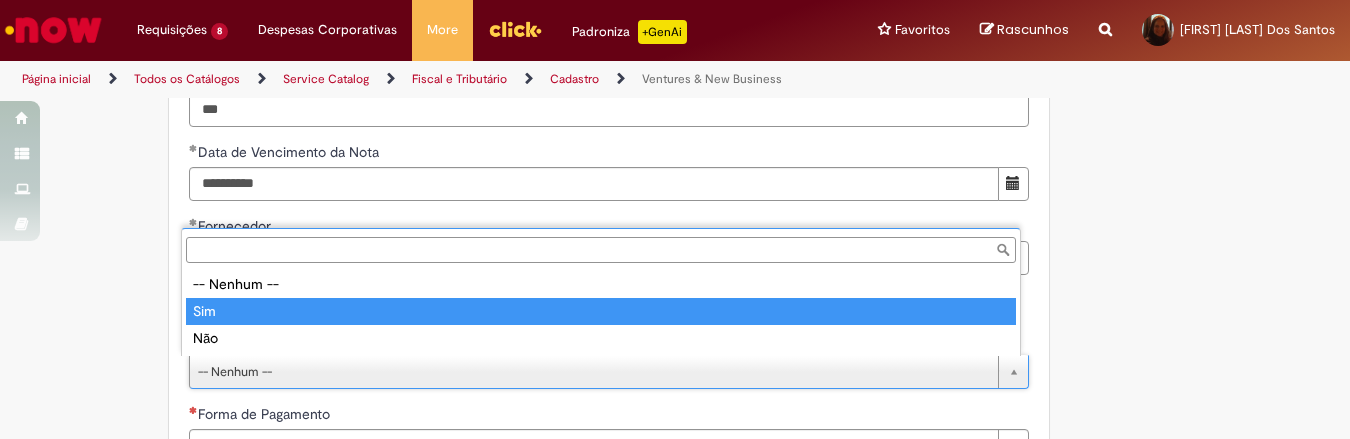 type on "***" 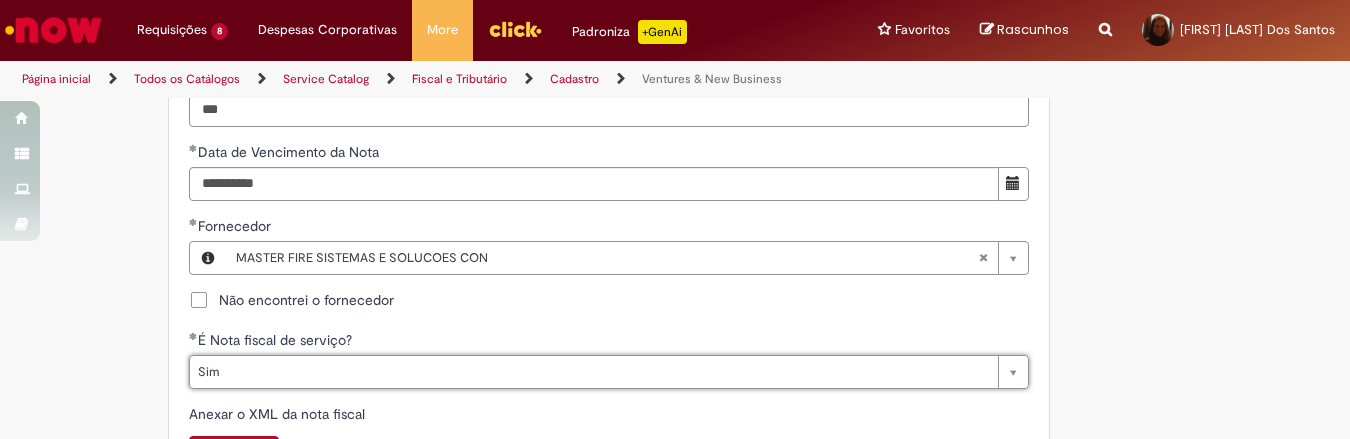 scroll, scrollTop: 1333, scrollLeft: 0, axis: vertical 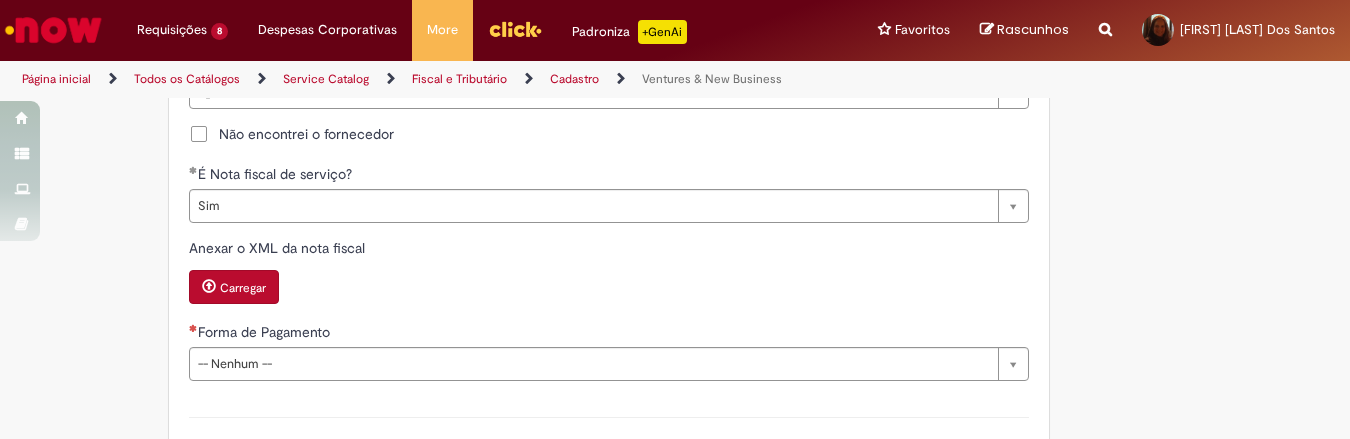 click on "Carregar" at bounding box center (243, 288) 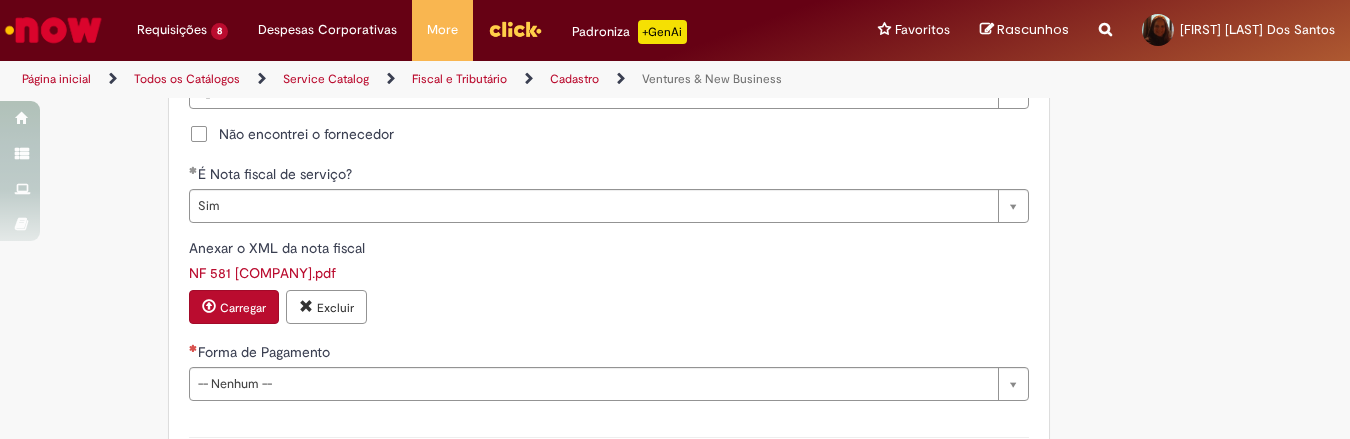 scroll, scrollTop: 1500, scrollLeft: 0, axis: vertical 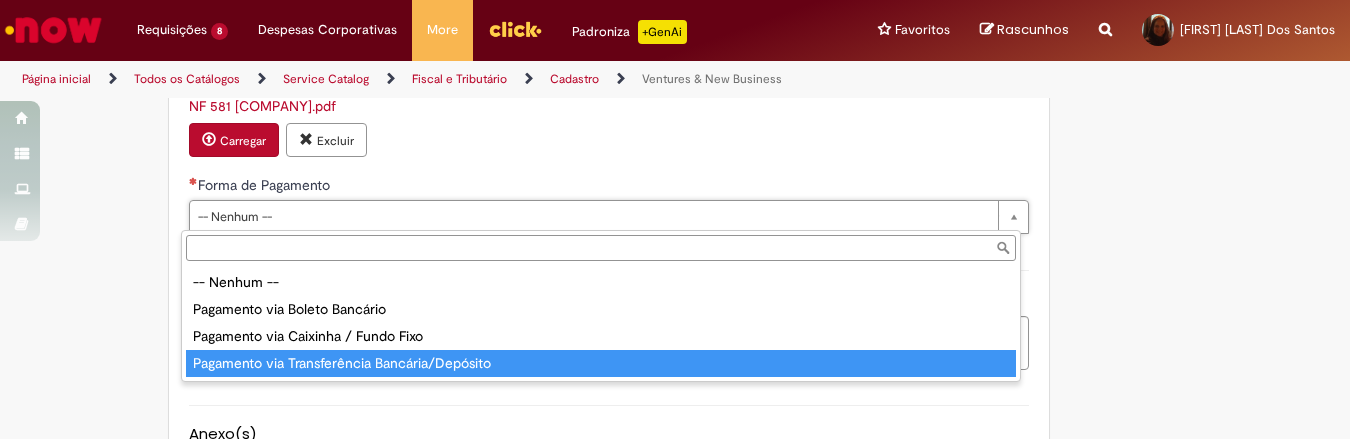 type on "**********" 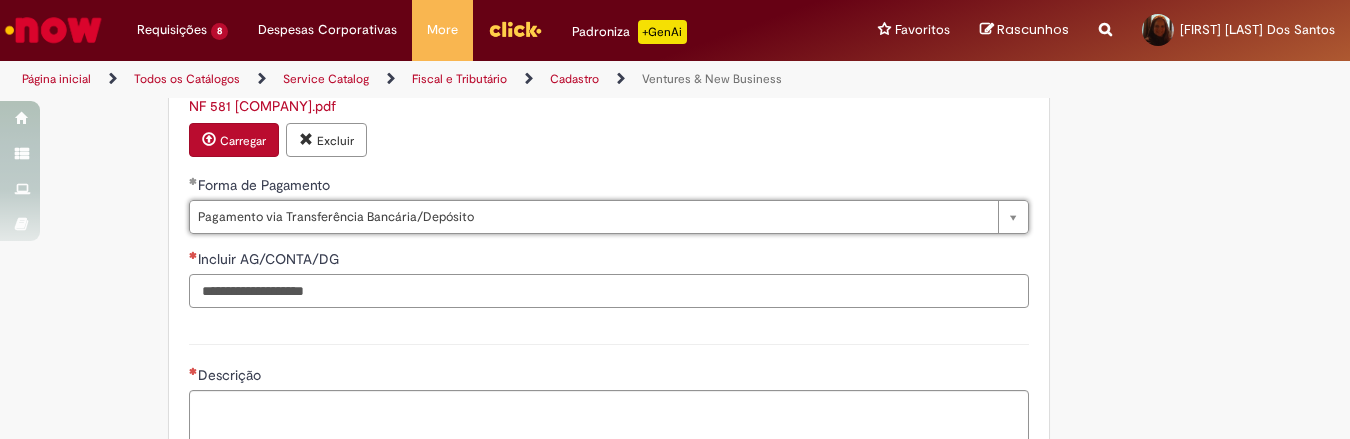 click on "Incluir AG/CONTA/DG" at bounding box center (609, 291) 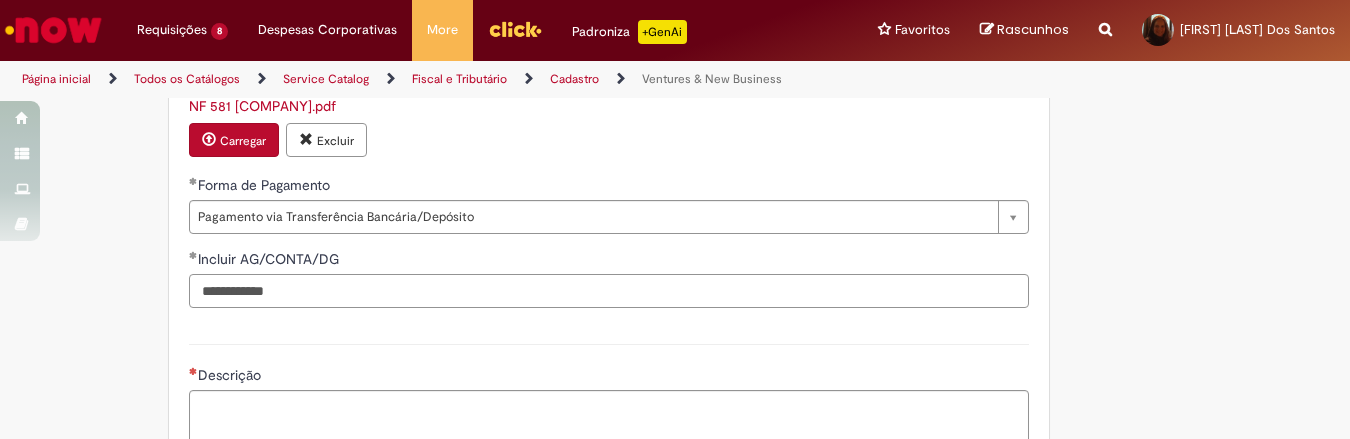 type on "**********" 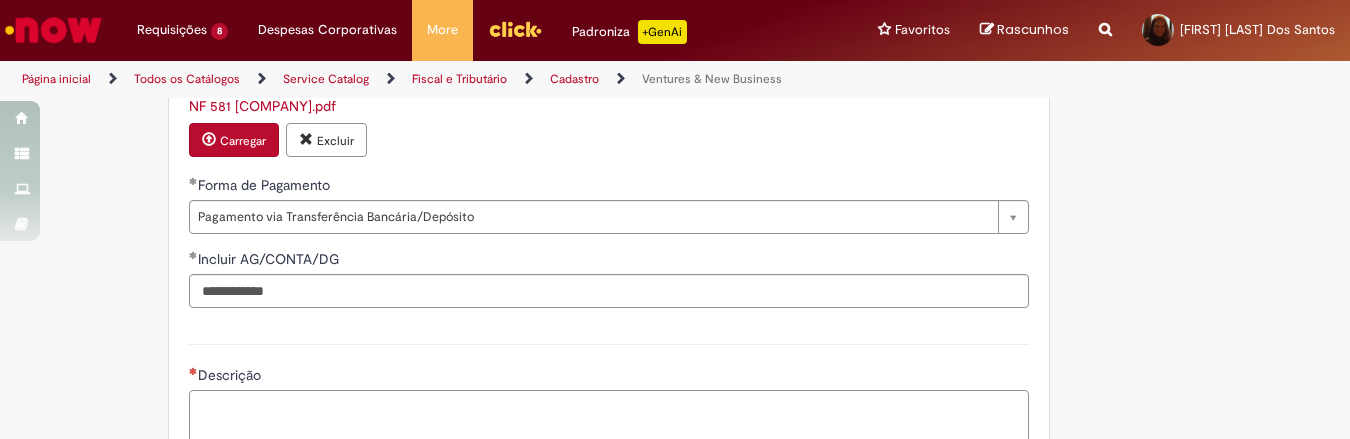 click on "Descrição" at bounding box center (609, 417) 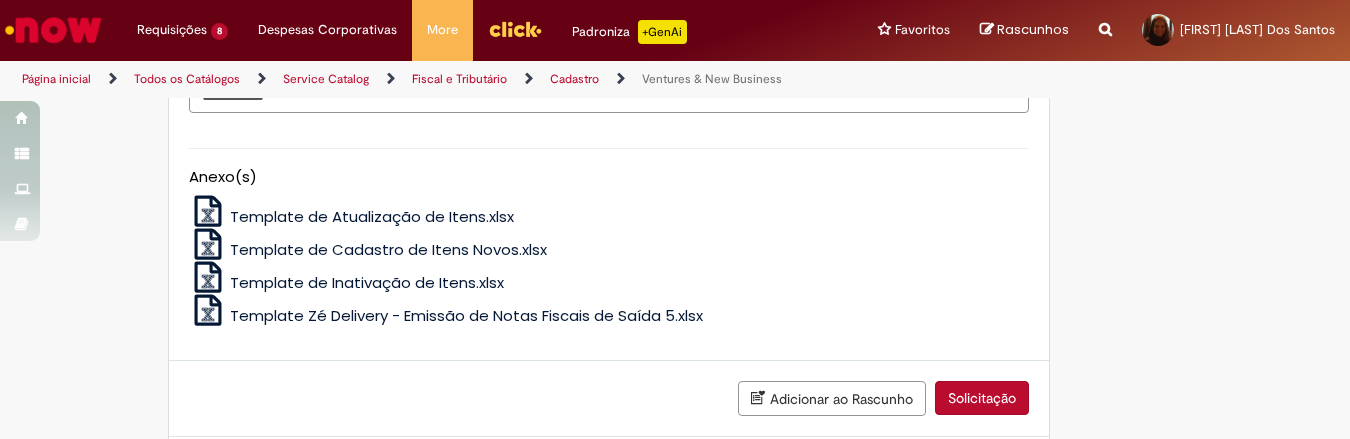 scroll, scrollTop: 1958, scrollLeft: 0, axis: vertical 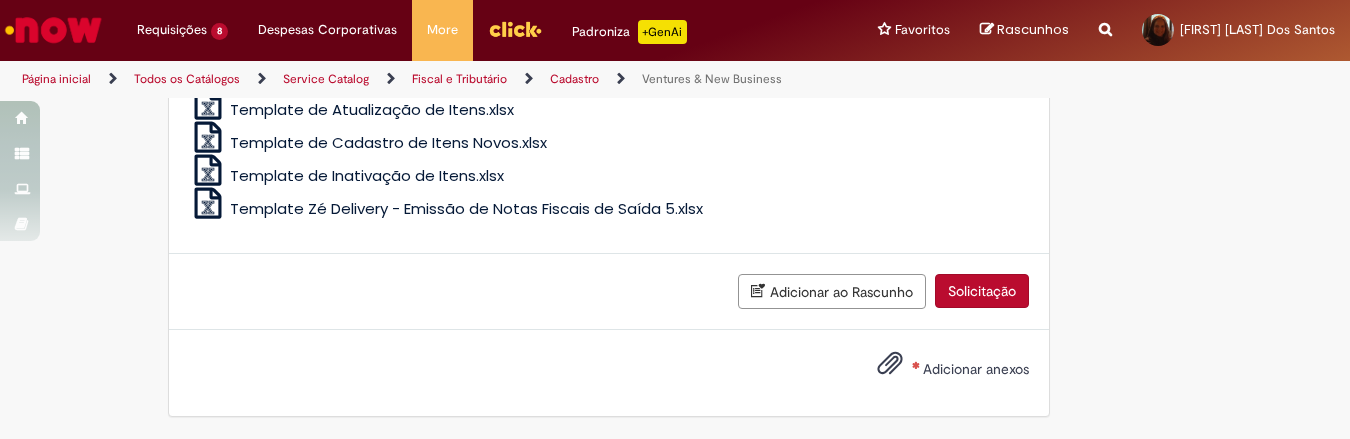 type on "**********" 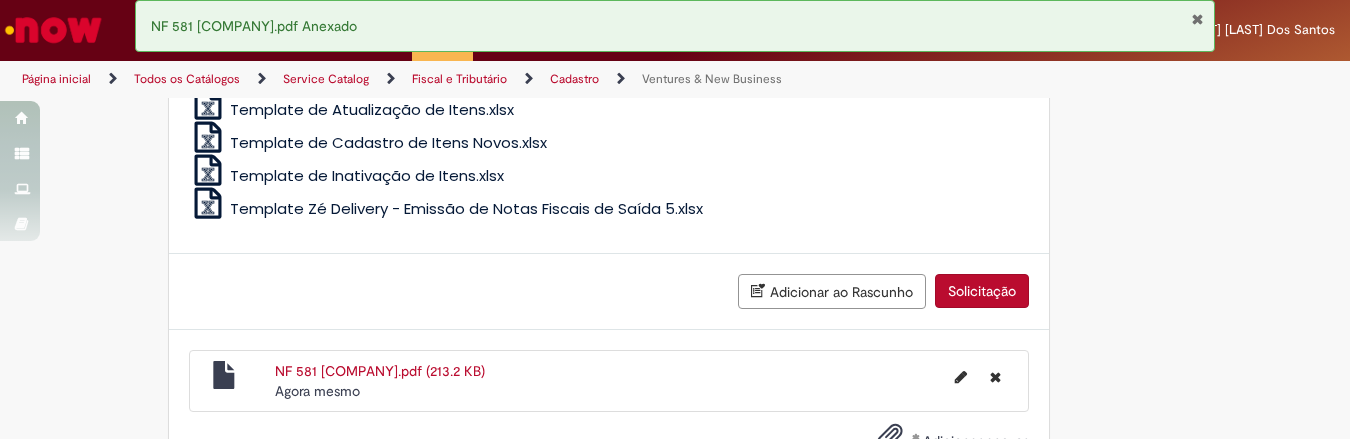click on "Solicitação" at bounding box center (982, 291) 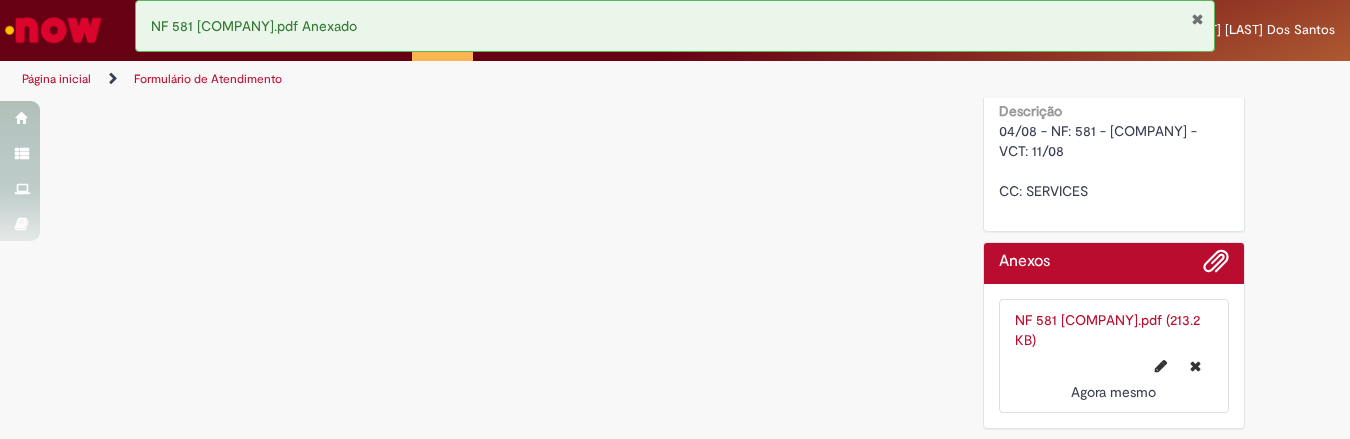 scroll, scrollTop: 0, scrollLeft: 0, axis: both 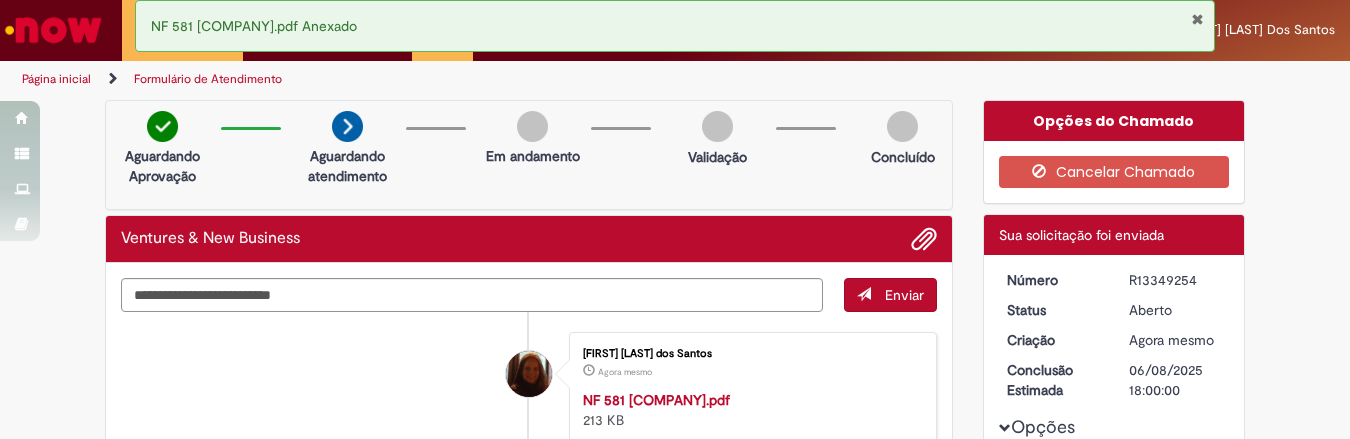 click at bounding box center [53, 30] 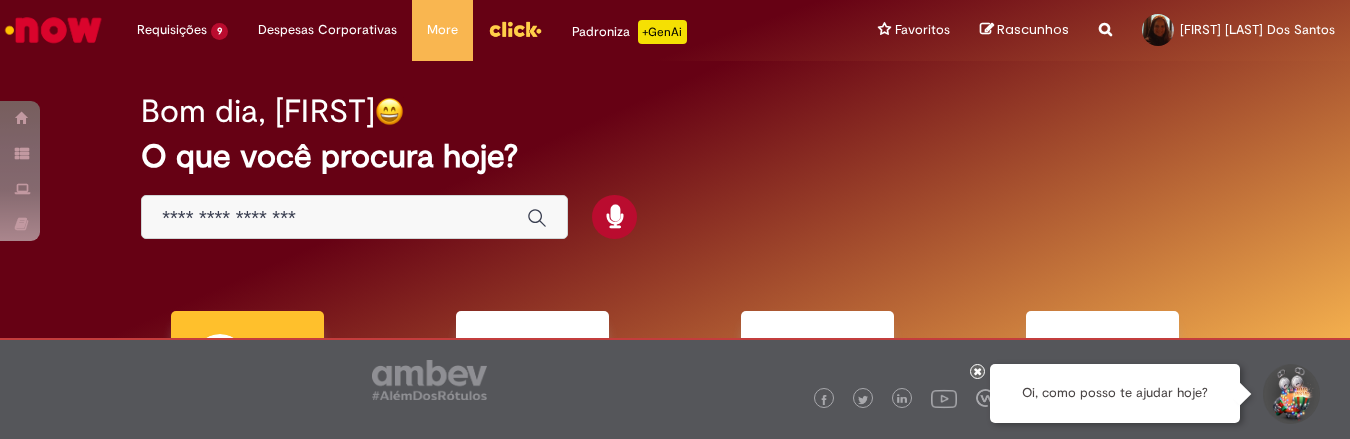 scroll, scrollTop: 0, scrollLeft: 0, axis: both 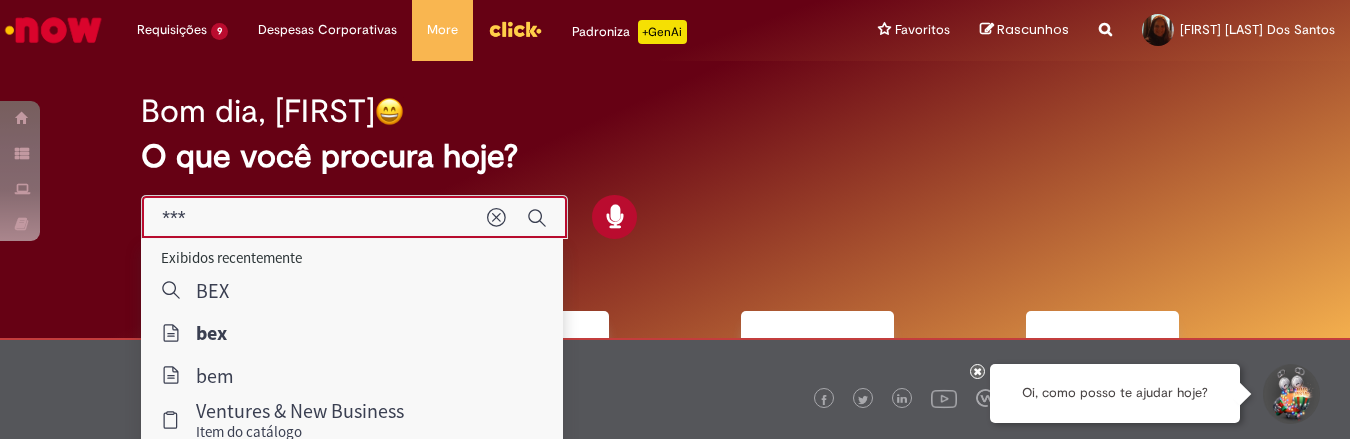 type on "***" 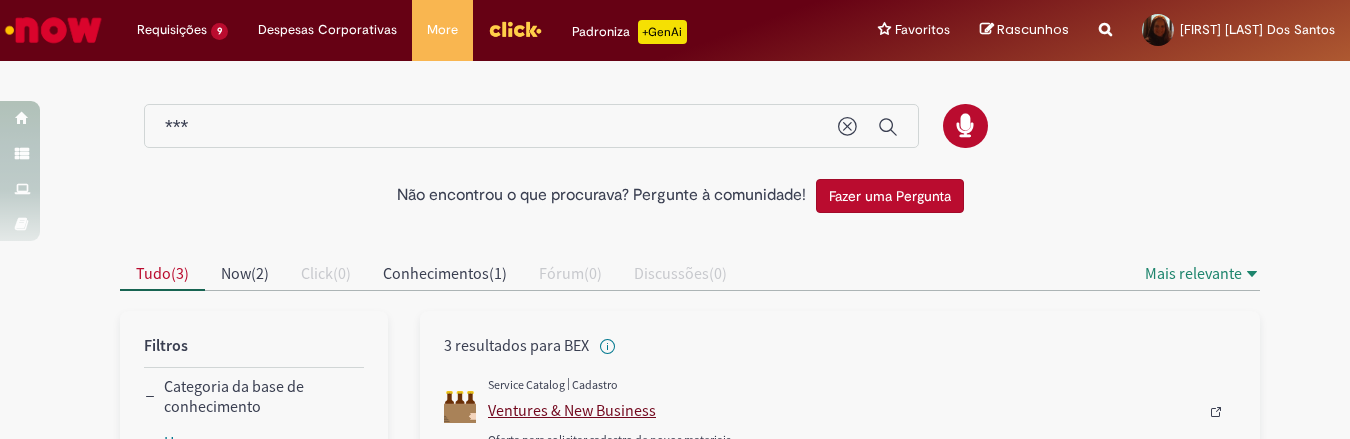 click on "Ventures & New Business" at bounding box center [843, 410] 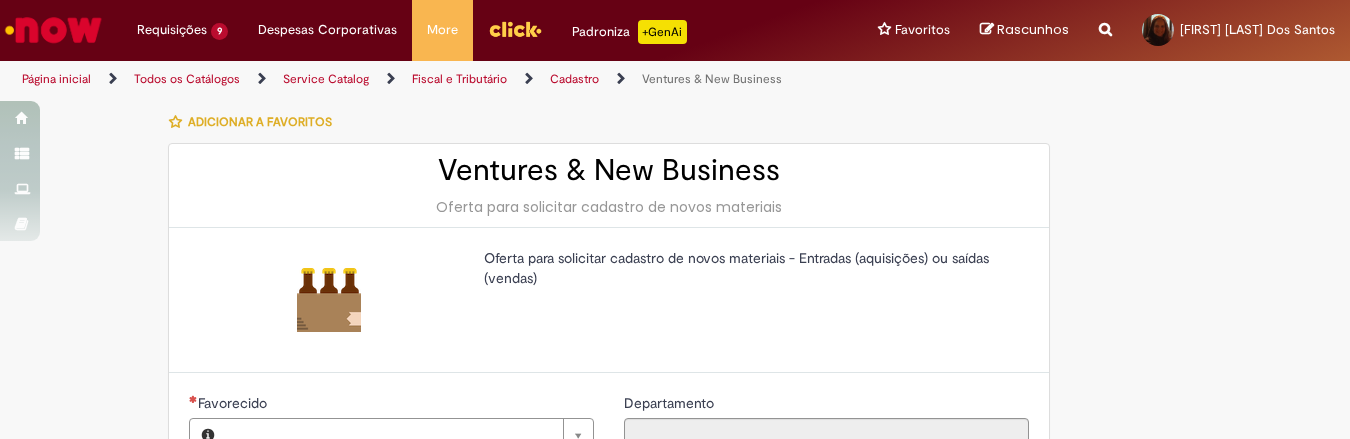 type on "********" 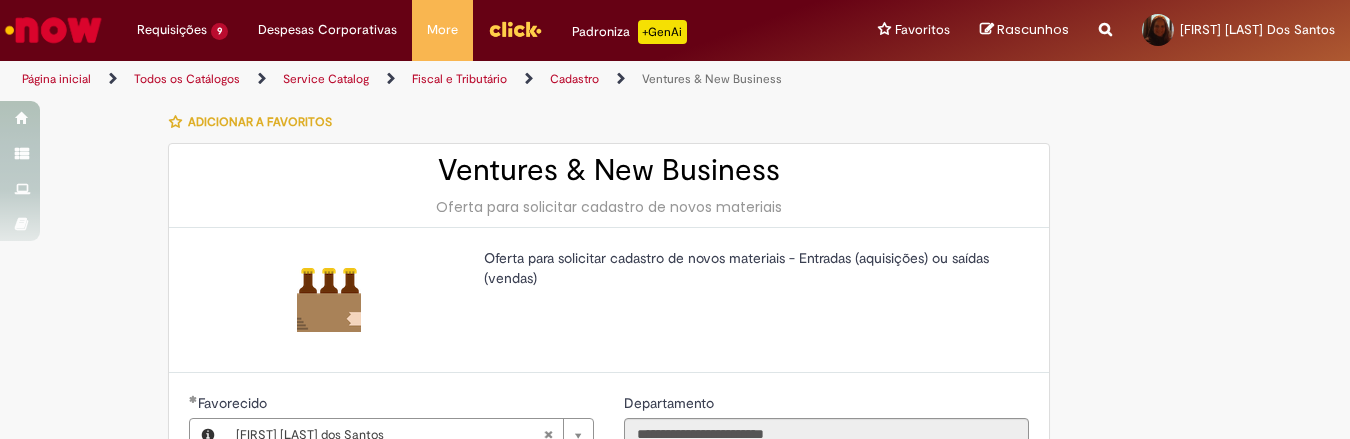 type on "**********" 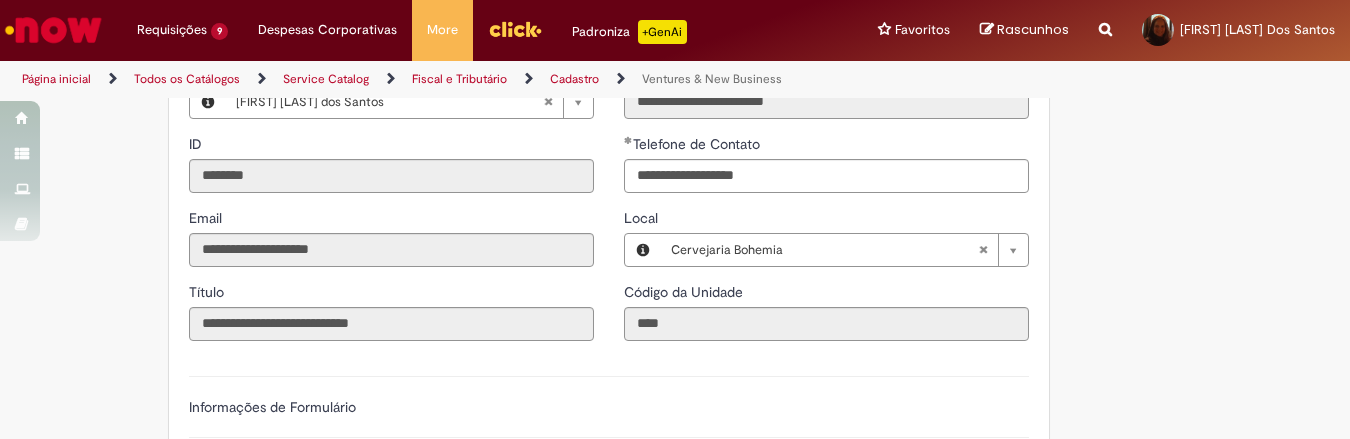 scroll, scrollTop: 500, scrollLeft: 0, axis: vertical 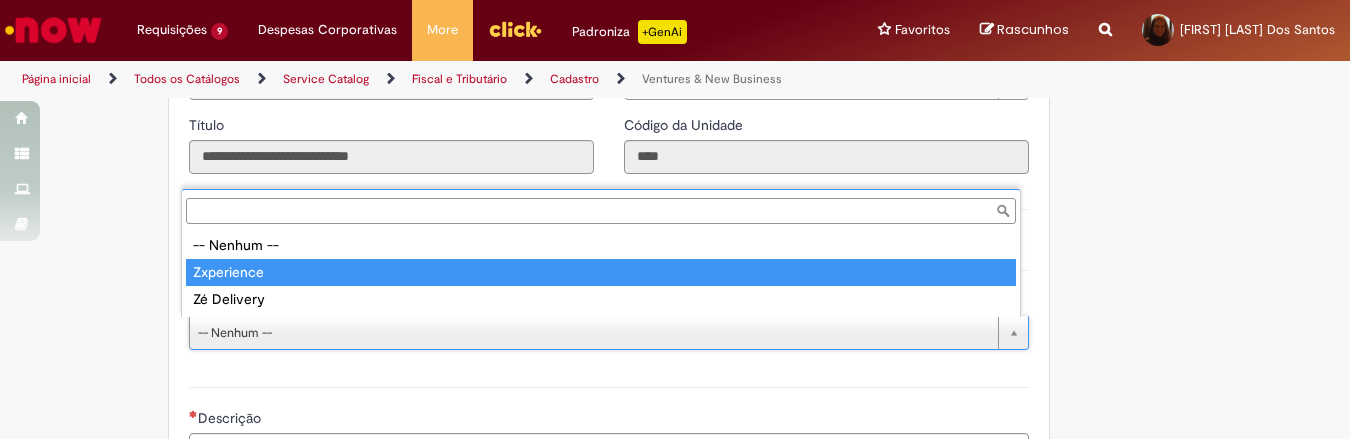 type on "**********" 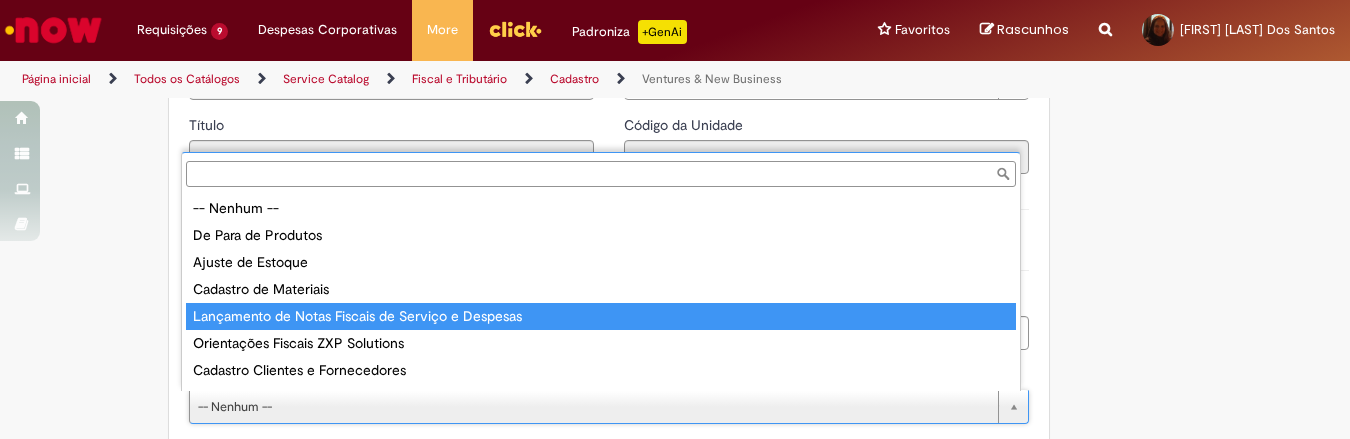 type on "**********" 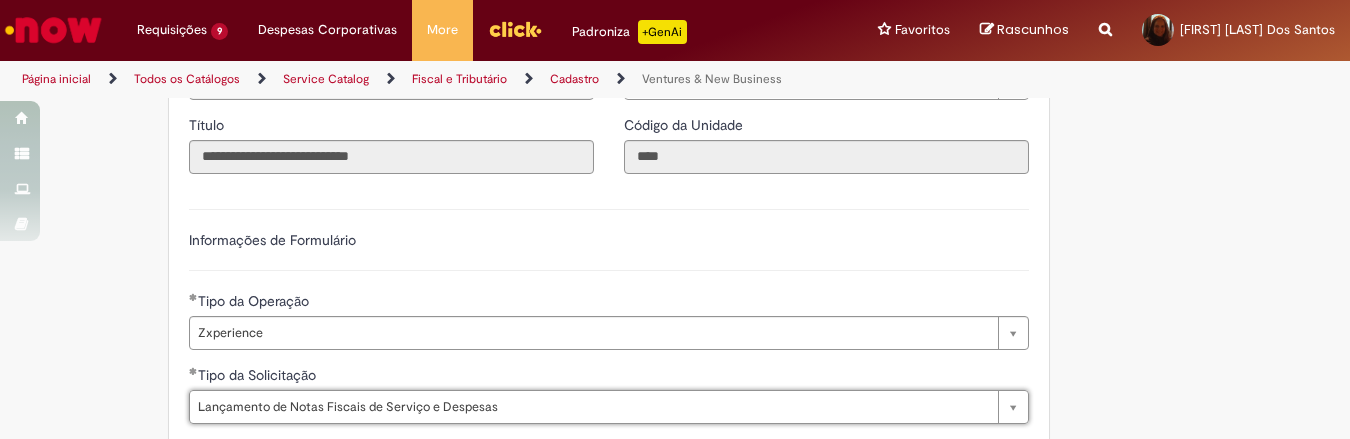 scroll, scrollTop: 750, scrollLeft: 0, axis: vertical 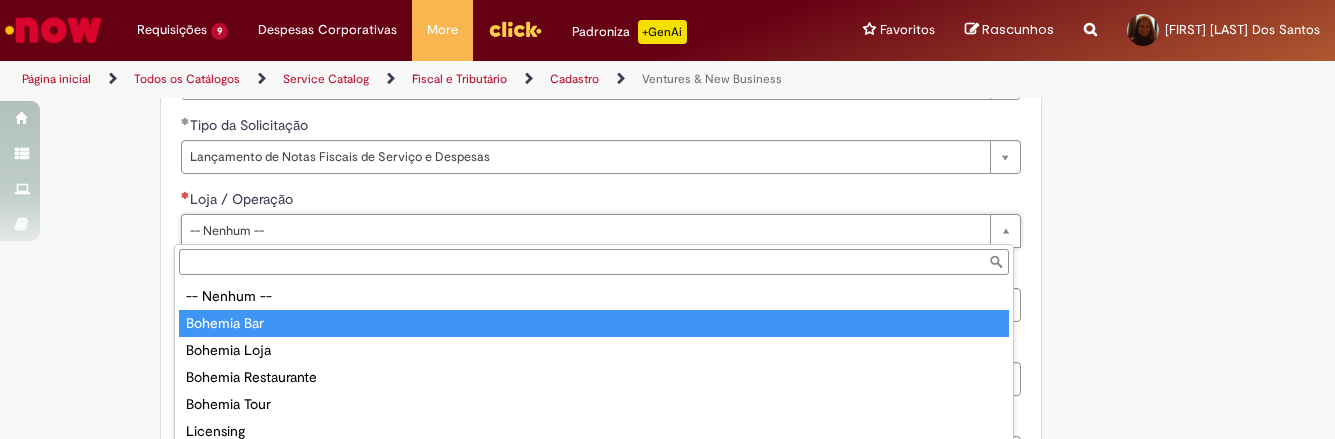 type on "**********" 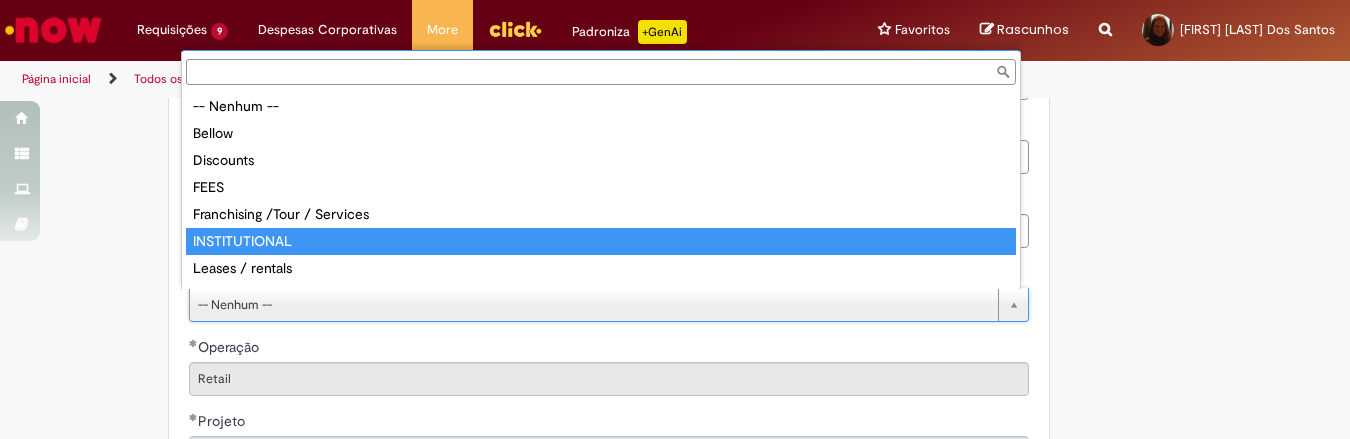 scroll, scrollTop: 167, scrollLeft: 0, axis: vertical 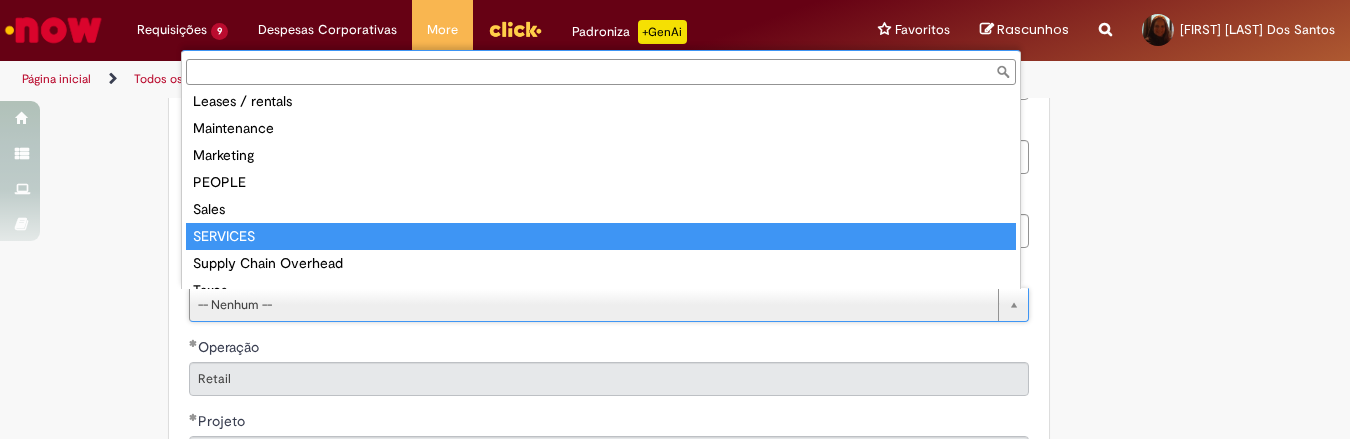 type on "********" 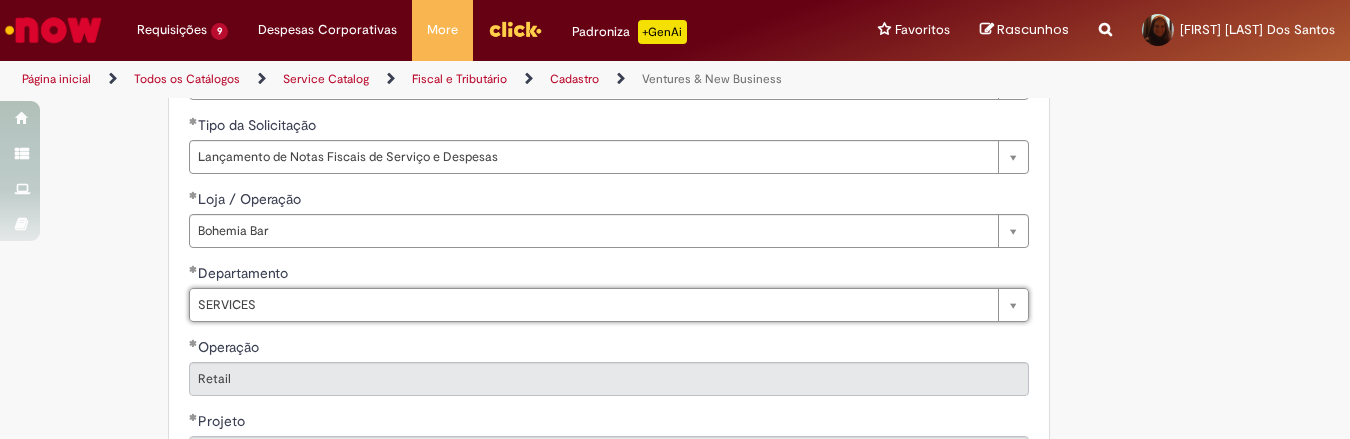 scroll, scrollTop: 917, scrollLeft: 0, axis: vertical 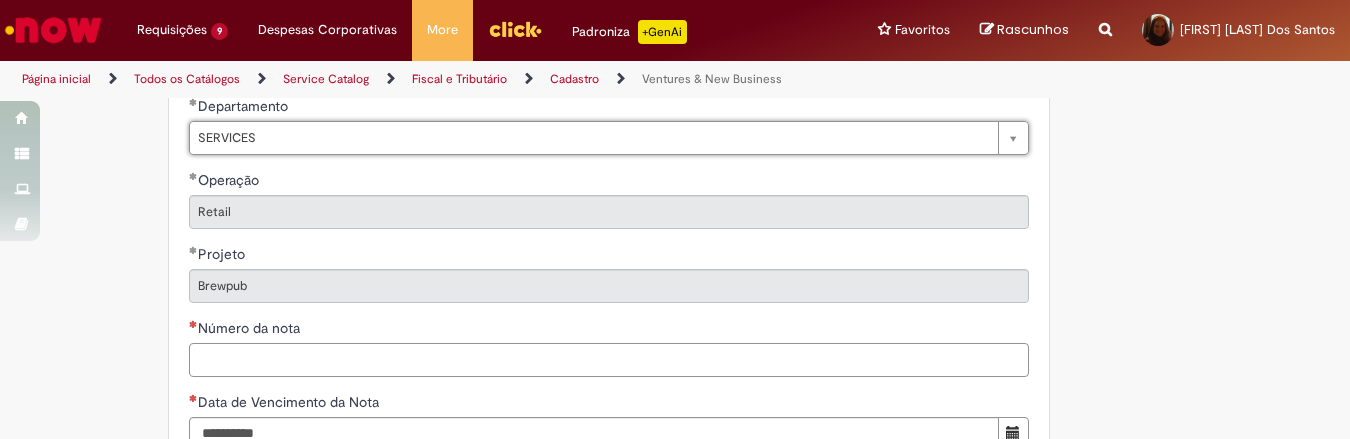 click on "Número da nota" at bounding box center (609, 360) 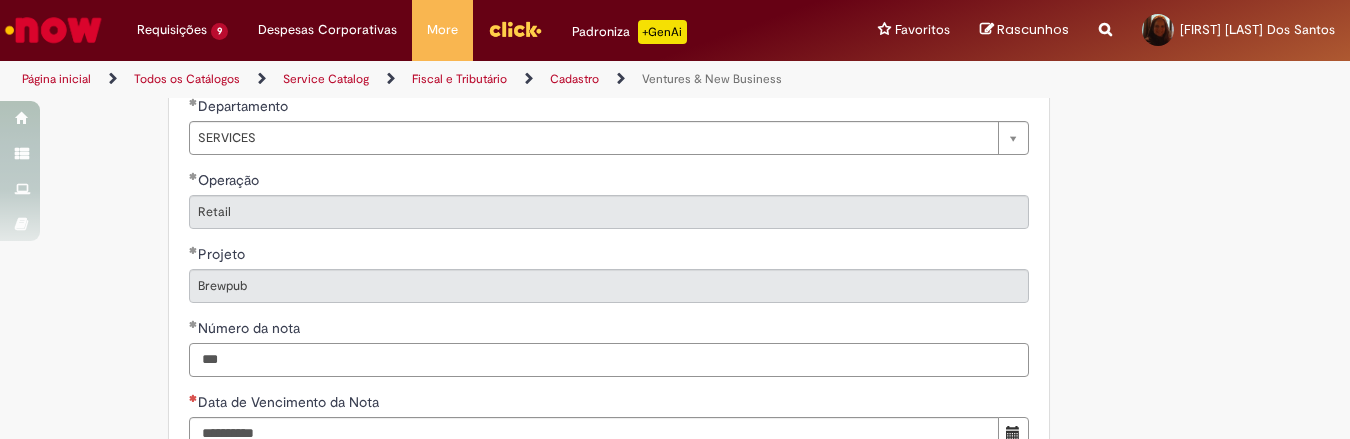 scroll, scrollTop: 1083, scrollLeft: 0, axis: vertical 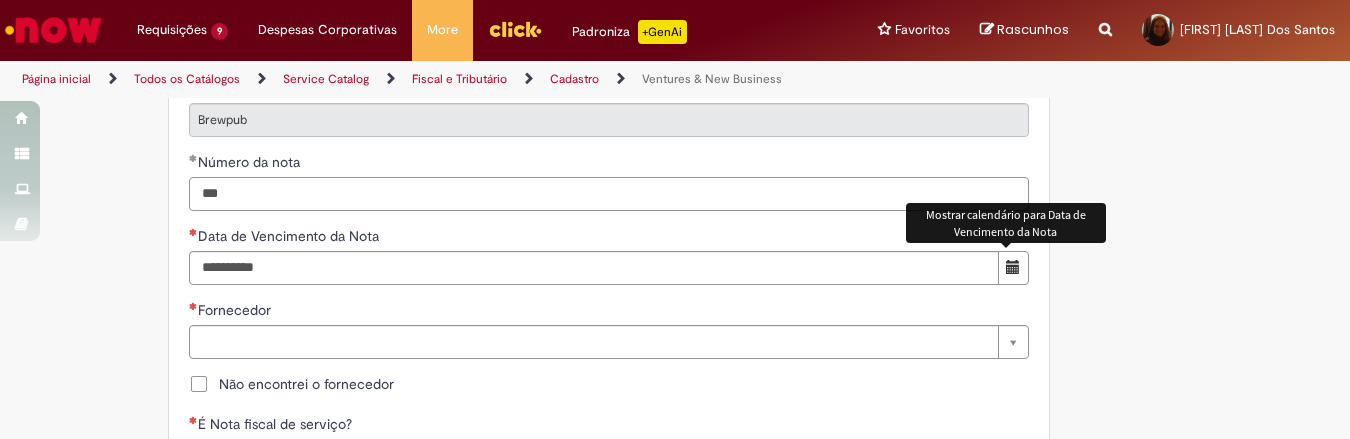 type on "***" 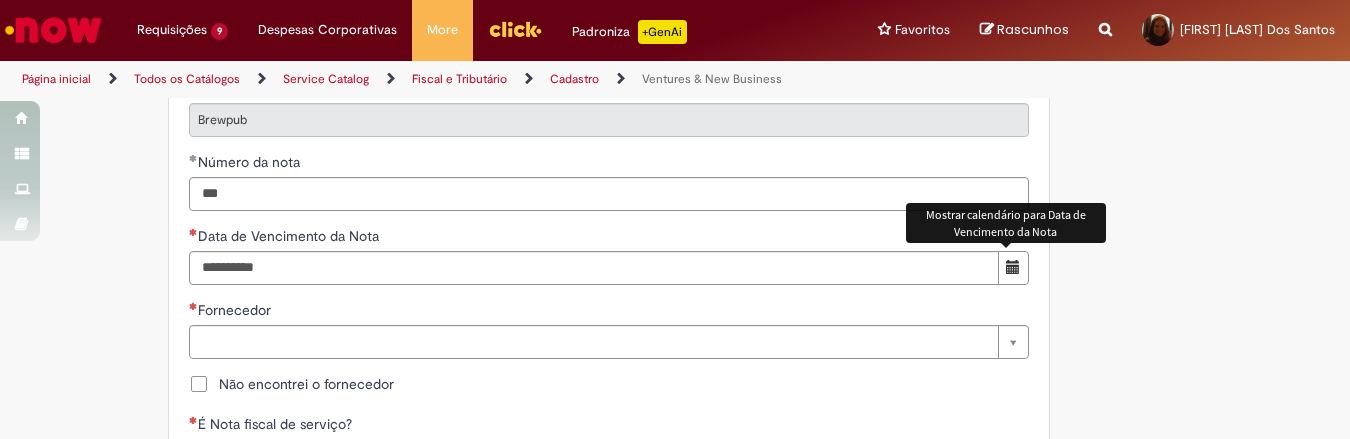 click at bounding box center (1013, 267) 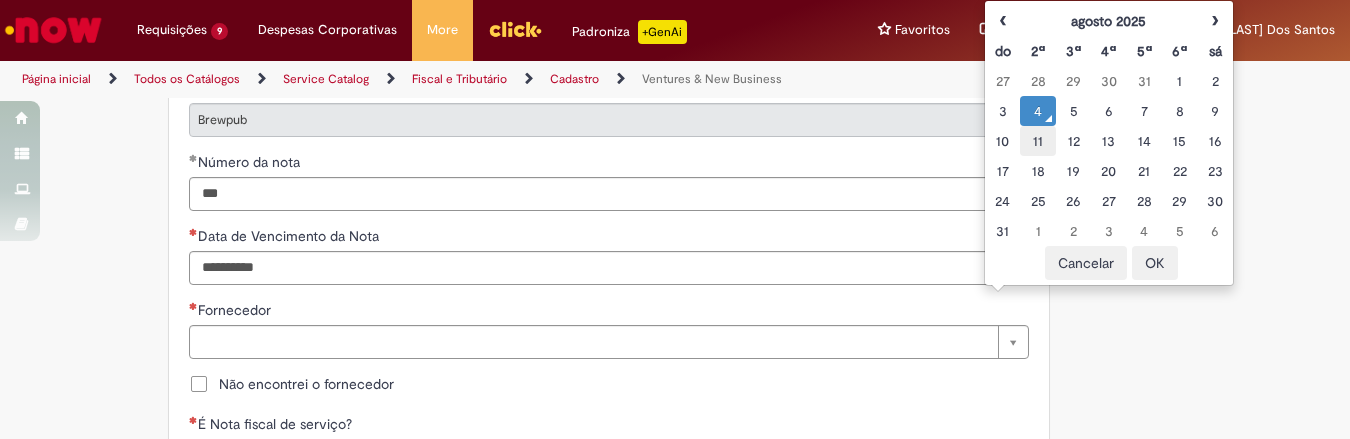 click on "11" at bounding box center (1037, 141) 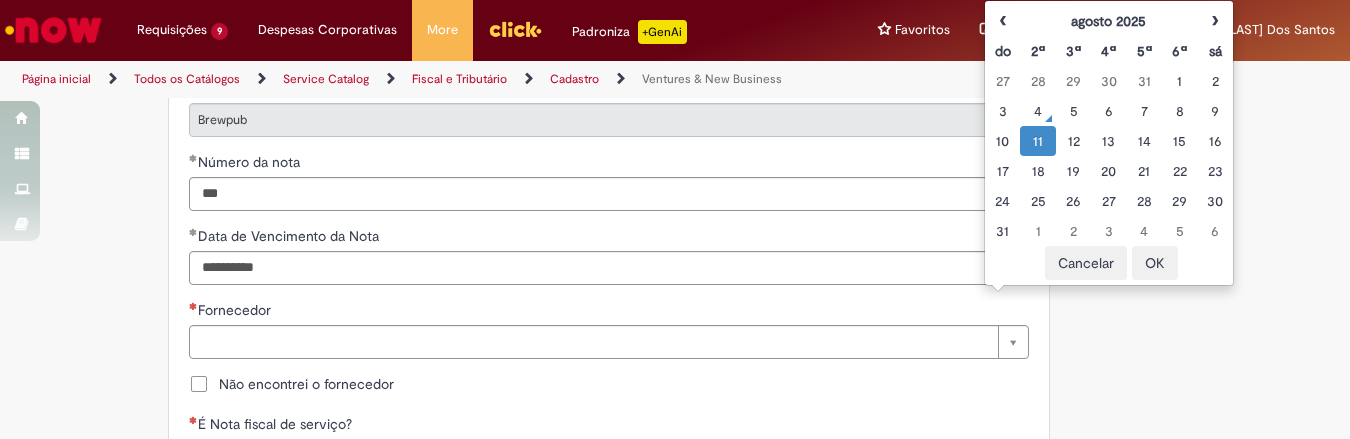 click on "OK" at bounding box center [1155, 263] 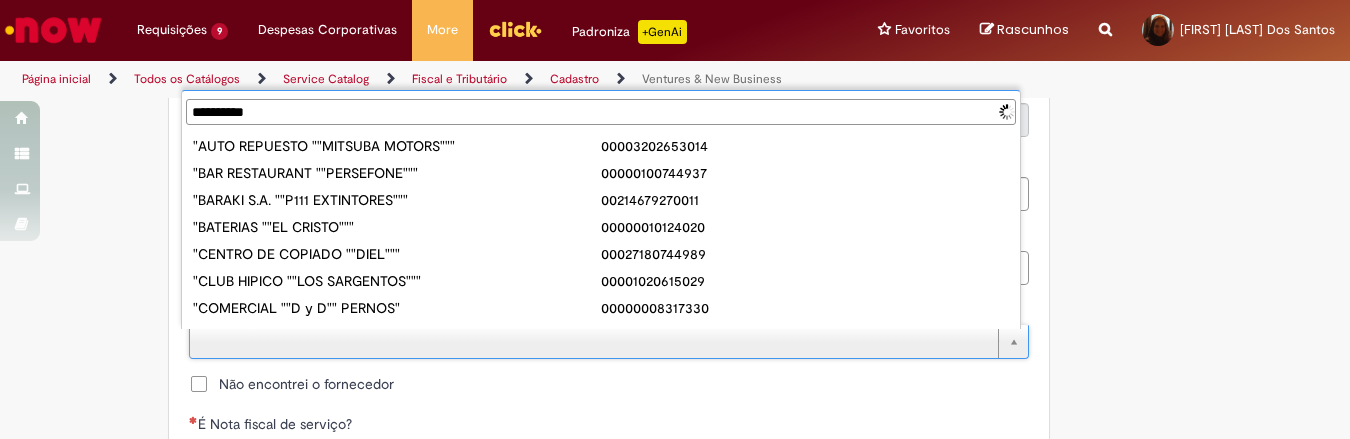 type on "**********" 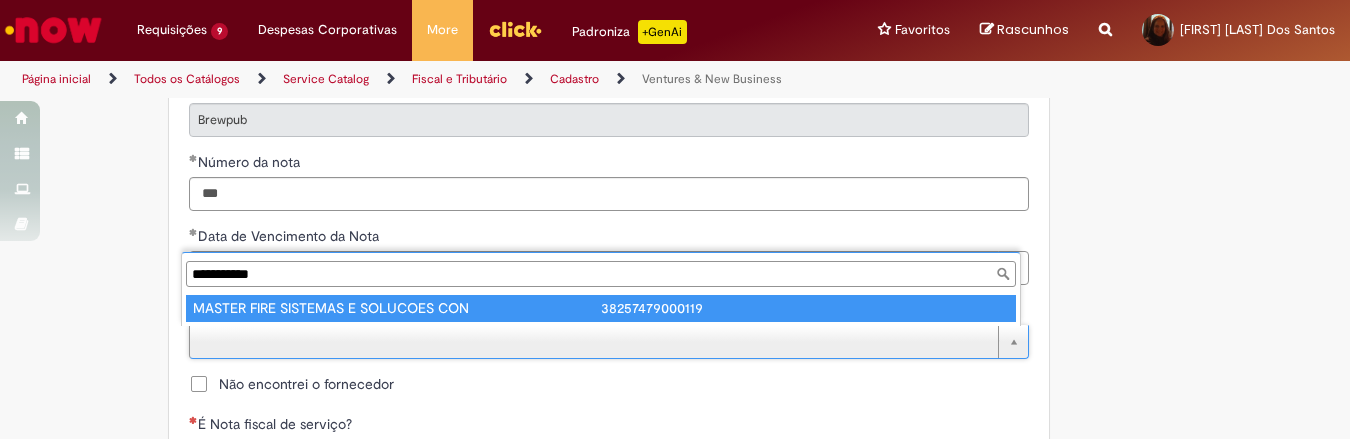 type on "**********" 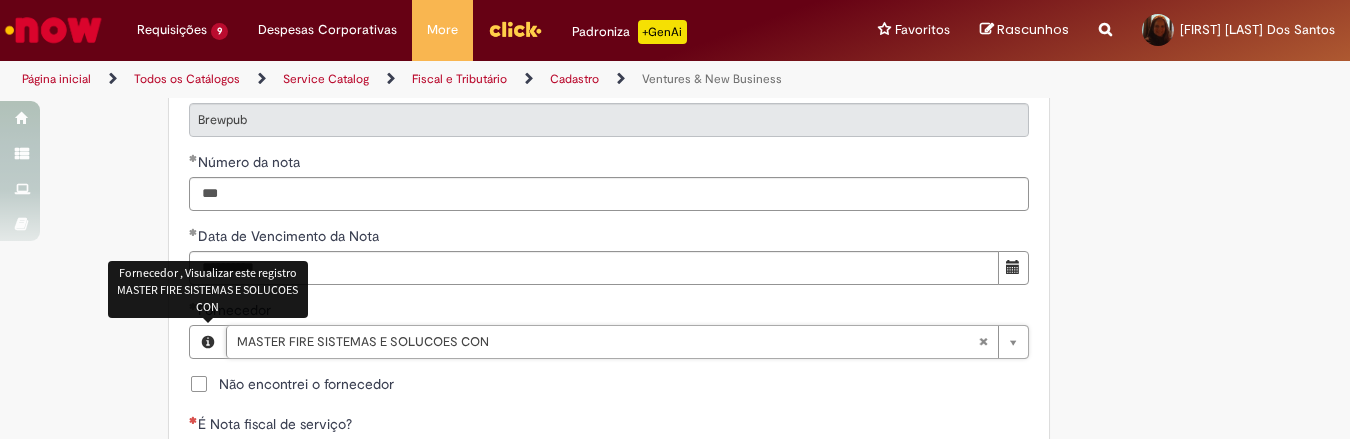 scroll, scrollTop: 1250, scrollLeft: 0, axis: vertical 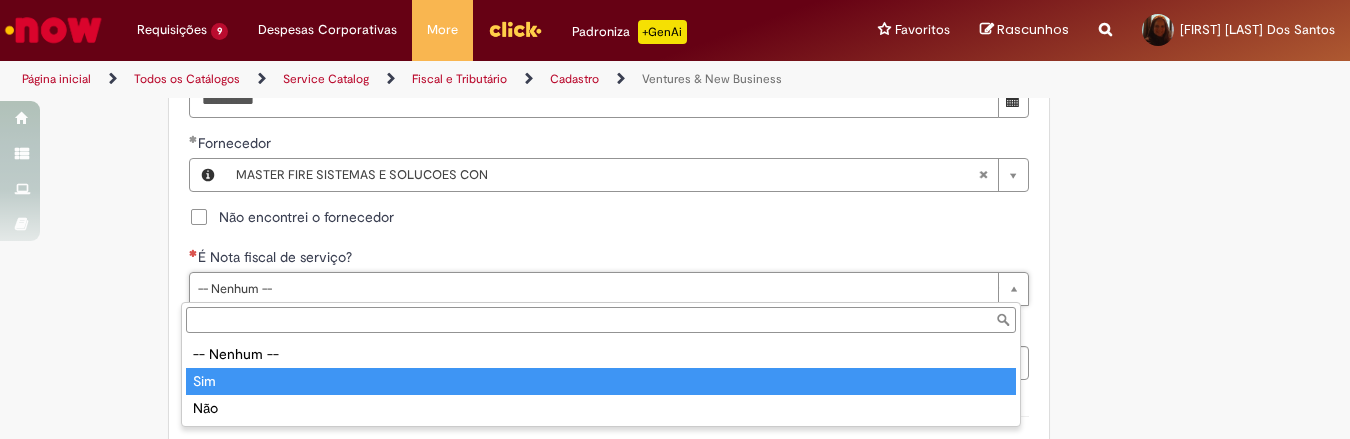 type on "***" 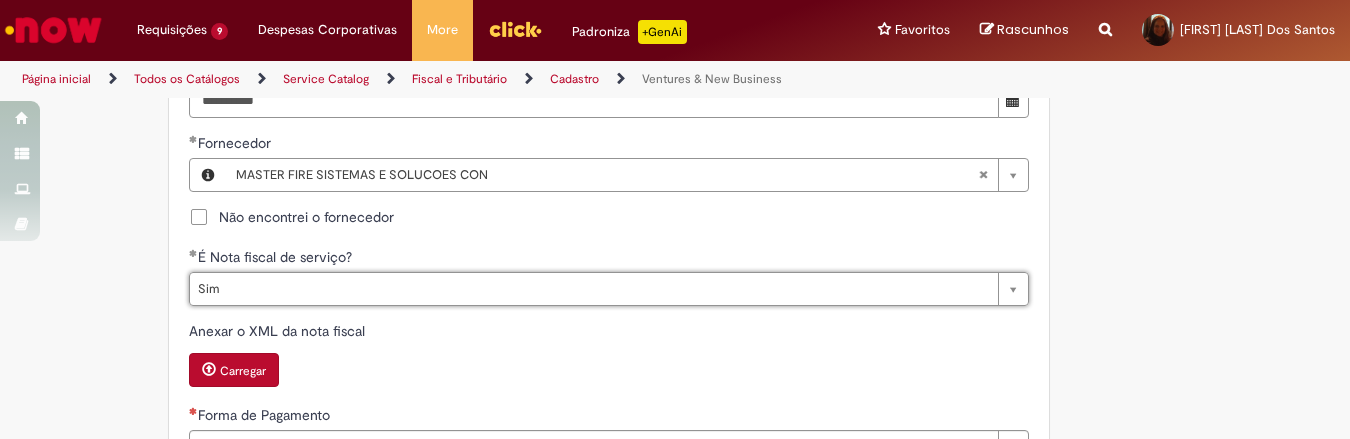 click on "Carregar" at bounding box center [243, 371] 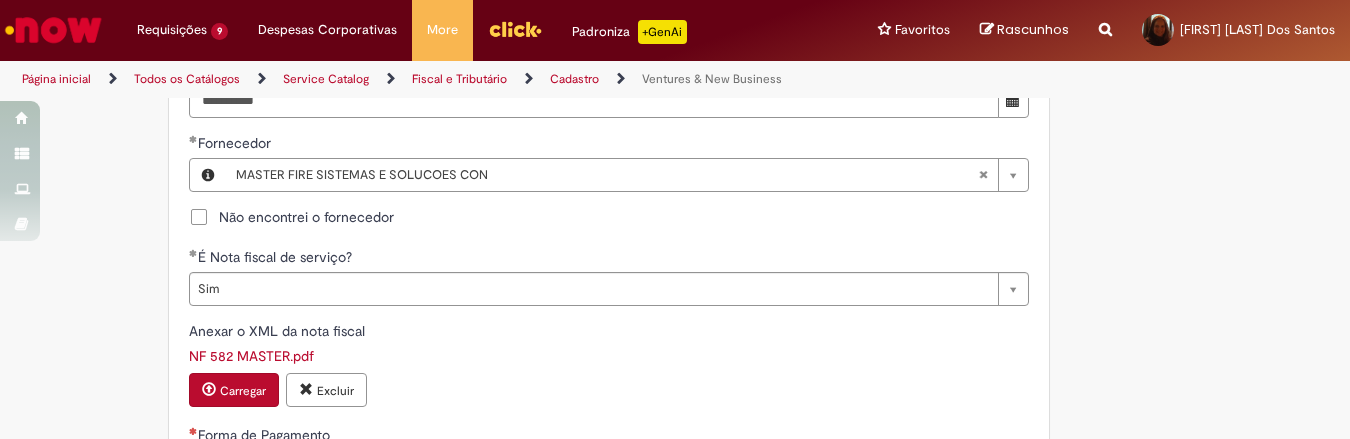 scroll, scrollTop: 1417, scrollLeft: 0, axis: vertical 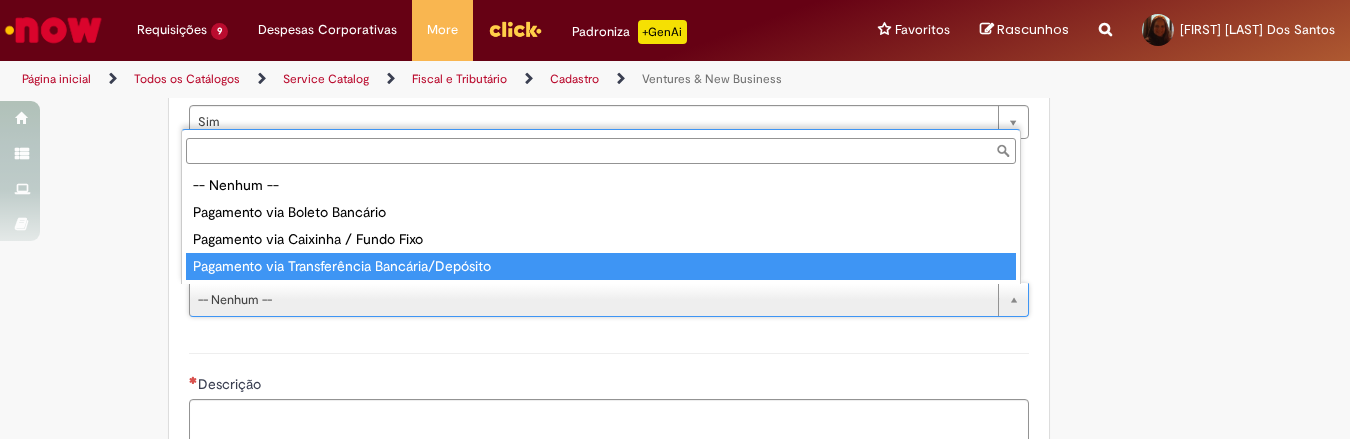type on "**********" 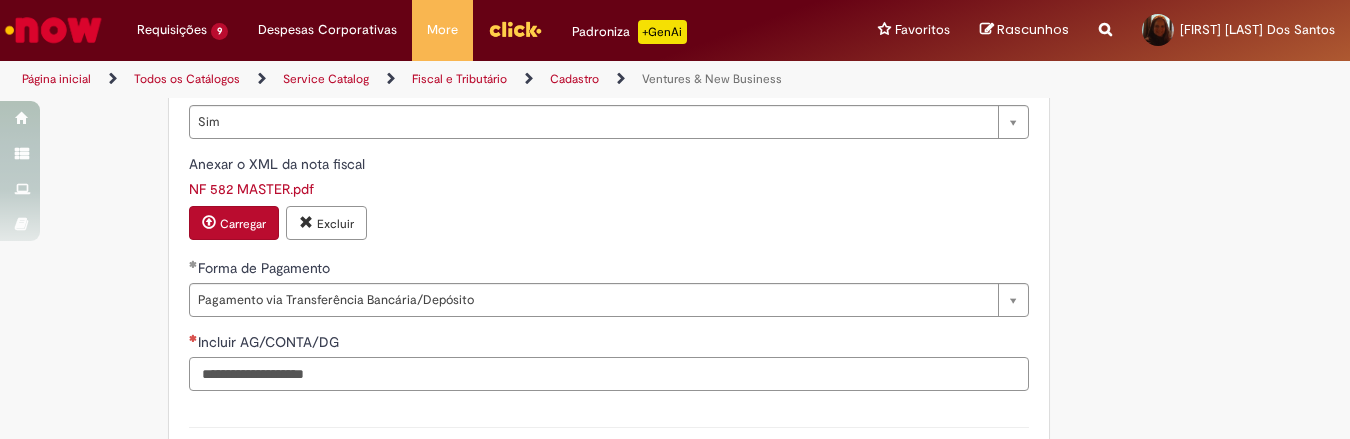 click on "Incluir AG/CONTA/DG" at bounding box center (609, 374) 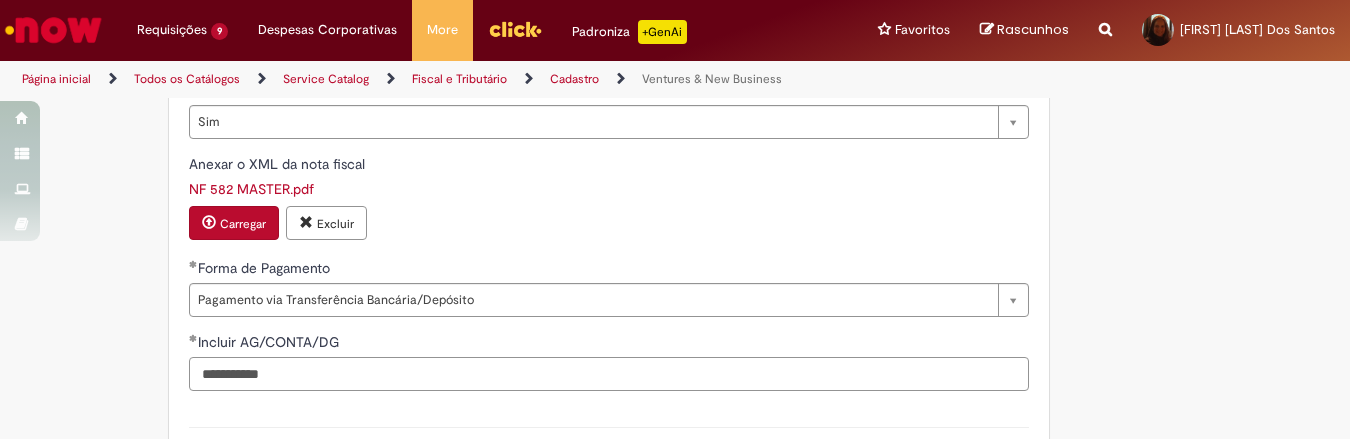 scroll, scrollTop: 1667, scrollLeft: 0, axis: vertical 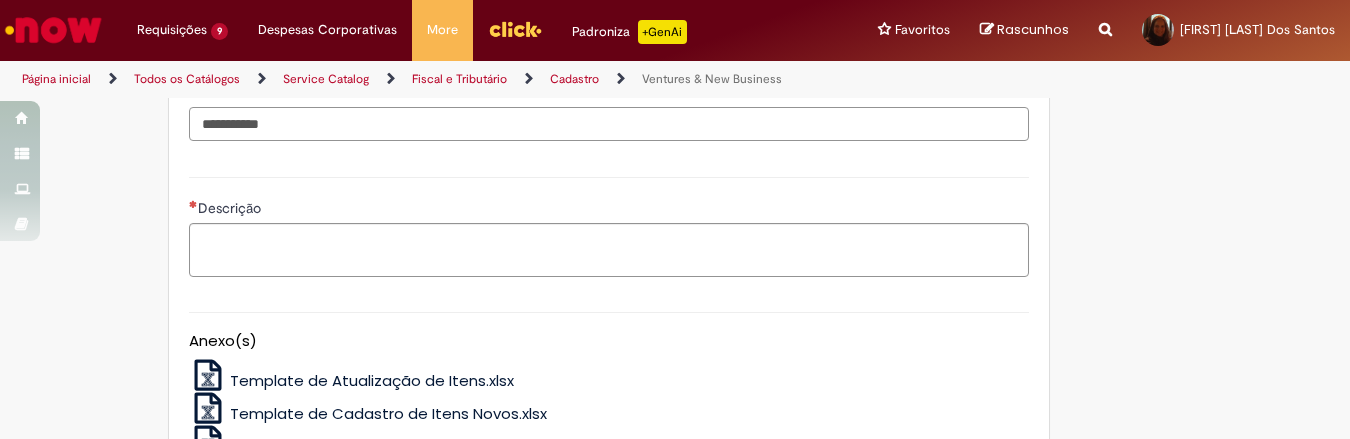 click on "**********" at bounding box center [609, 124] 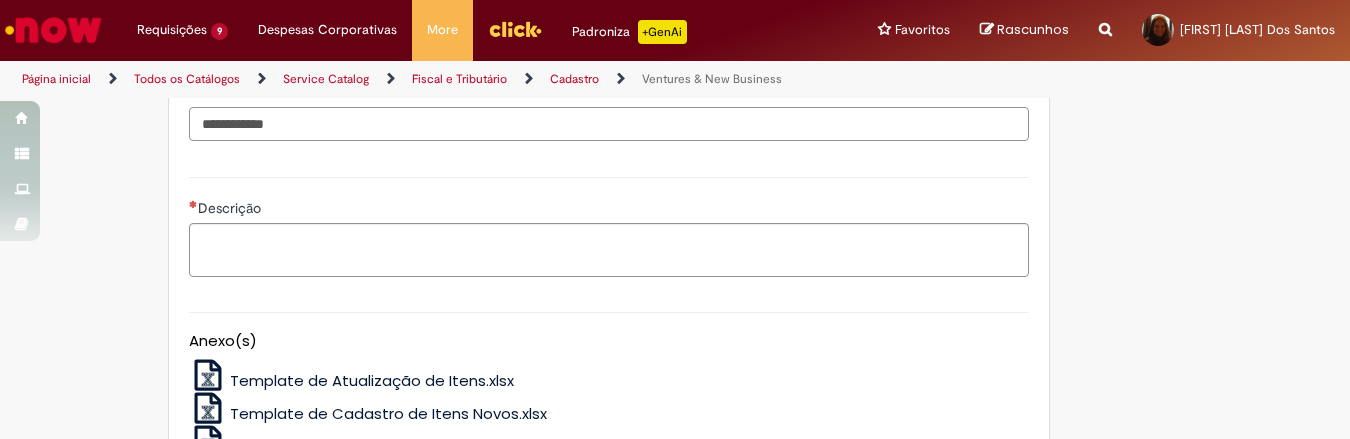 type on "**********" 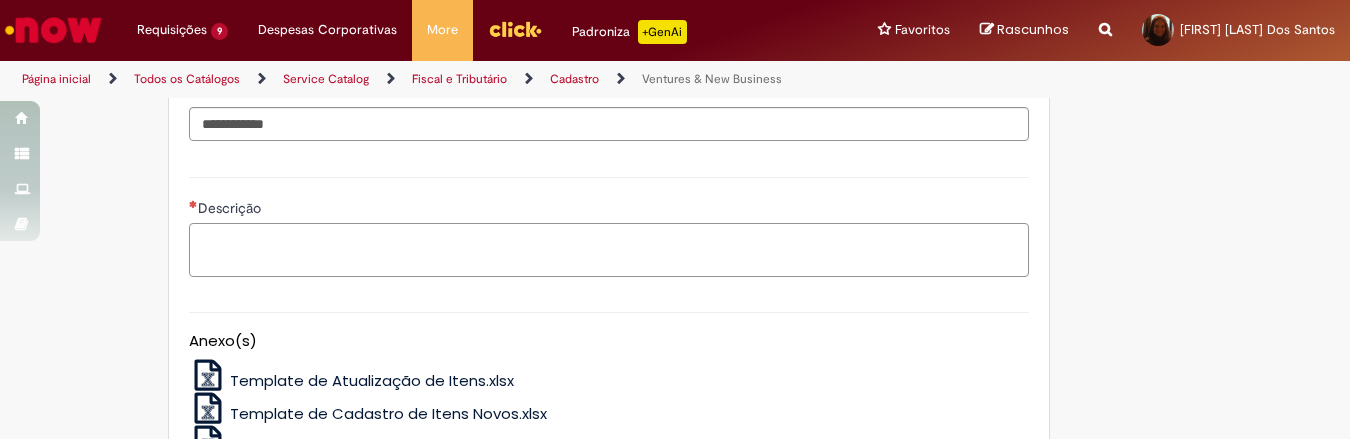 click on "Descrição" at bounding box center [609, 250] 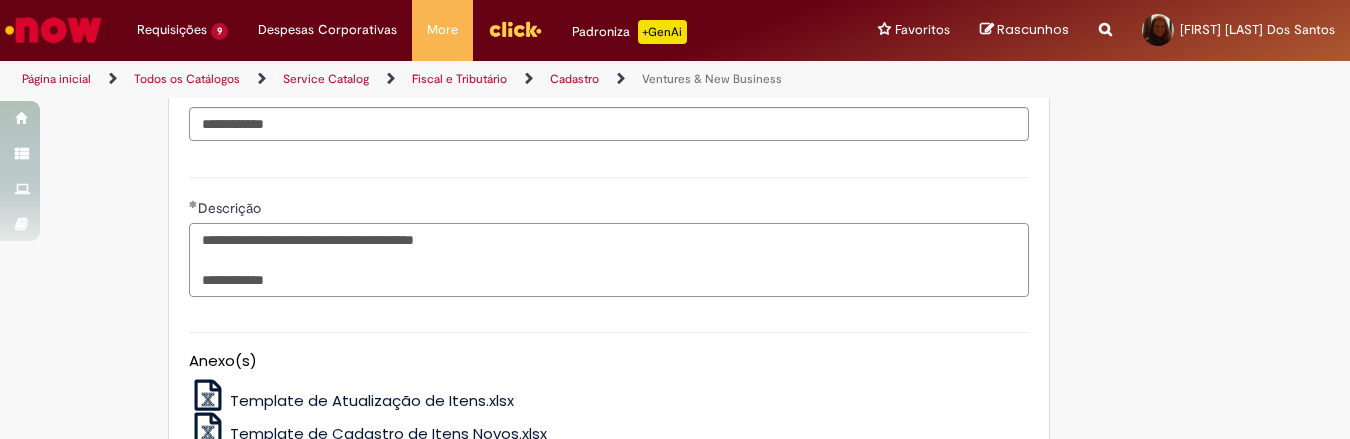 scroll, scrollTop: 1917, scrollLeft: 0, axis: vertical 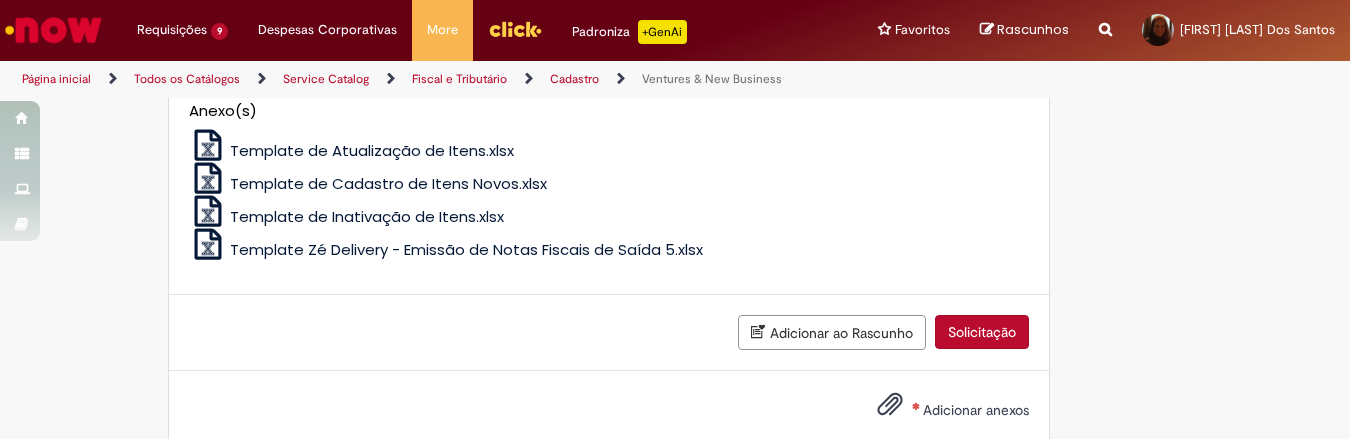 type on "**********" 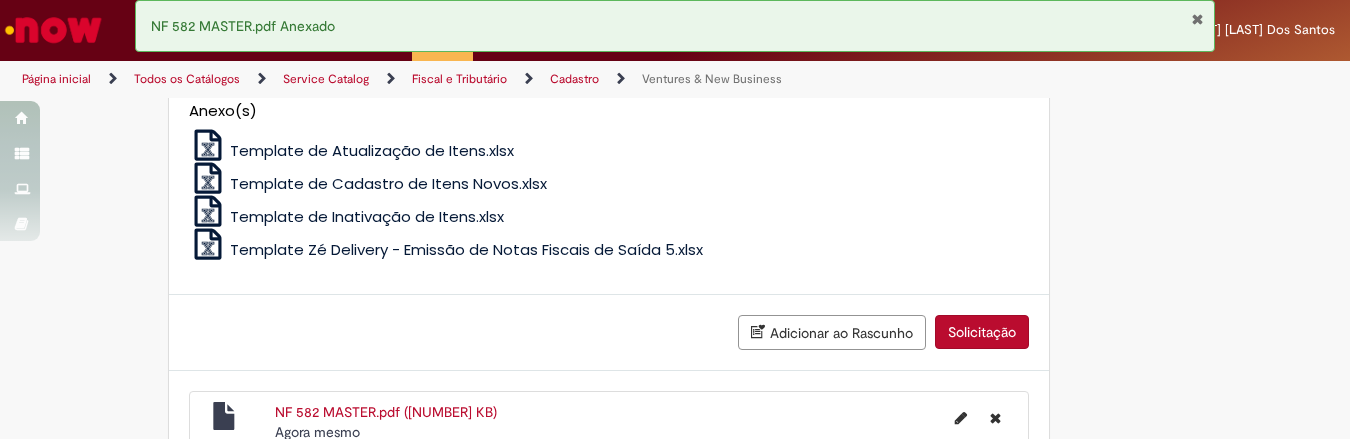 scroll, scrollTop: 2030, scrollLeft: 0, axis: vertical 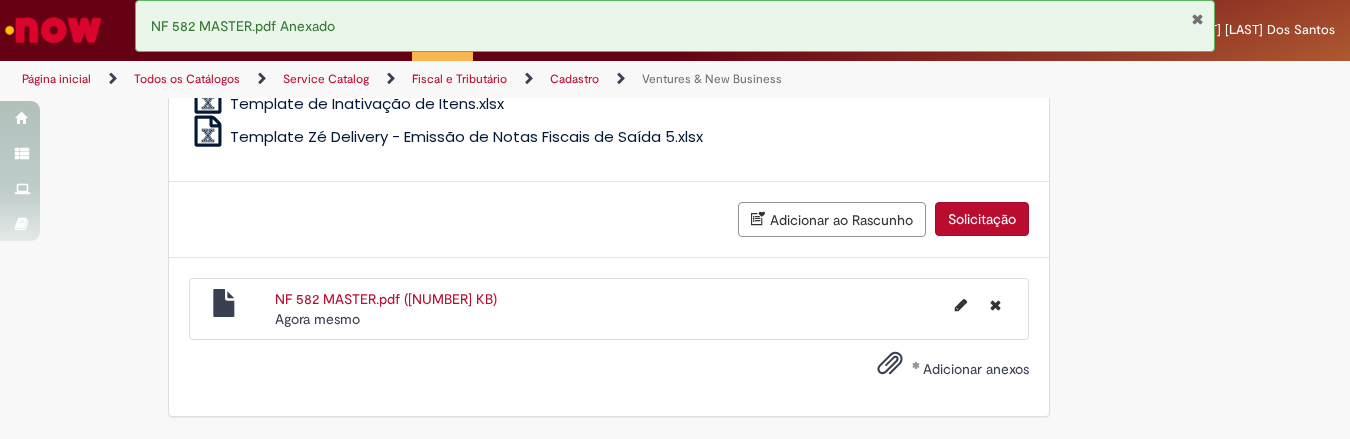 click on "Solicitação" at bounding box center [982, 219] 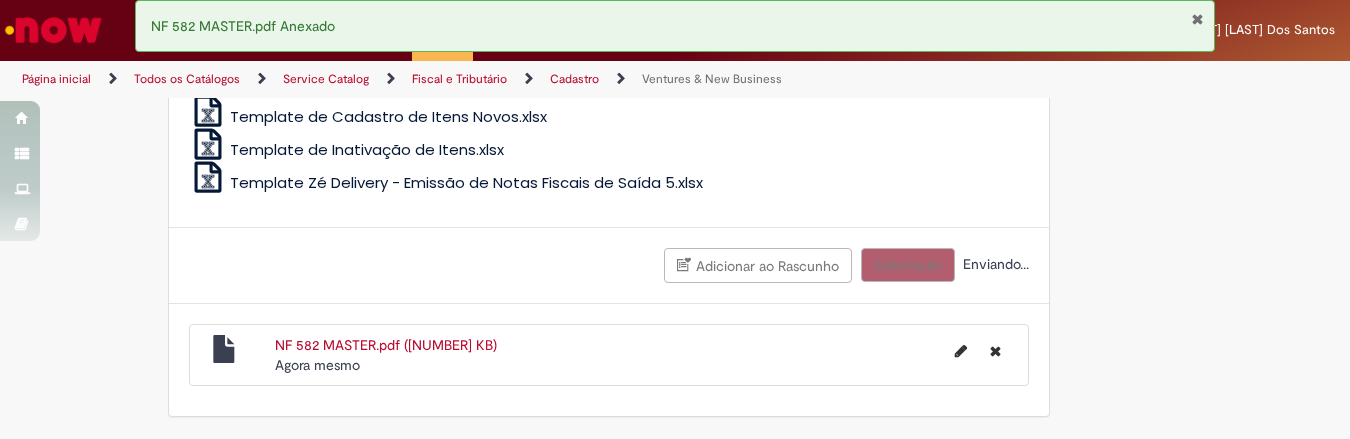 scroll, scrollTop: 1984, scrollLeft: 0, axis: vertical 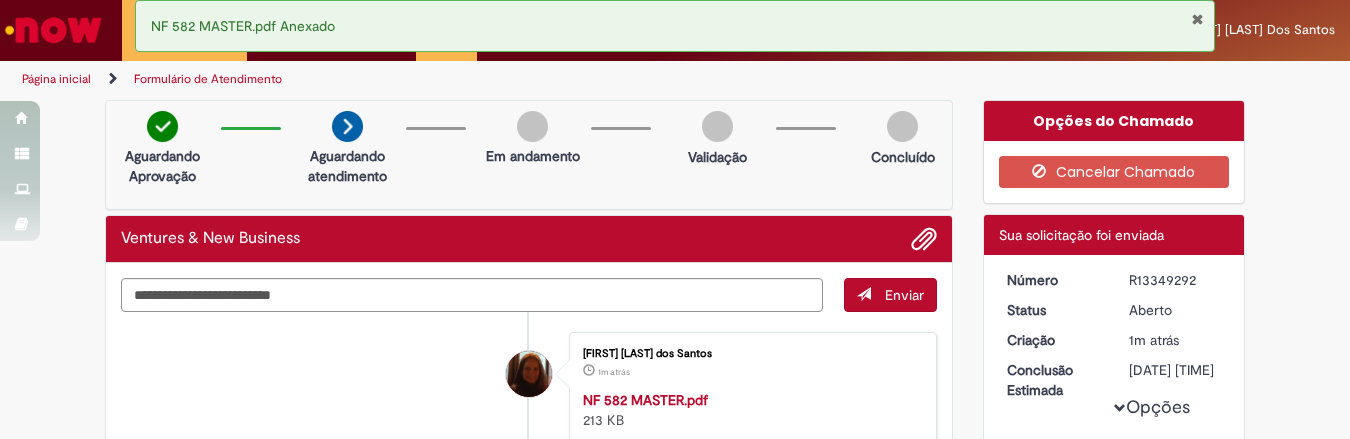 click at bounding box center [53, 30] 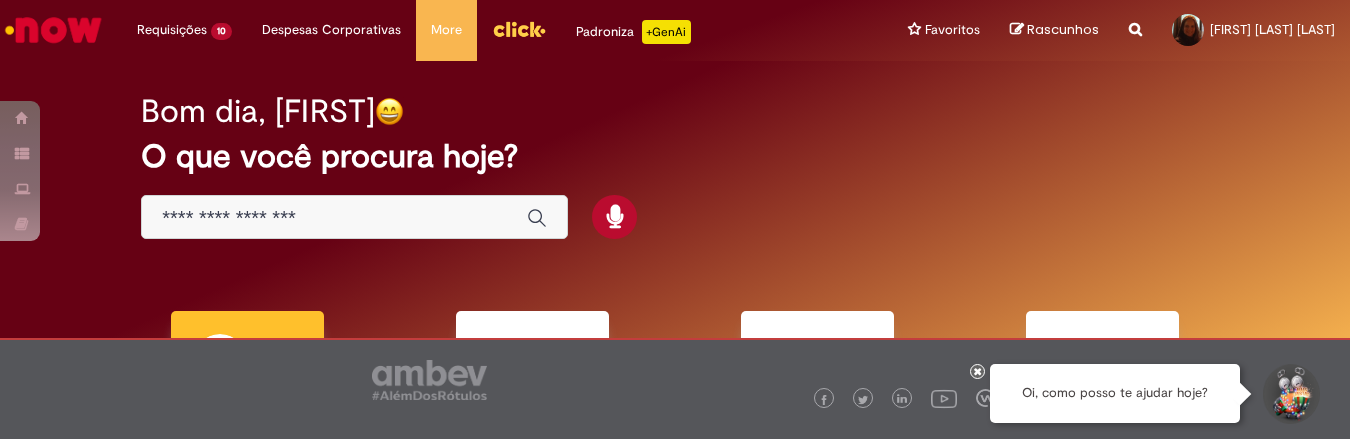 scroll, scrollTop: 0, scrollLeft: 0, axis: both 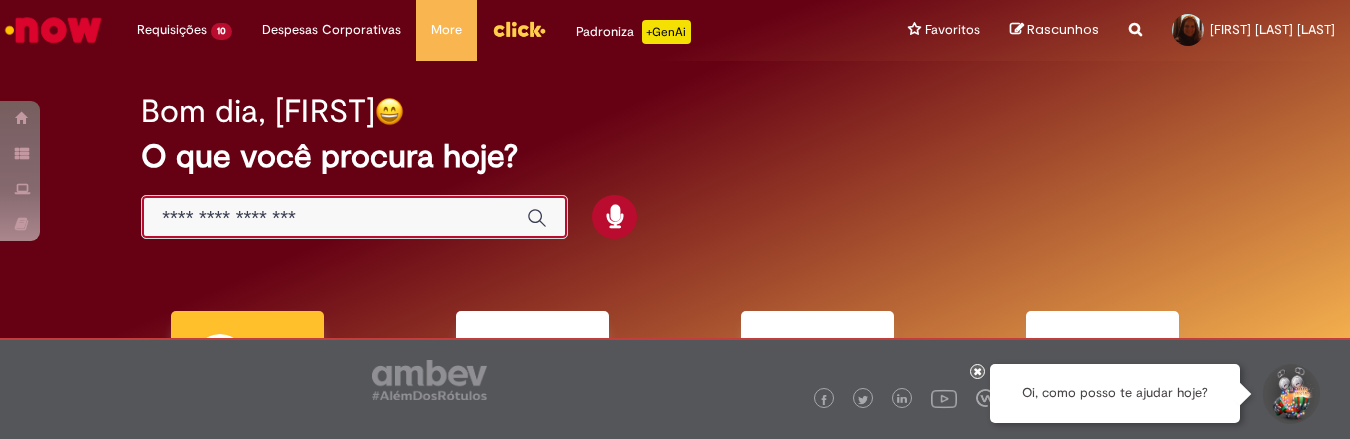 click at bounding box center [334, 218] 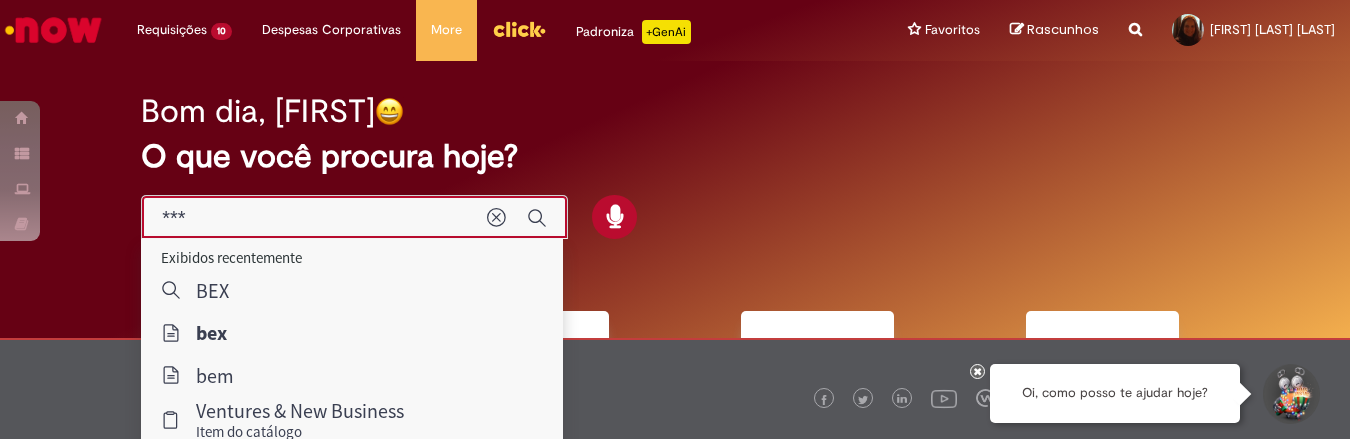 type on "***" 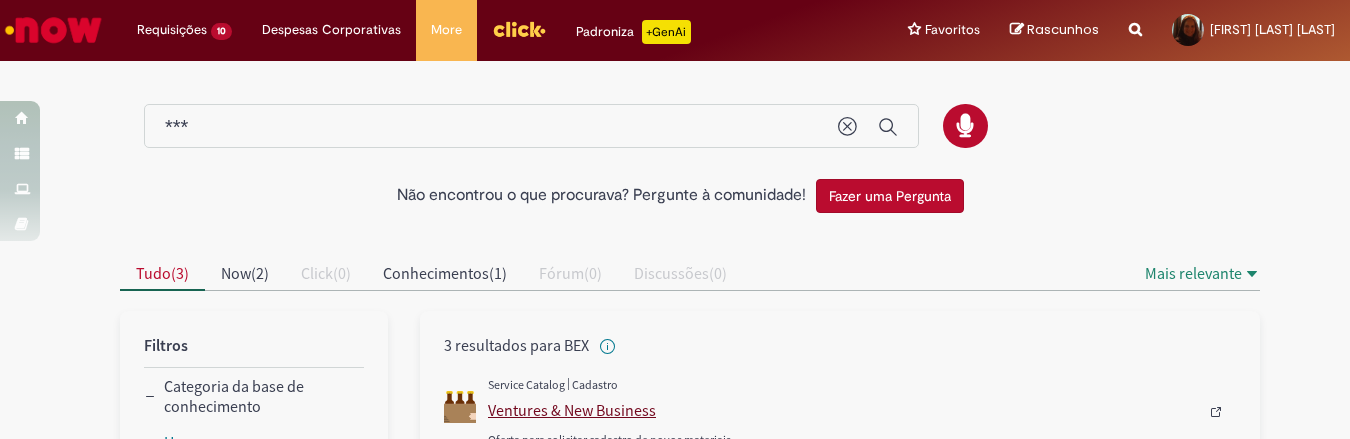 click on "Ventures & New Business" at bounding box center [843, 410] 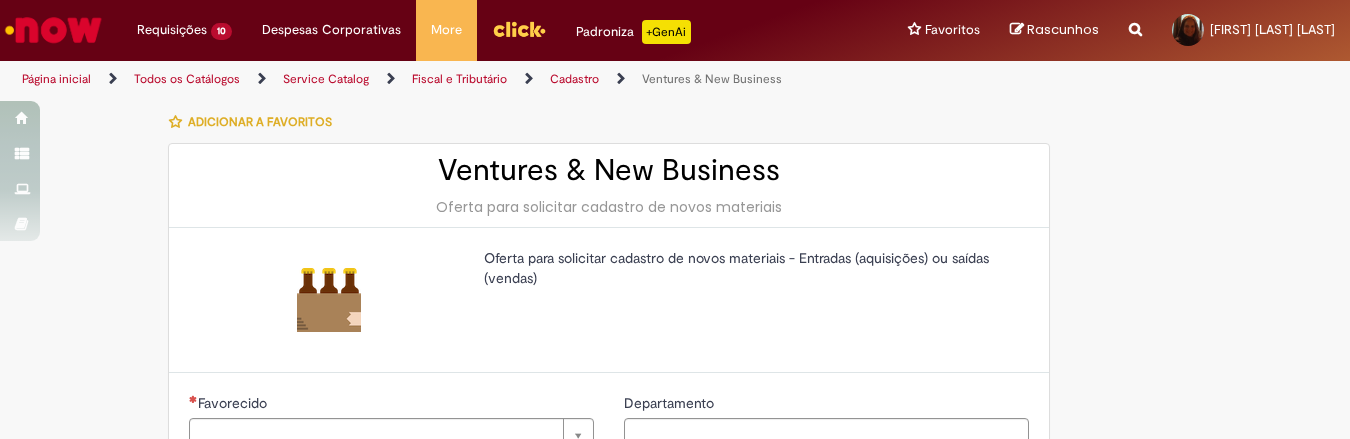 type on "********" 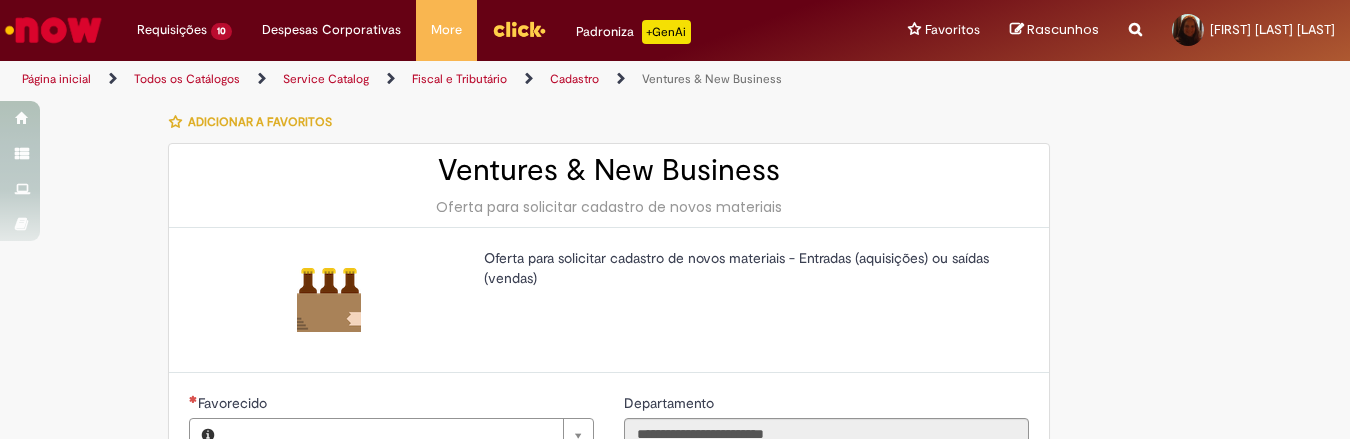 type on "**********" 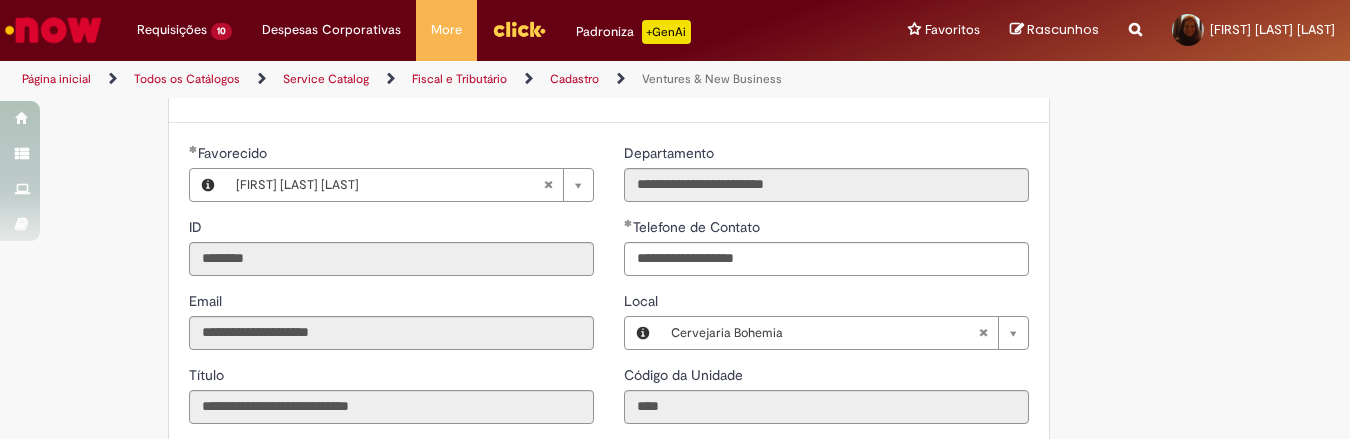 scroll, scrollTop: 500, scrollLeft: 0, axis: vertical 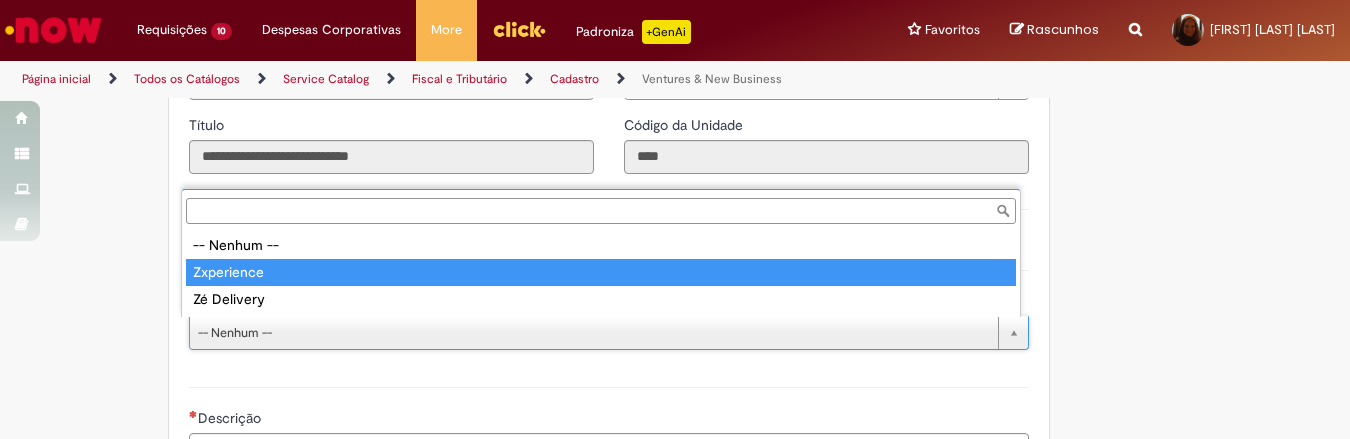 type on "**********" 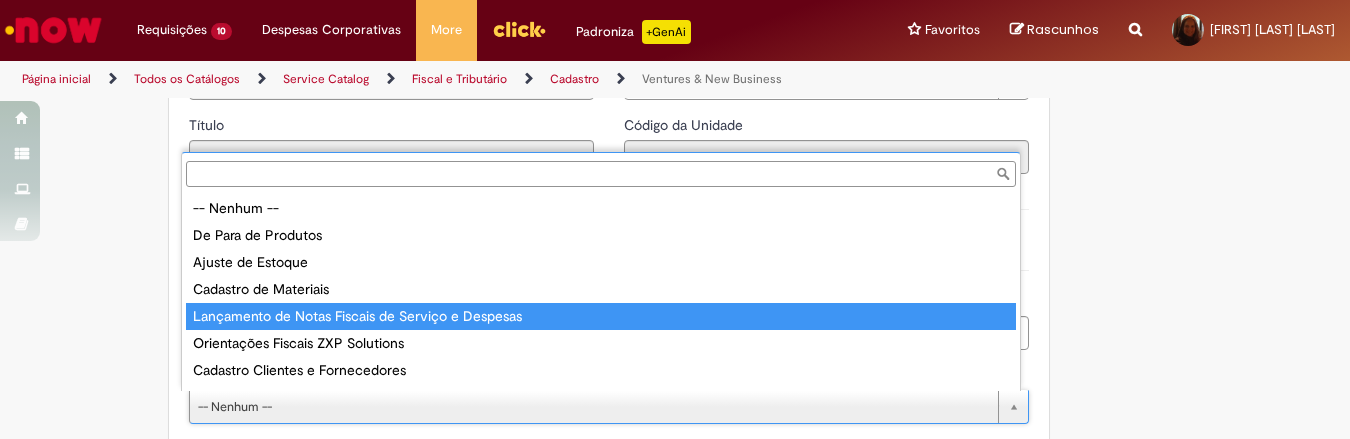 type on "**********" 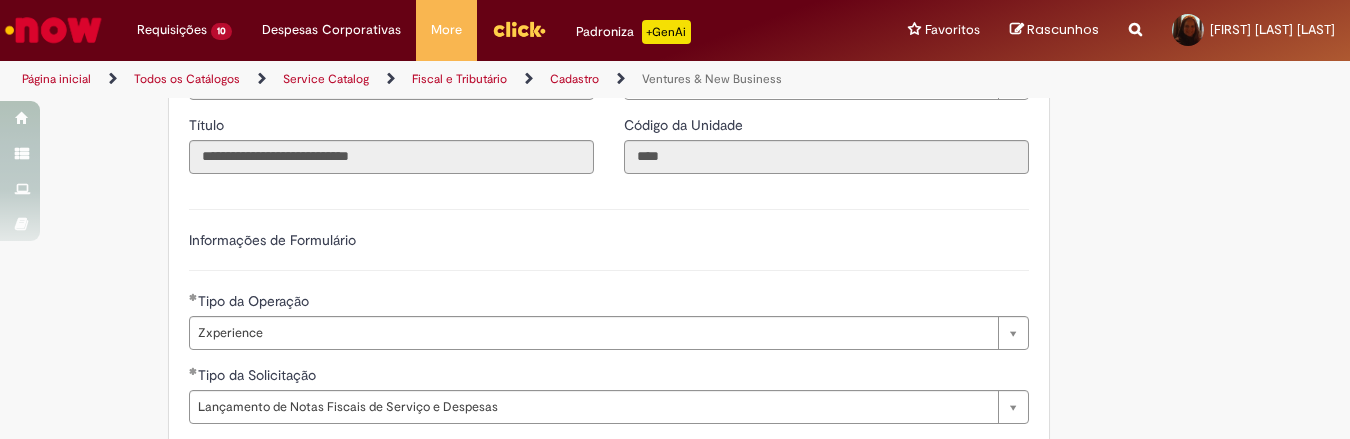 click on "**********" at bounding box center (675, 649) 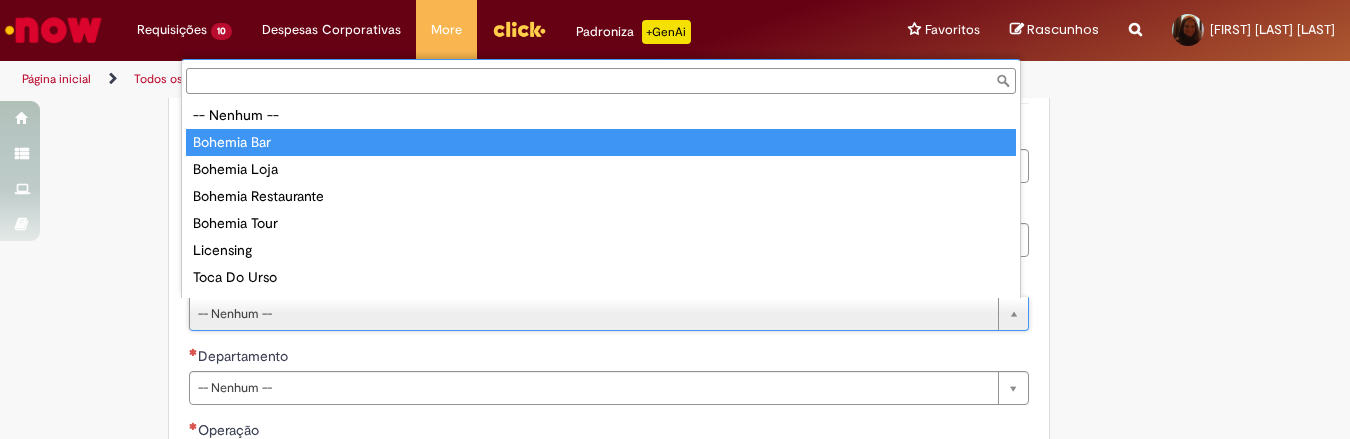 type on "**********" 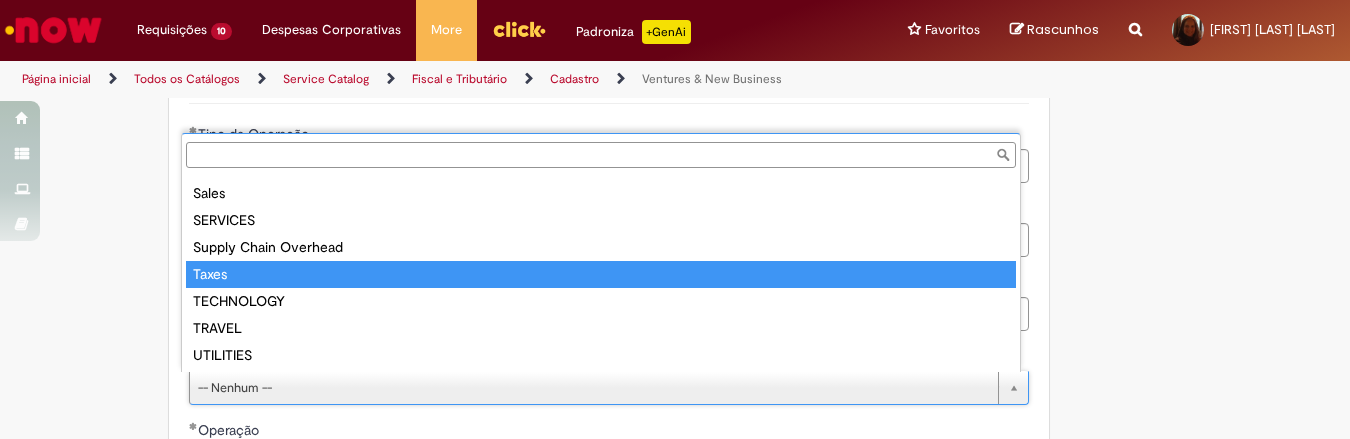 scroll, scrollTop: 348, scrollLeft: 0, axis: vertical 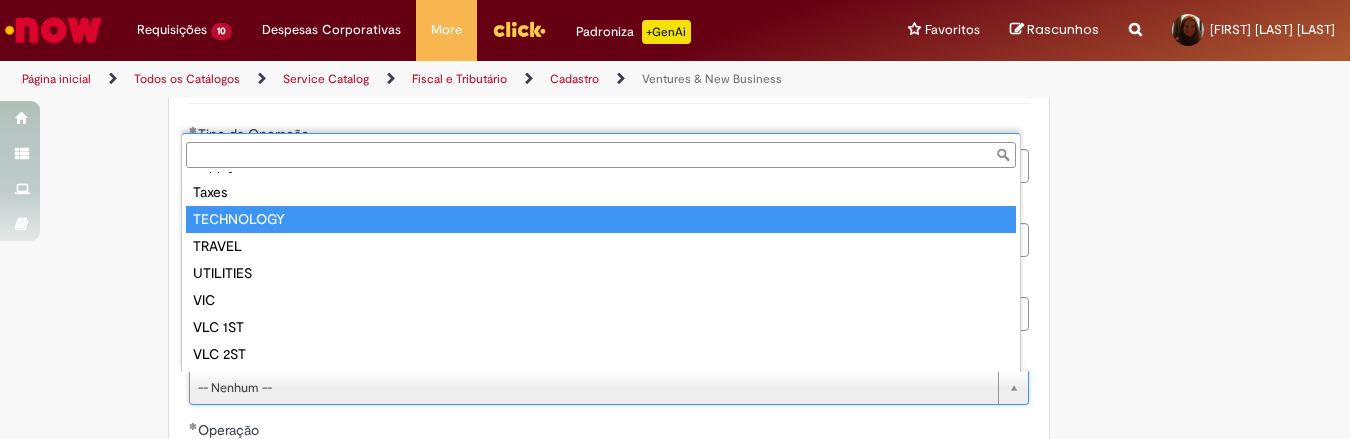 type on "**********" 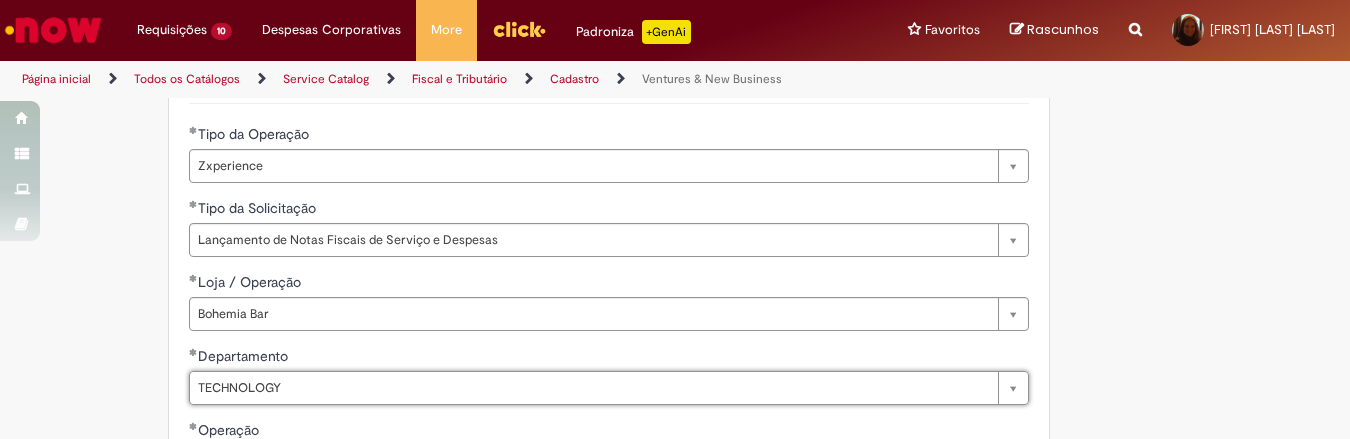 click on "**********" at bounding box center (675, 482) 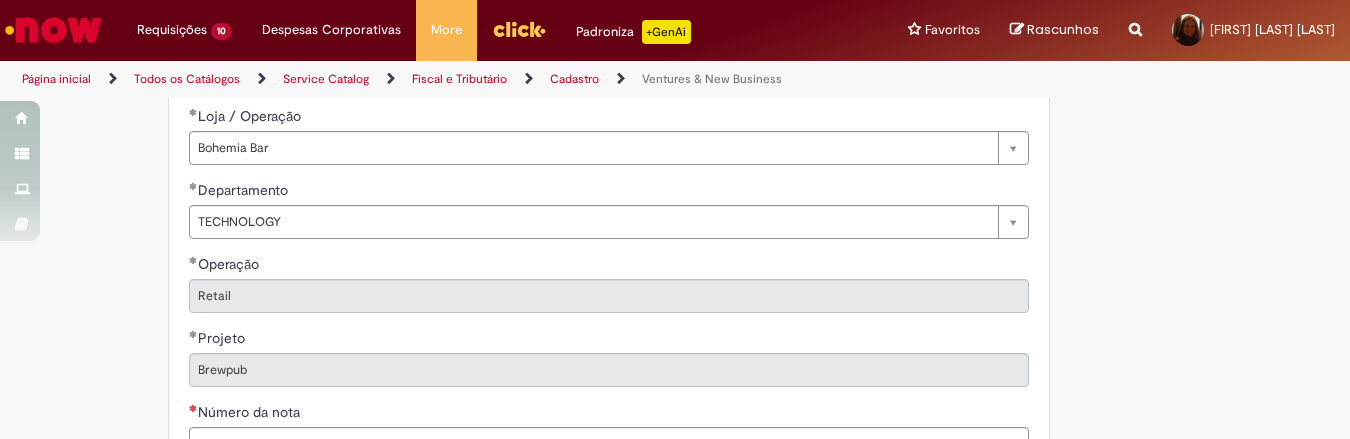 scroll, scrollTop: 917, scrollLeft: 0, axis: vertical 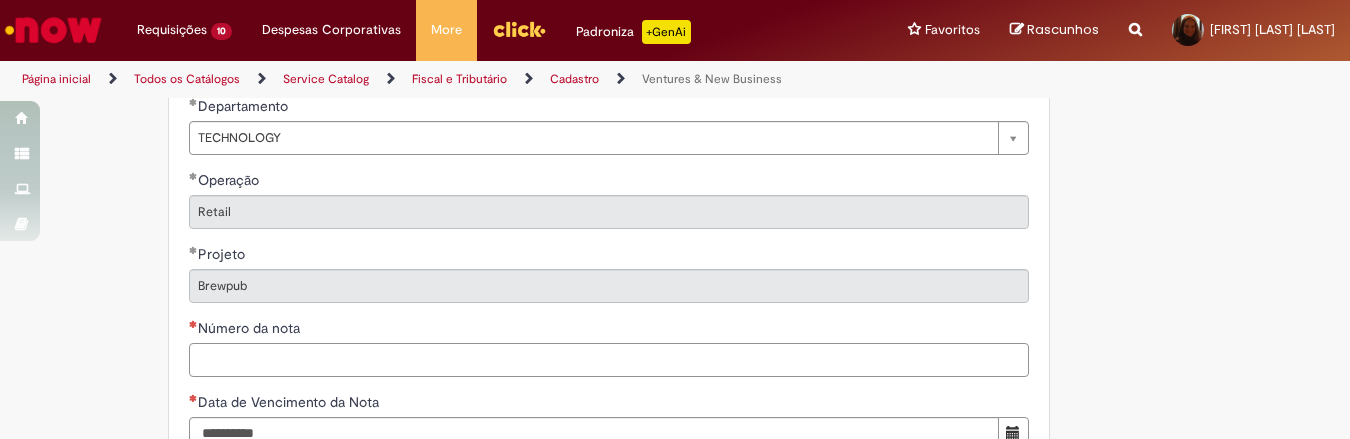 click on "Número da nota" at bounding box center [609, 360] 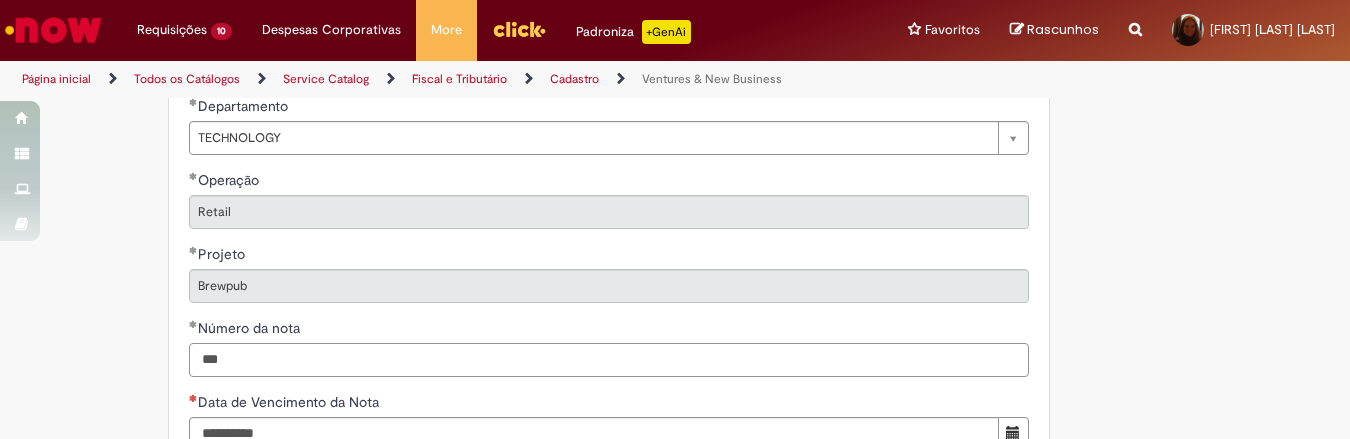 scroll, scrollTop: 1167, scrollLeft: 0, axis: vertical 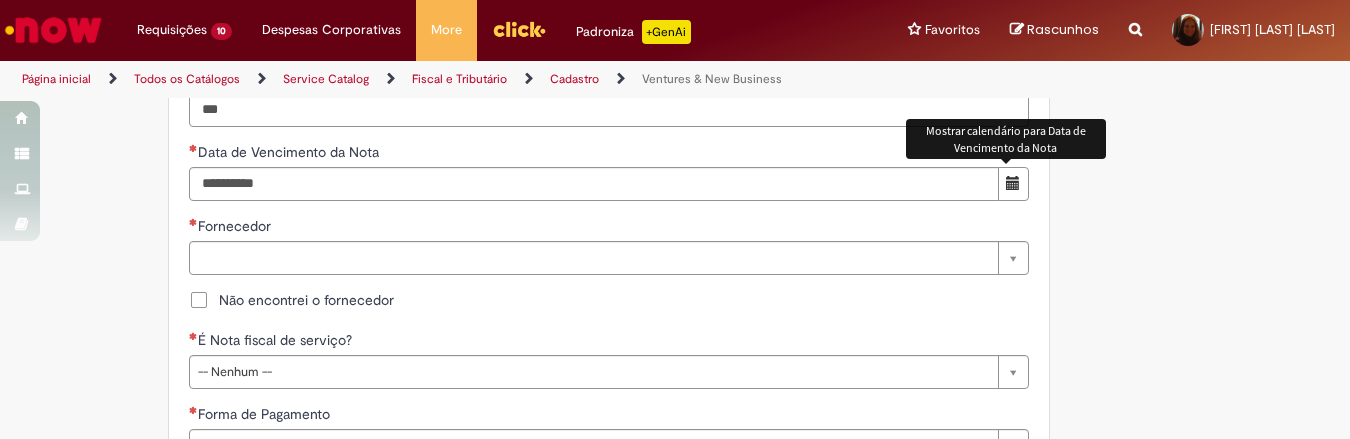 type on "***" 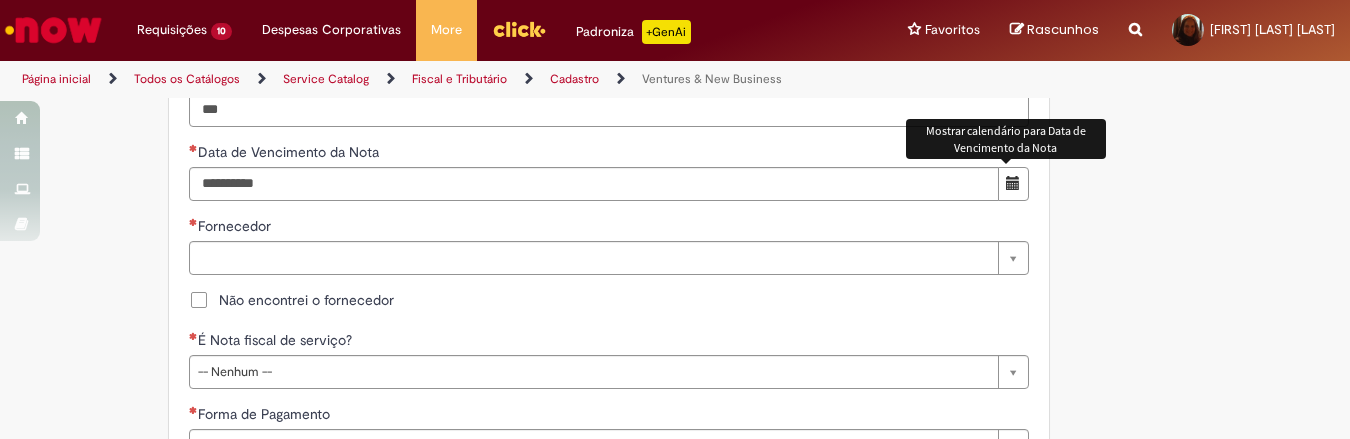 click at bounding box center [1013, 183] 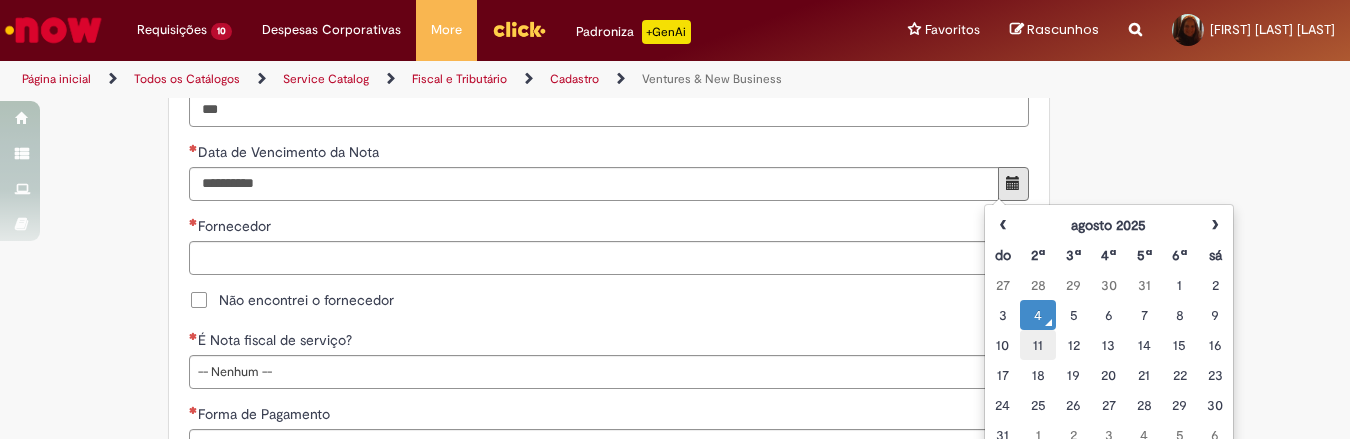 click on "11" at bounding box center [1037, 345] 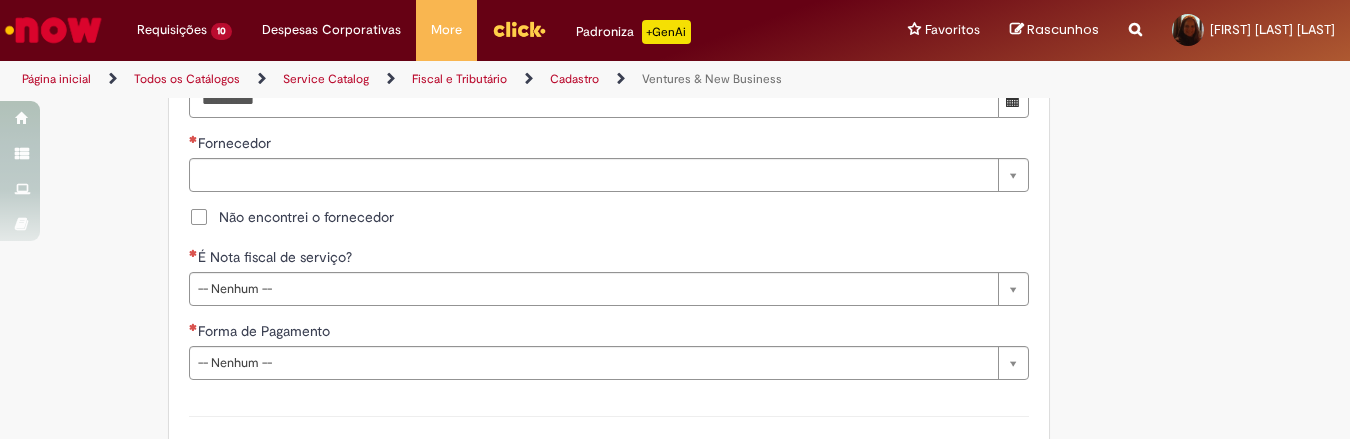 scroll, scrollTop: 1083, scrollLeft: 0, axis: vertical 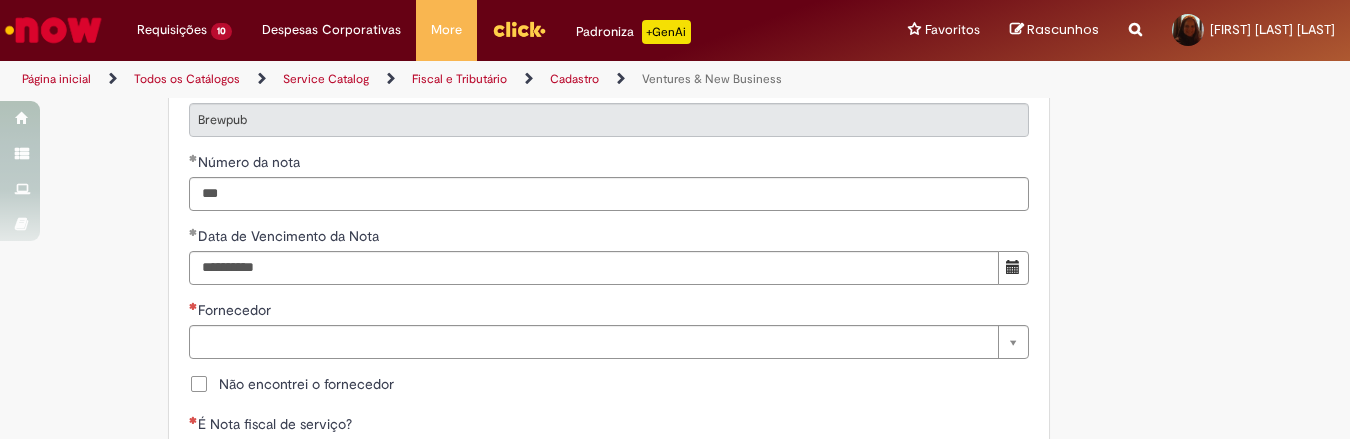 click on "Não encontrei o fornecedor" at bounding box center [306, 384] 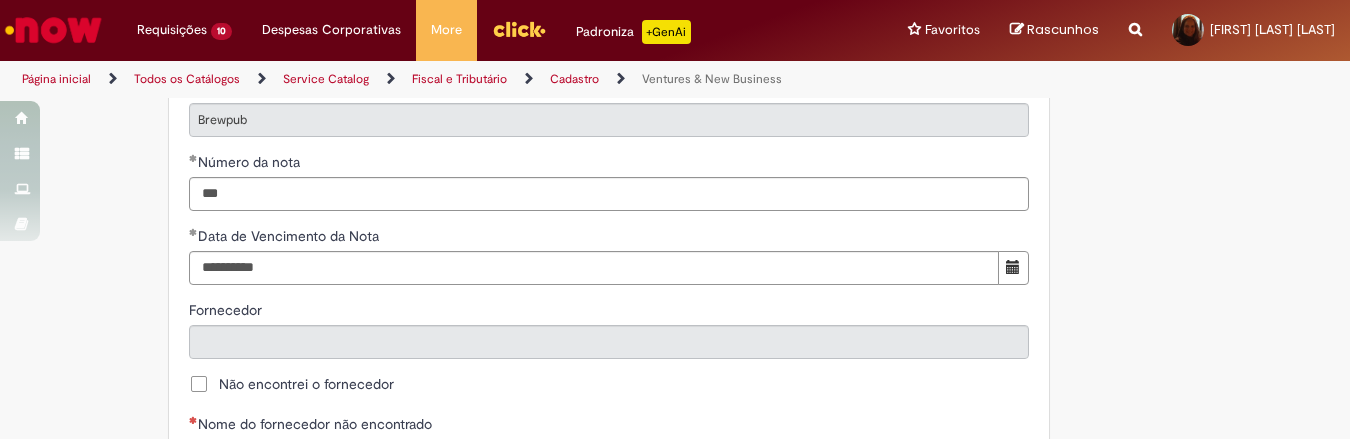 scroll, scrollTop: 1250, scrollLeft: 0, axis: vertical 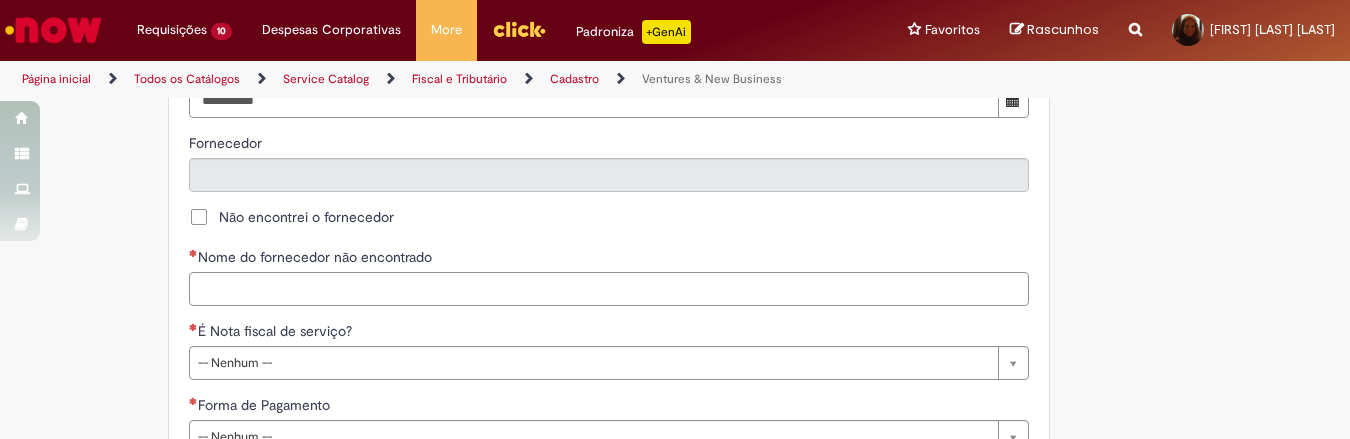 click on "Nome do fornecedor não encontrado" at bounding box center [609, 289] 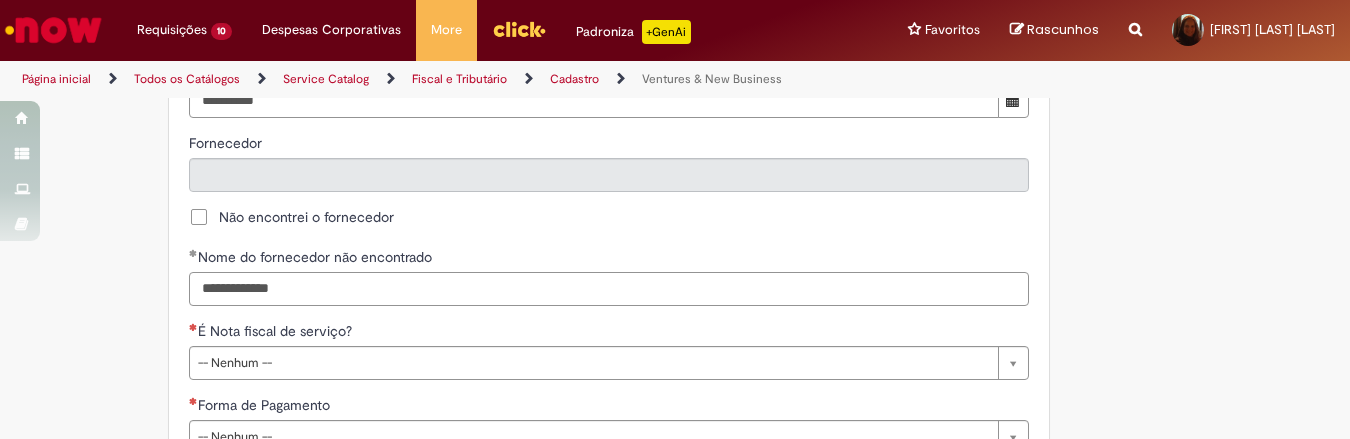scroll, scrollTop: 1417, scrollLeft: 0, axis: vertical 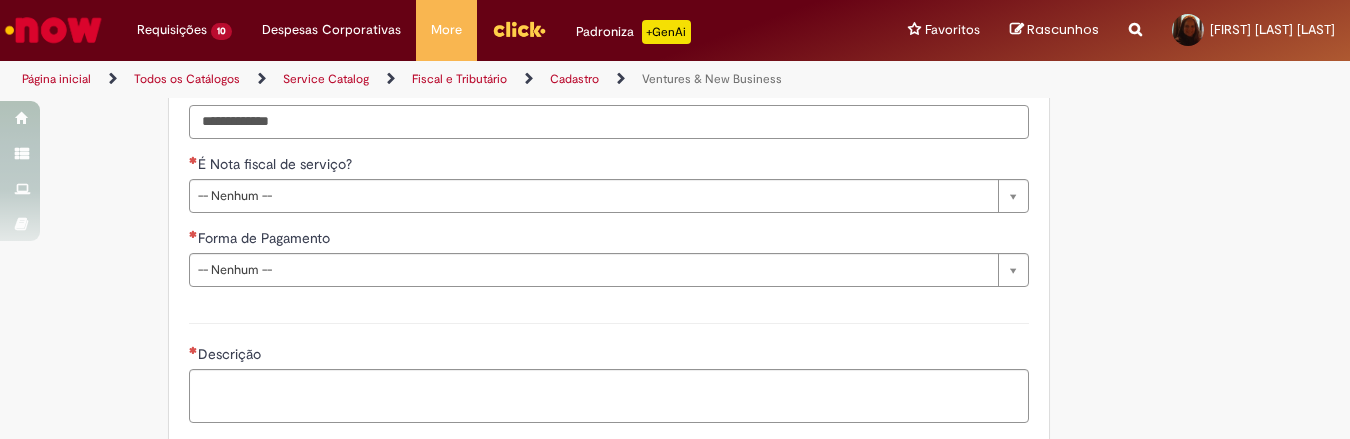 type on "**********" 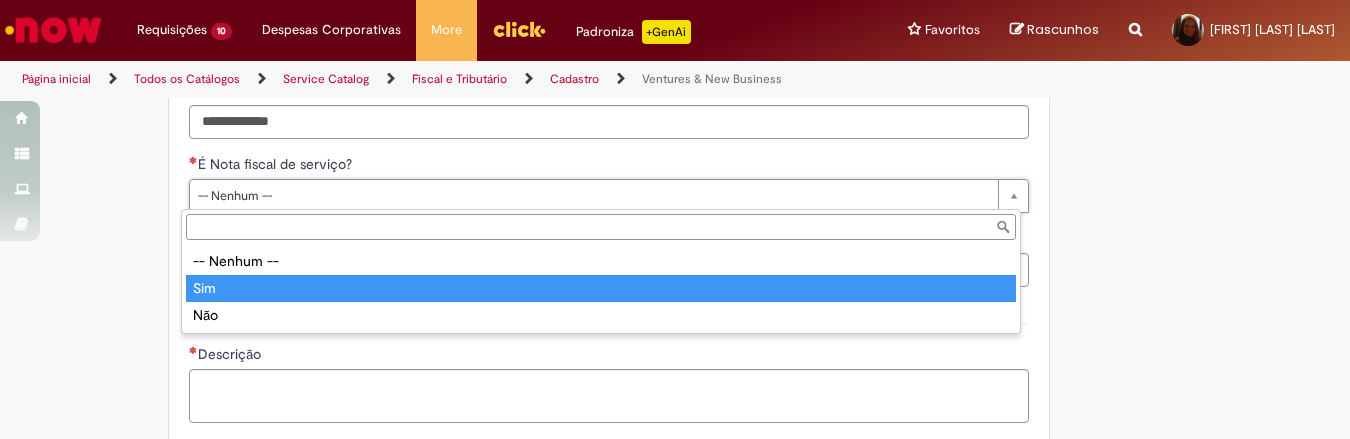 type on "***" 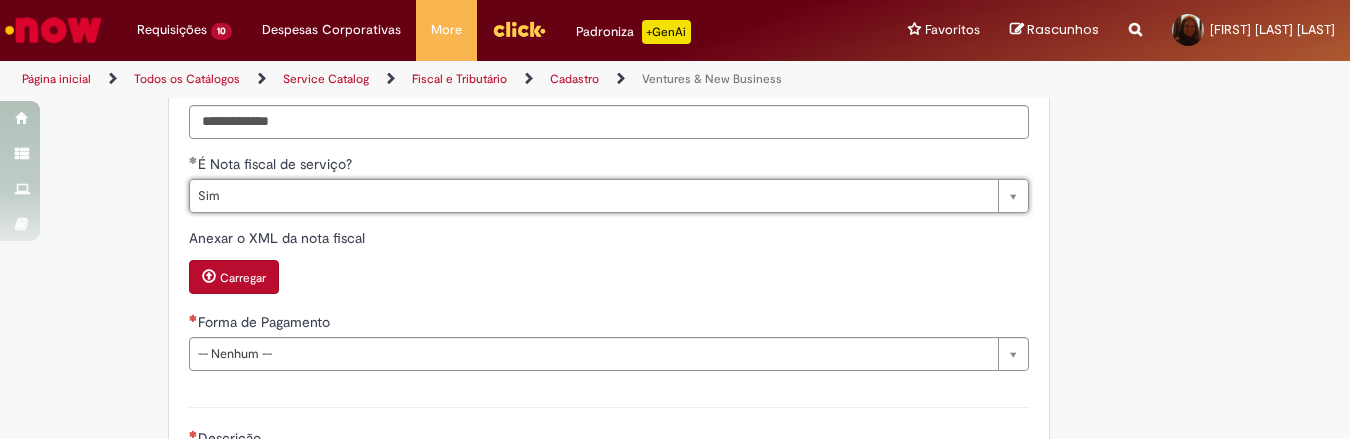 click on "Carregar" at bounding box center [243, 278] 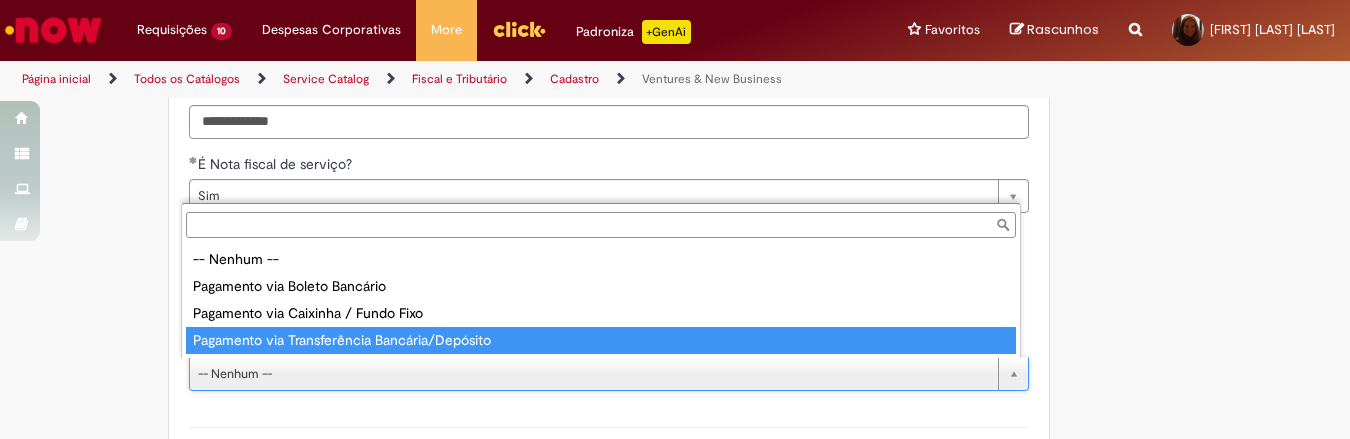 type on "**********" 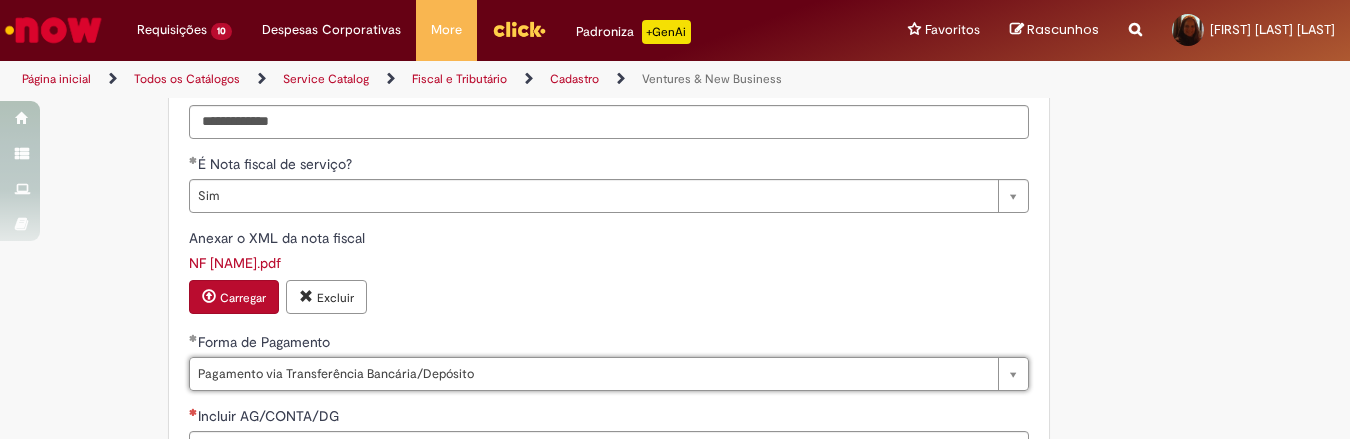 scroll, scrollTop: 1500, scrollLeft: 0, axis: vertical 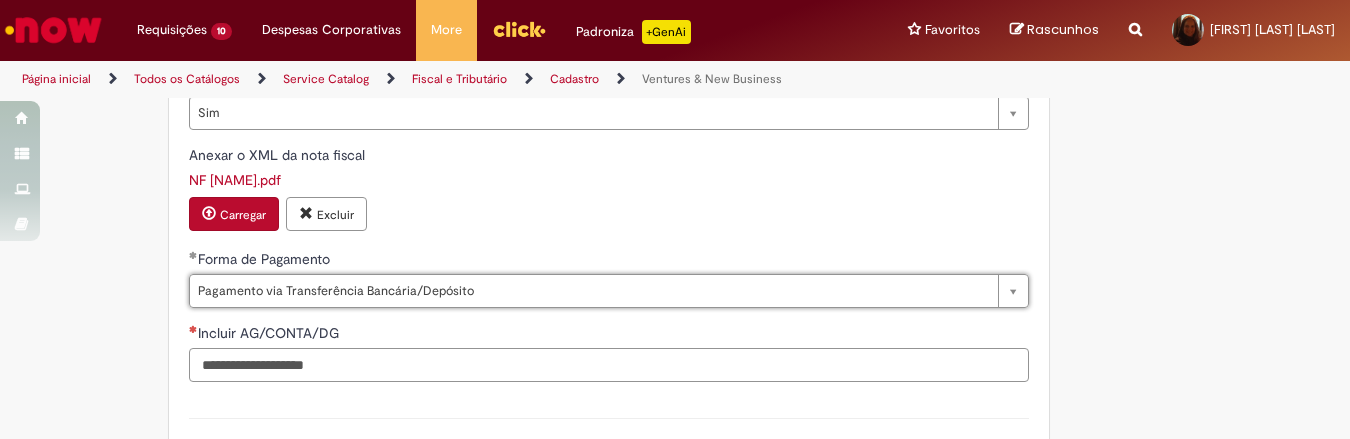 click on "Incluir AG/CONTA/DG" at bounding box center [609, 365] 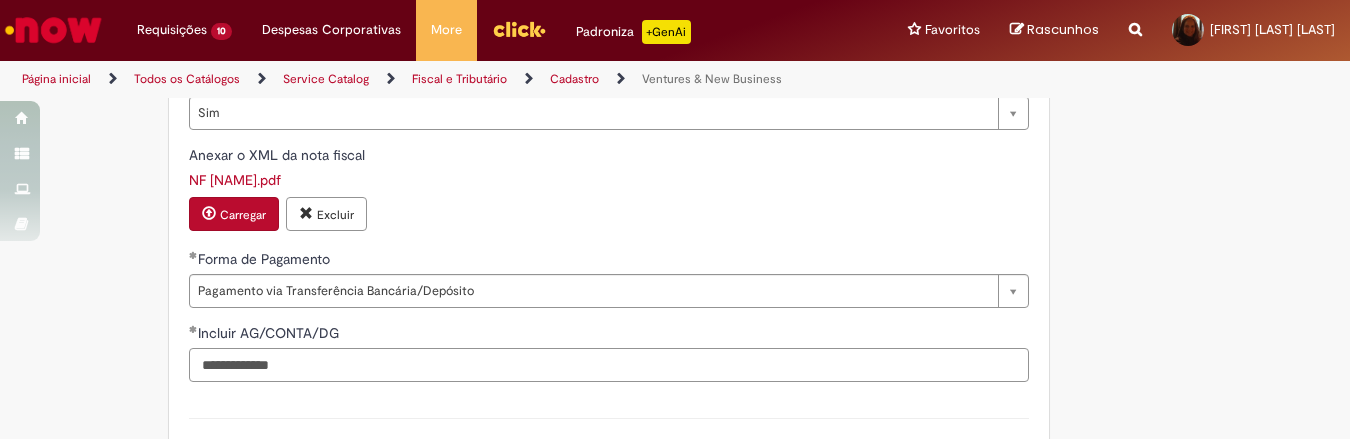 scroll, scrollTop: 1750, scrollLeft: 0, axis: vertical 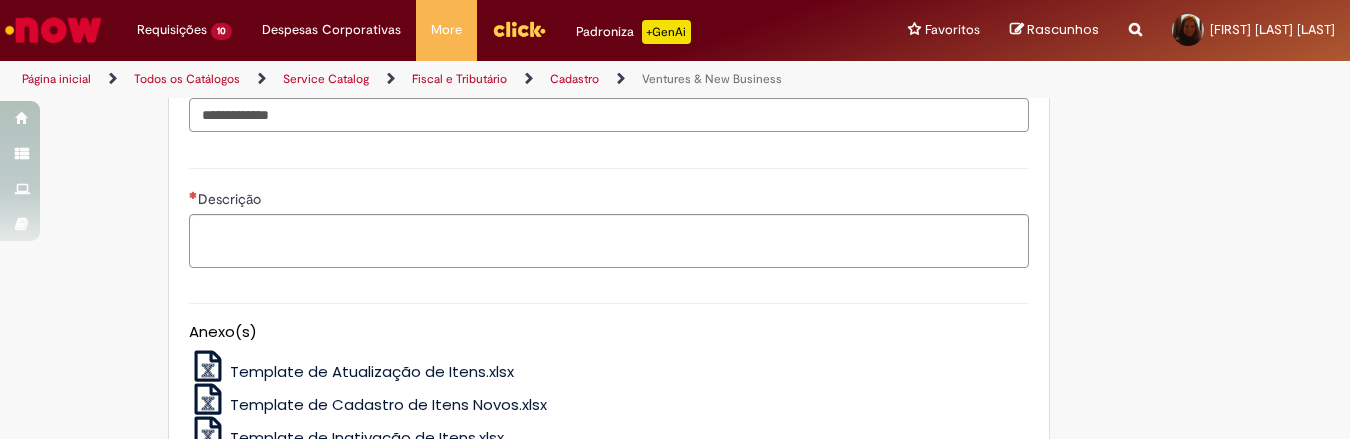 type on "**********" 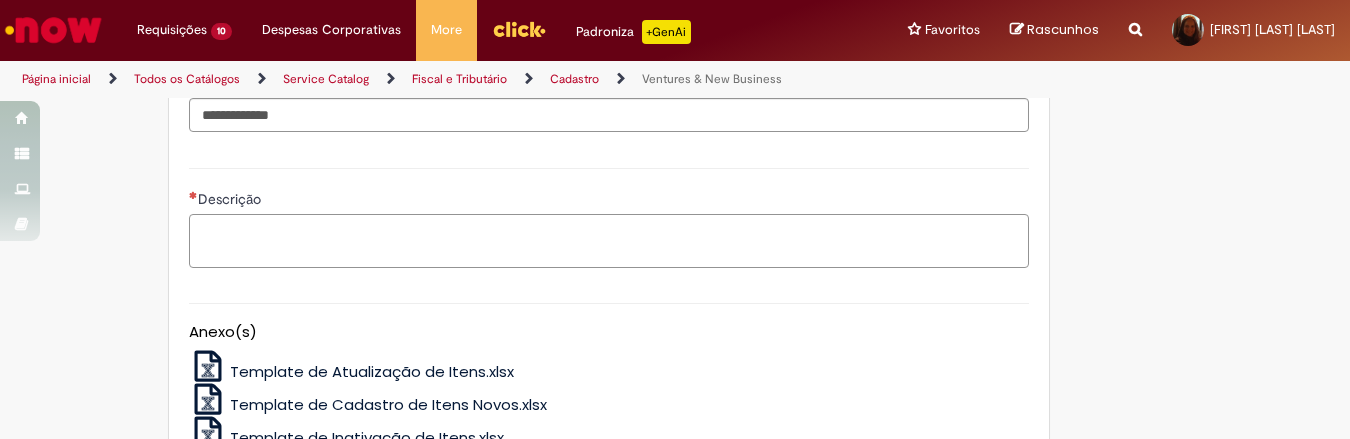click on "Descrição" at bounding box center [609, 241] 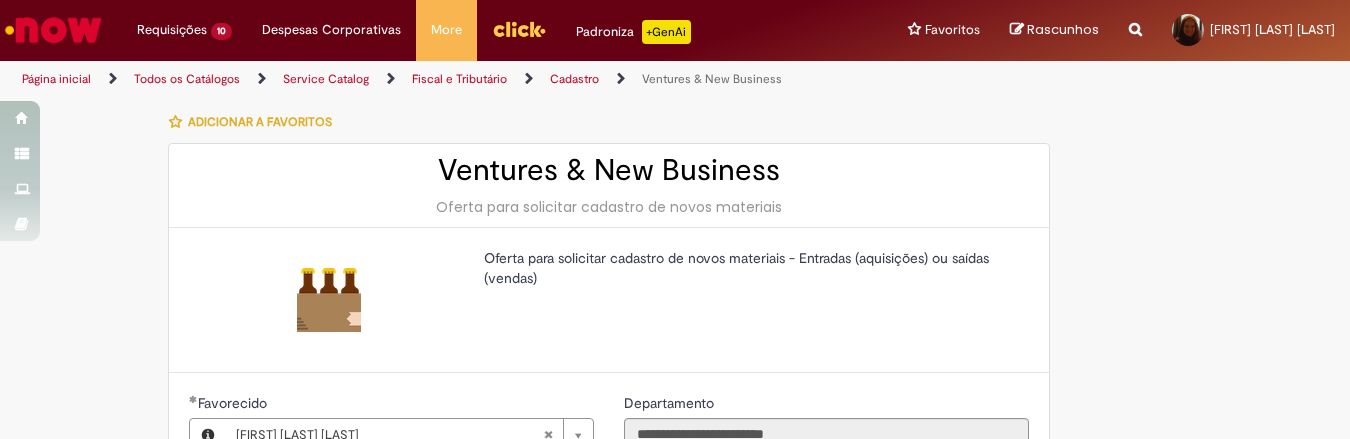 scroll, scrollTop: 167, scrollLeft: 0, axis: vertical 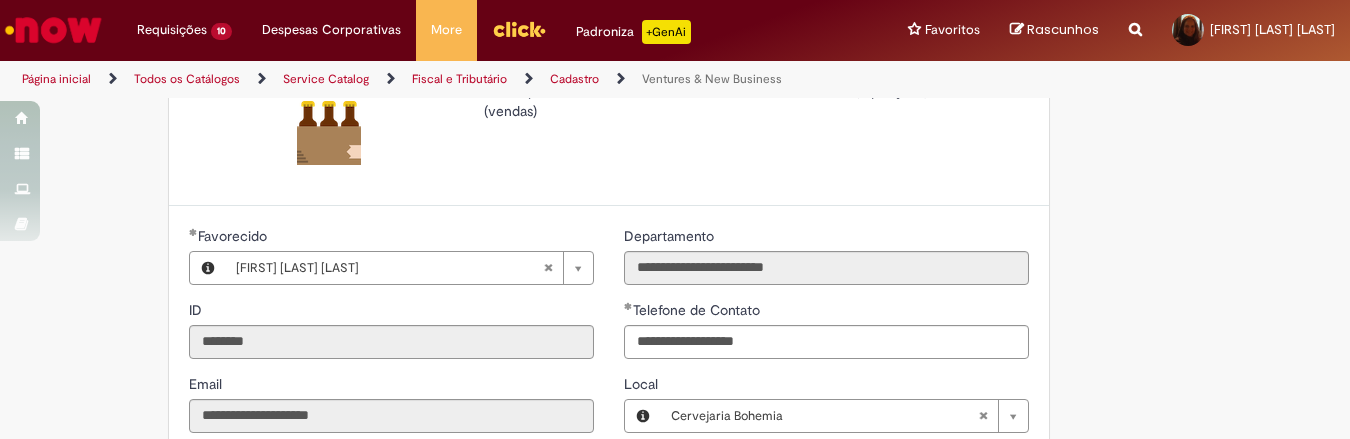 type on "**********" 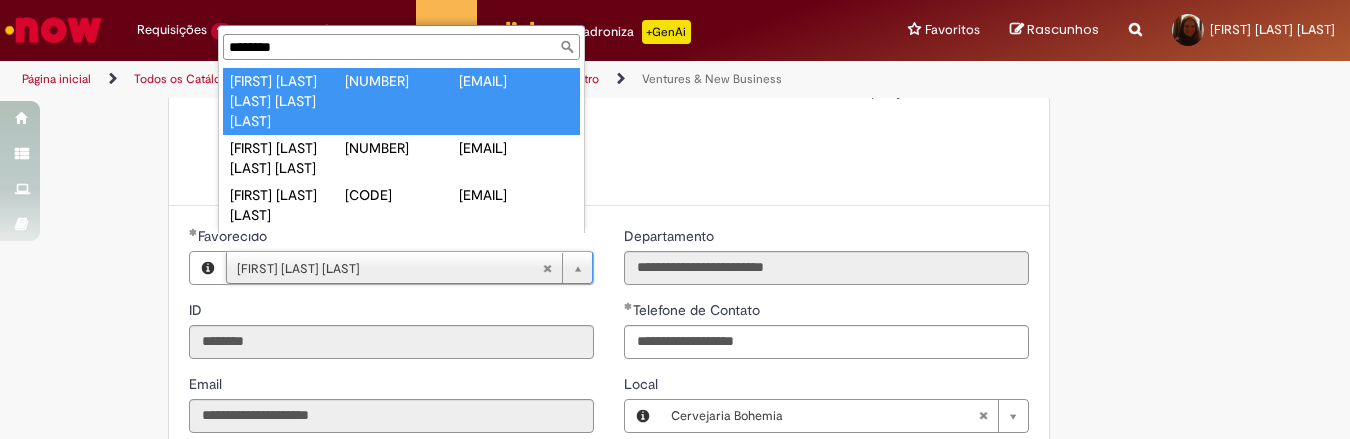 type on "********" 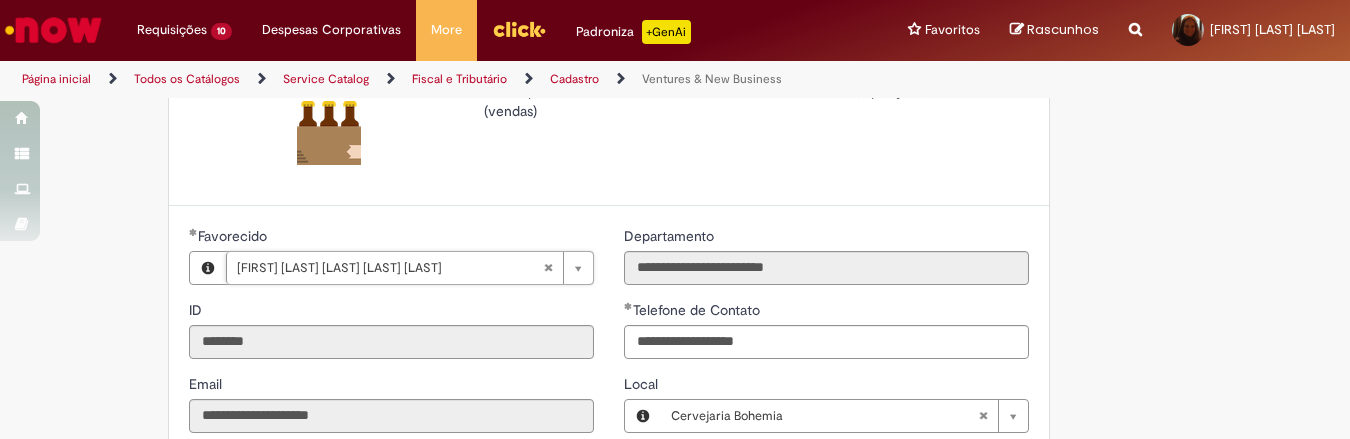 type on "********" 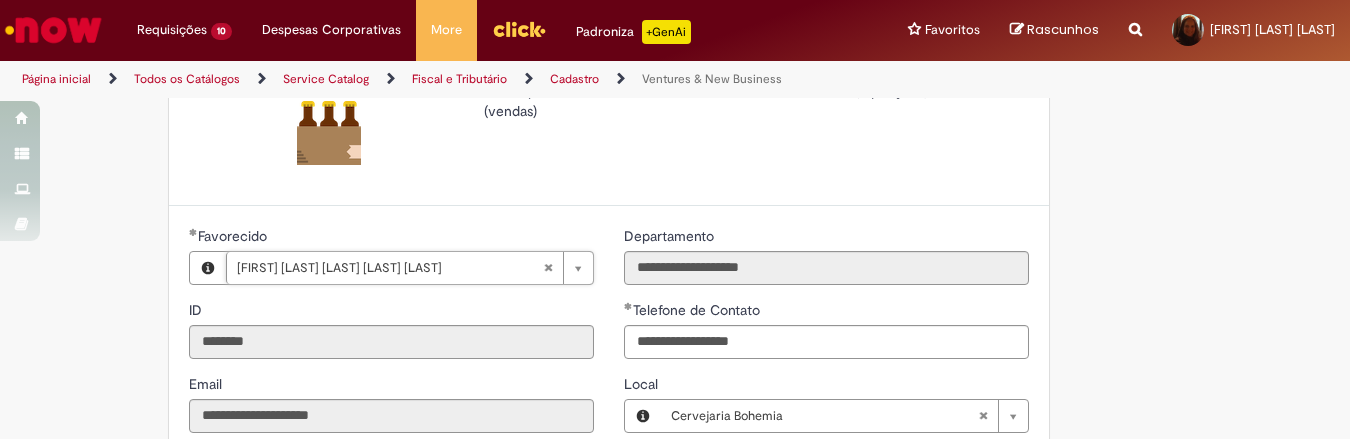 scroll, scrollTop: 0, scrollLeft: 187, axis: horizontal 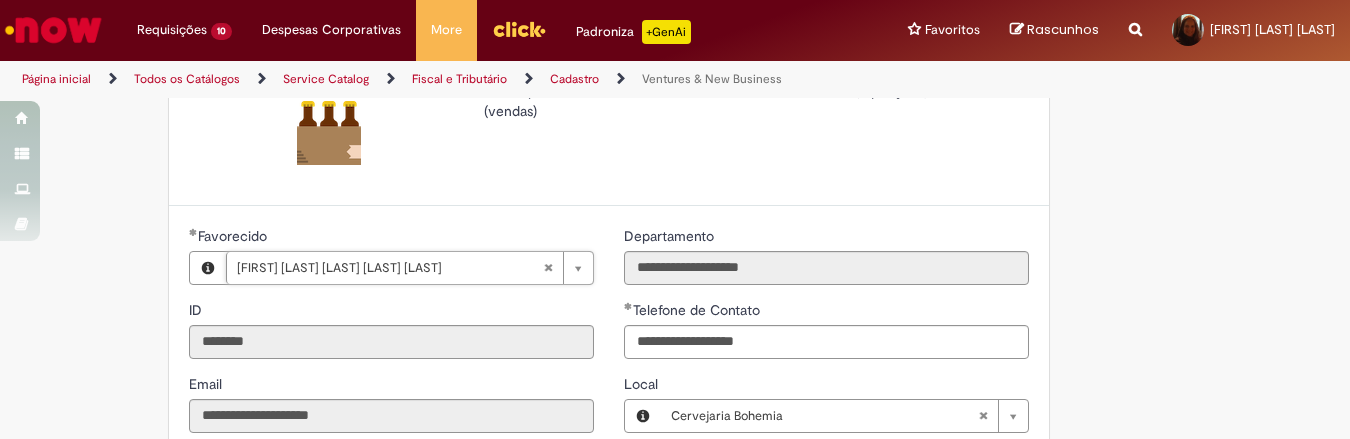 click on "**********" at bounding box center [675, 1118] 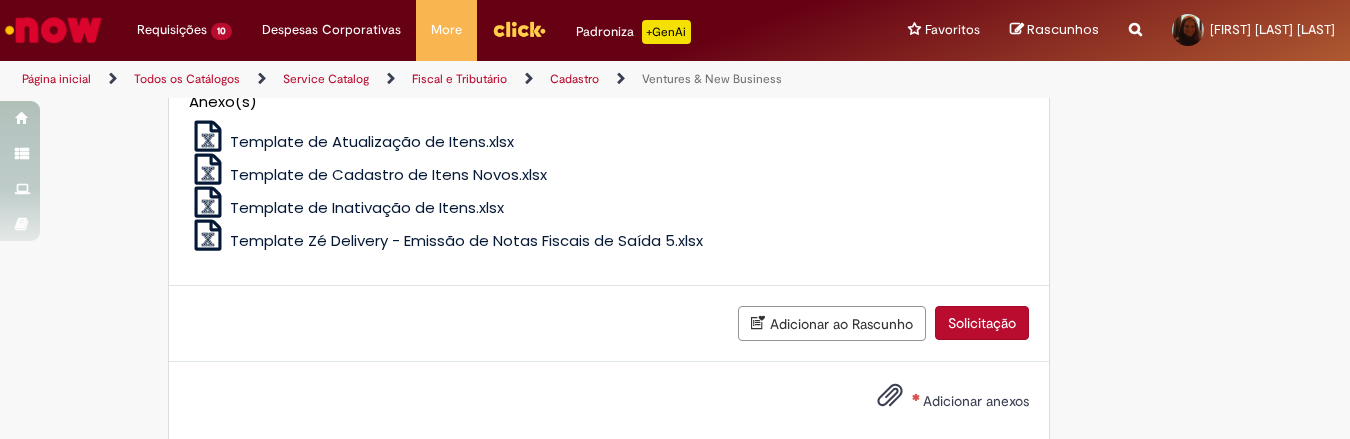 scroll, scrollTop: 2032, scrollLeft: 0, axis: vertical 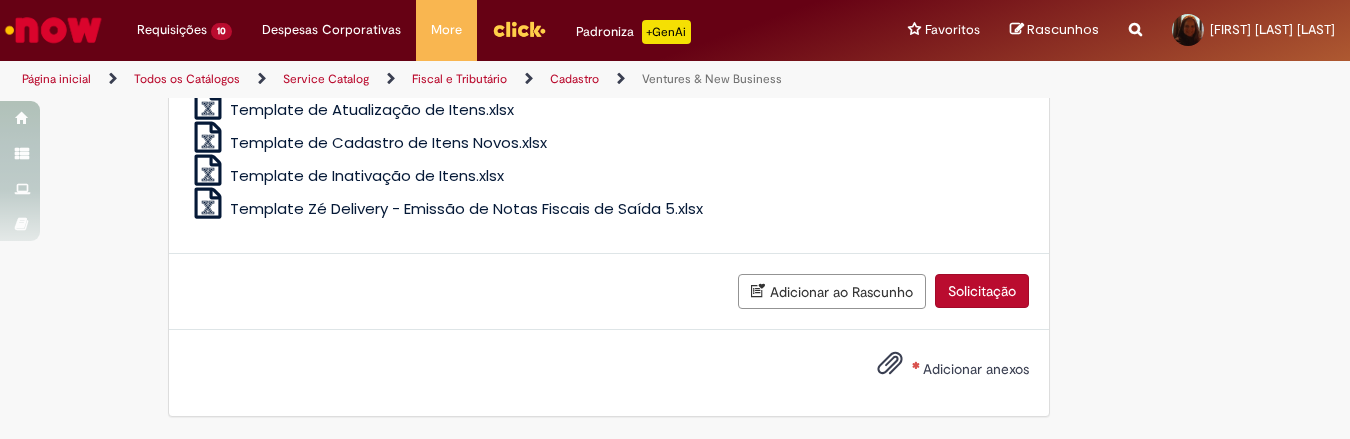 click on "Adicionar anexos" at bounding box center [976, 369] 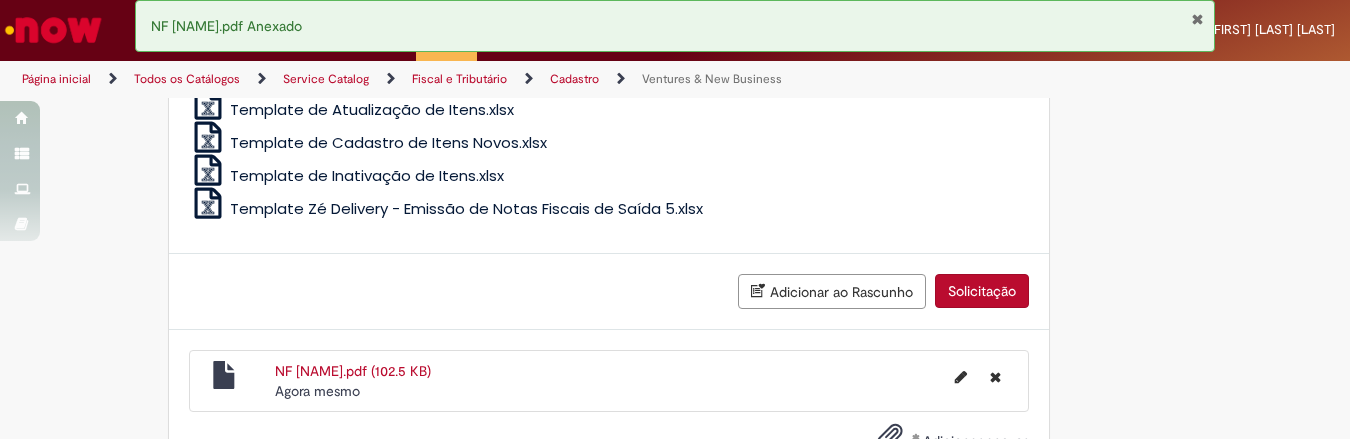 click on "Solicitação" at bounding box center [982, 291] 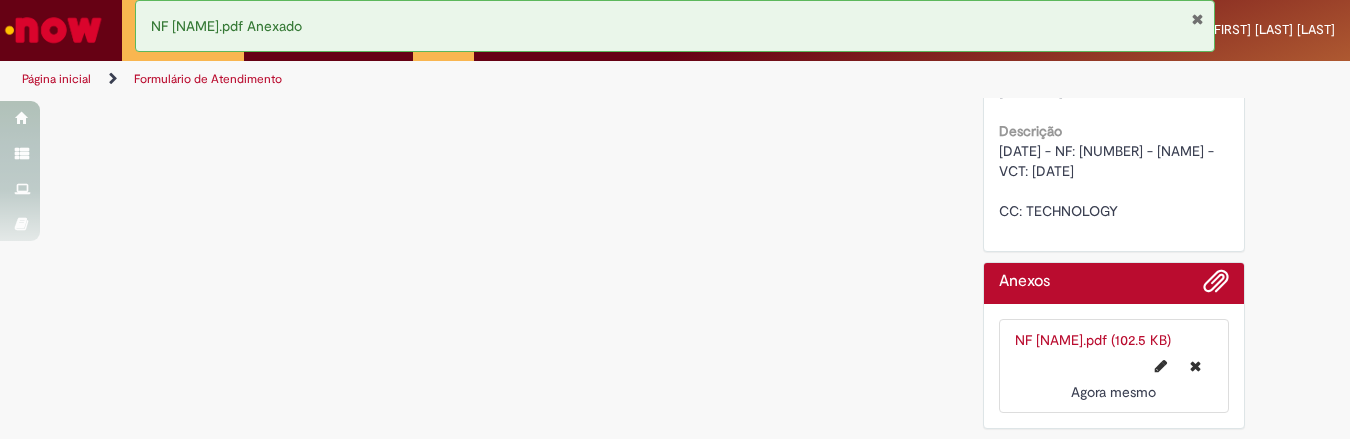 scroll, scrollTop: 0, scrollLeft: 0, axis: both 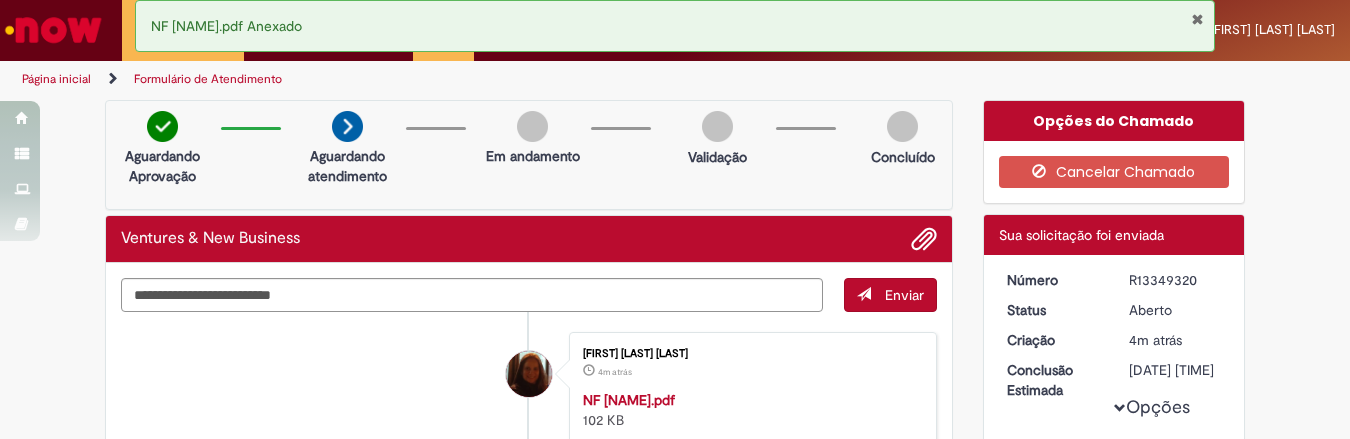 click at bounding box center [53, 30] 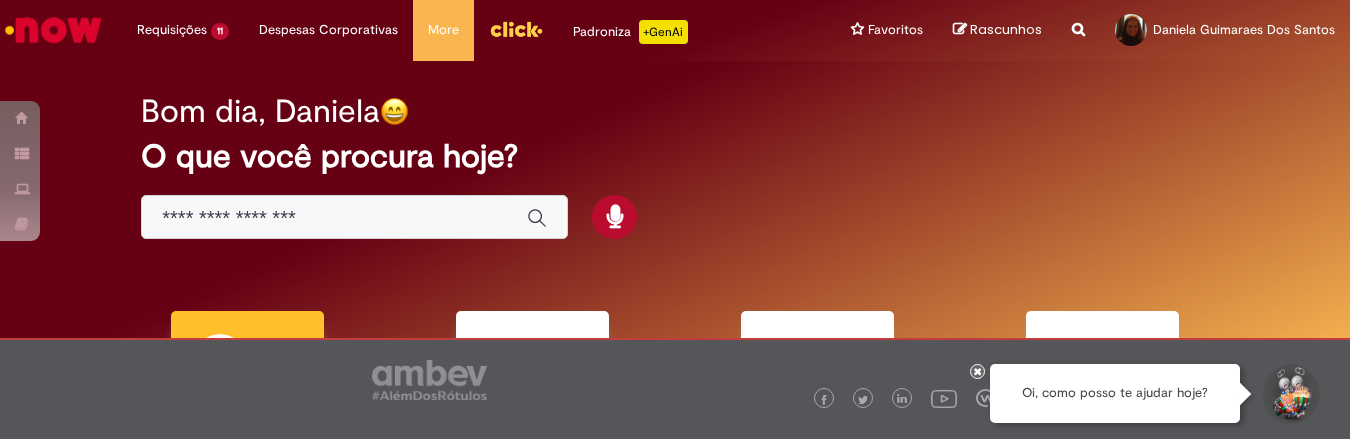 scroll, scrollTop: 0, scrollLeft: 0, axis: both 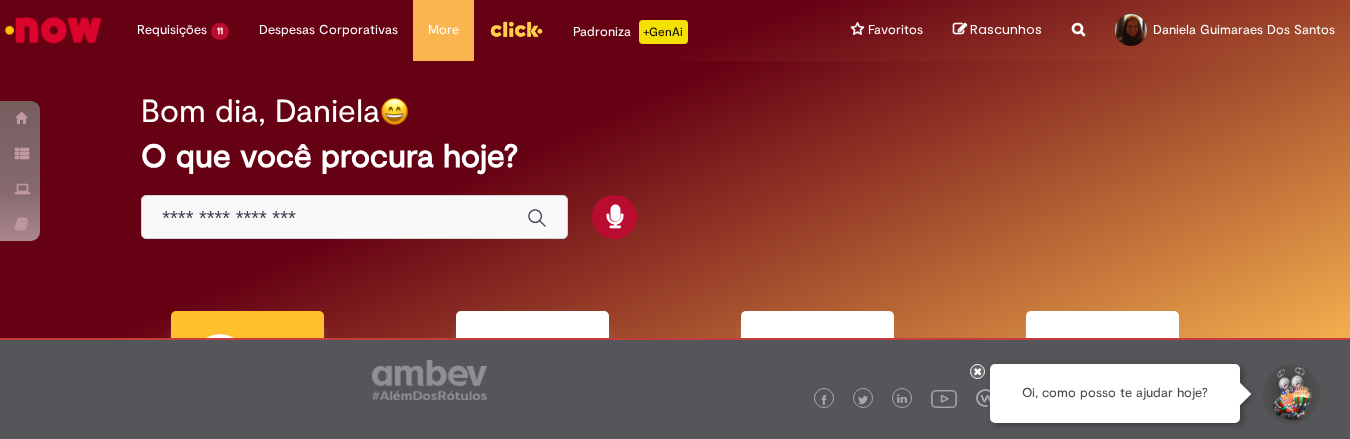 click at bounding box center (334, 218) 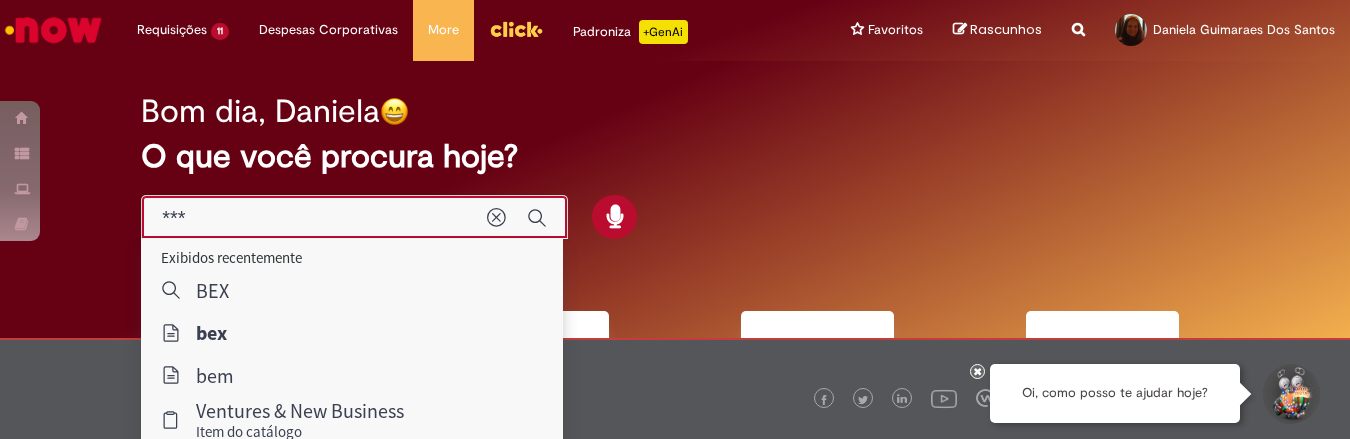 type on "***" 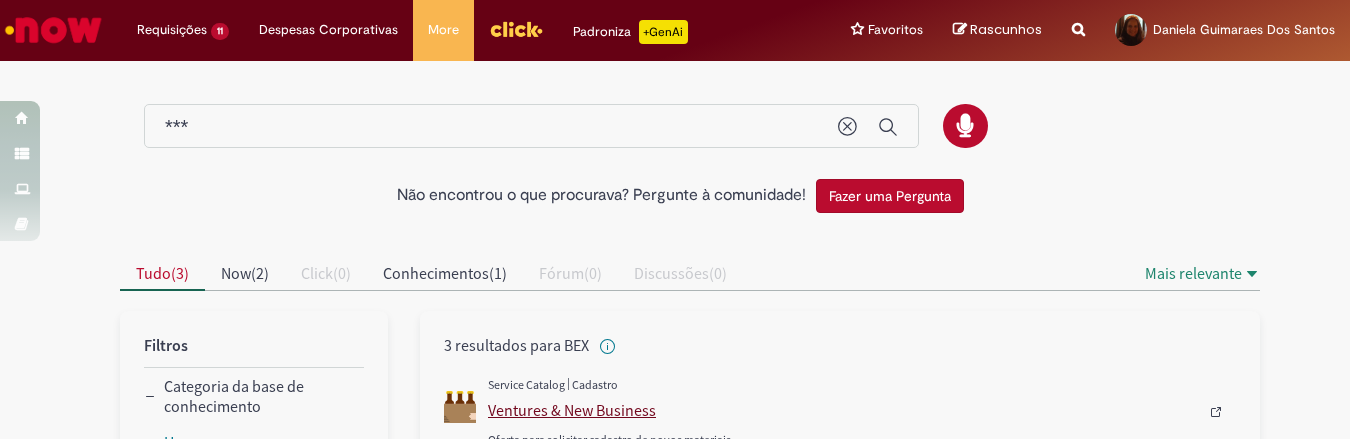 click on "Ventures & New Business" at bounding box center (843, 410) 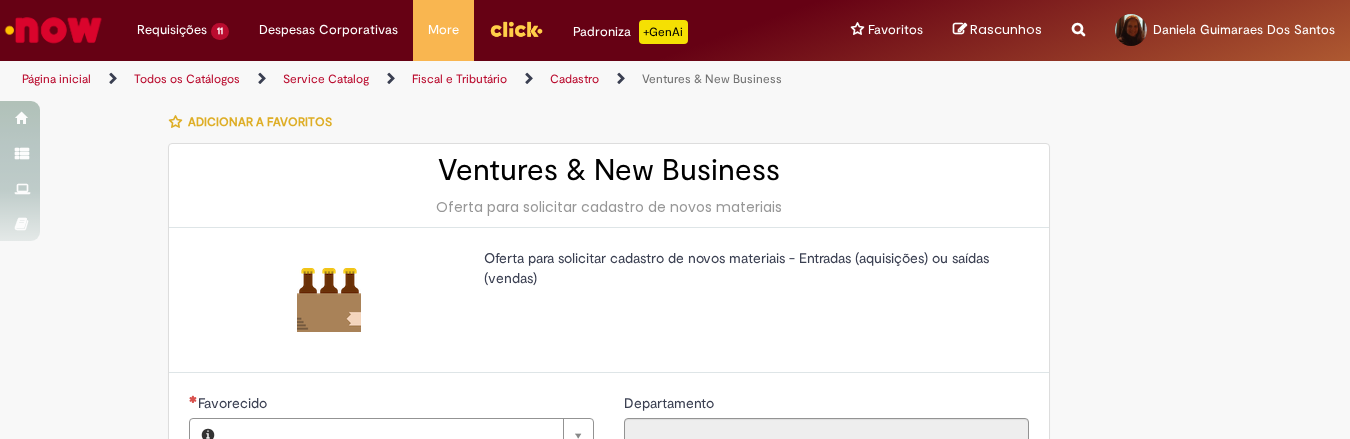 type on "********" 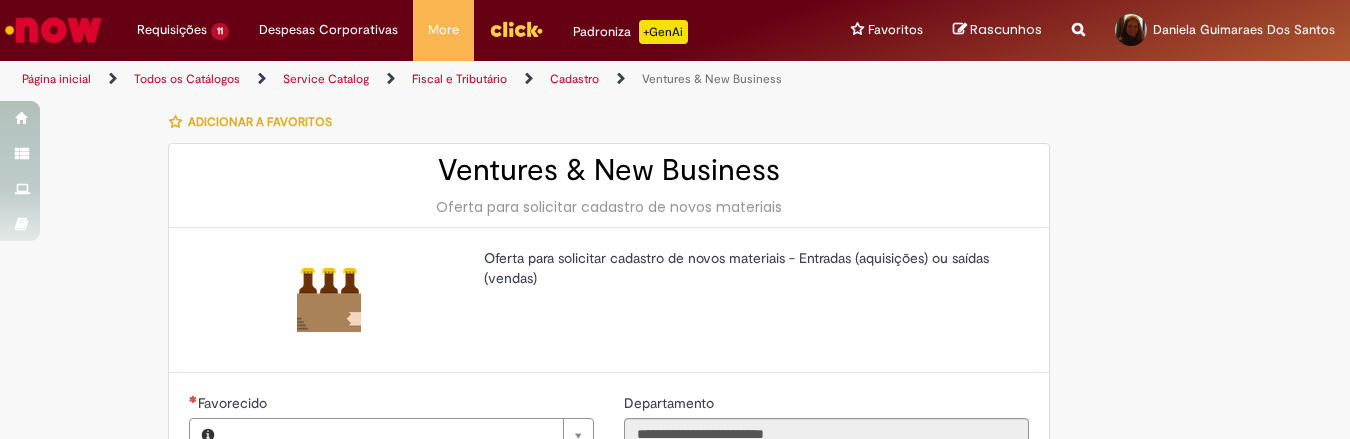 type on "**********" 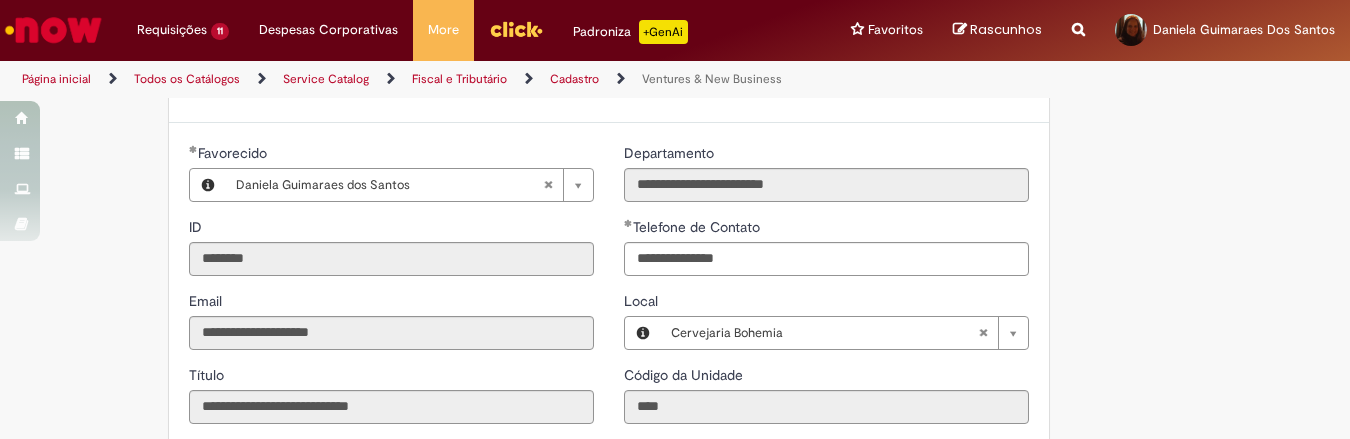 type on "**********" 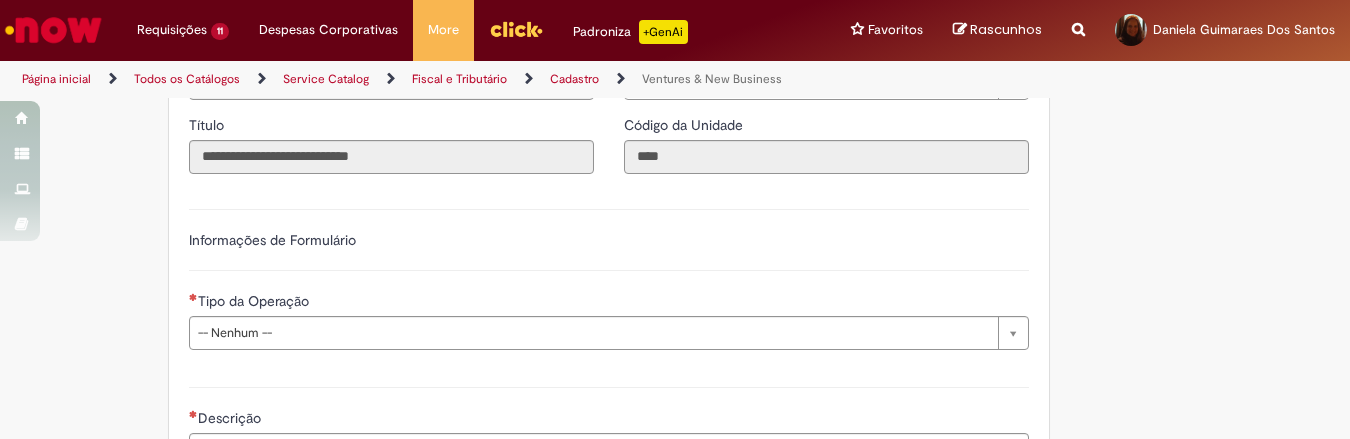 scroll, scrollTop: 667, scrollLeft: 0, axis: vertical 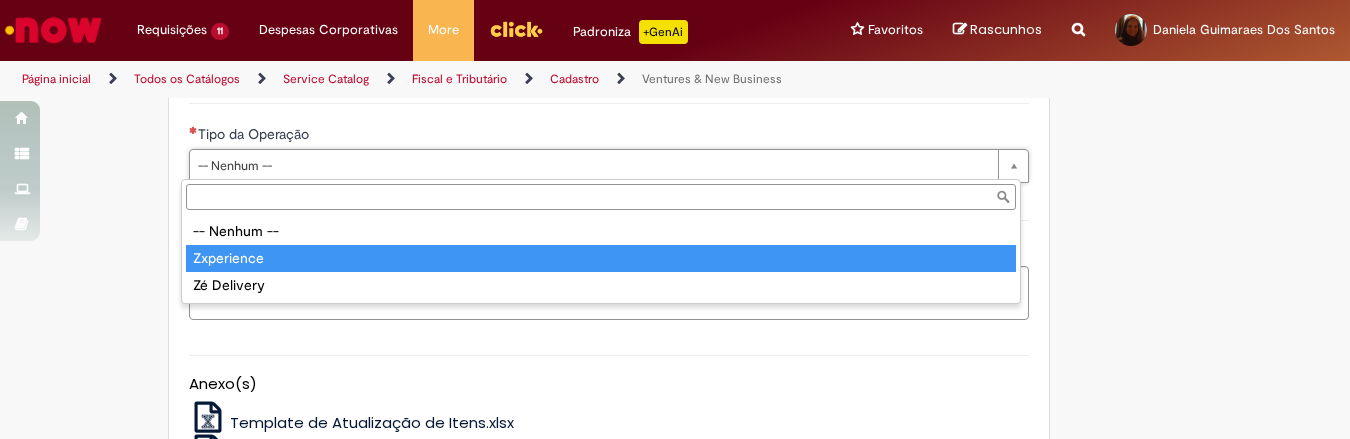 type on "**********" 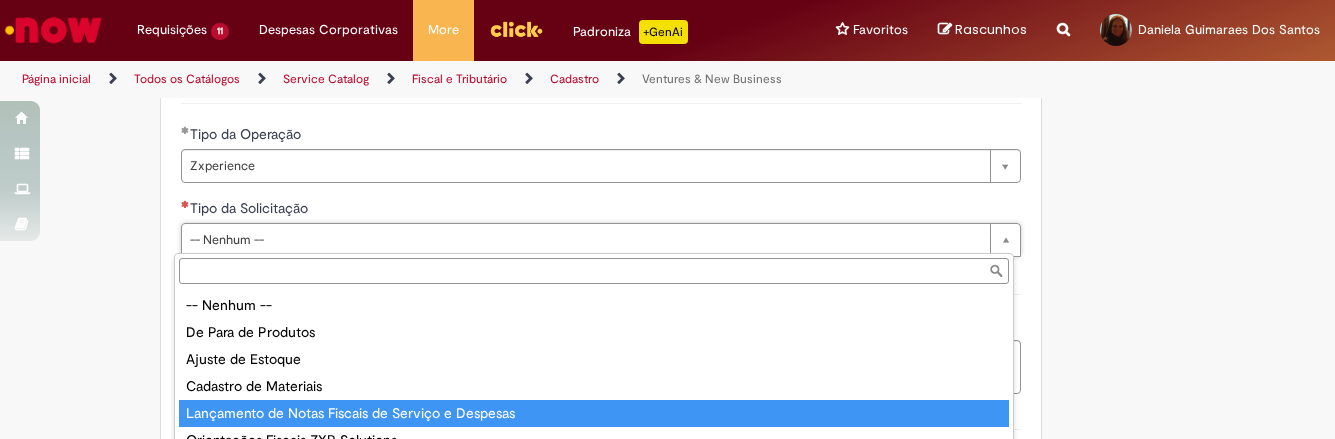 type on "**********" 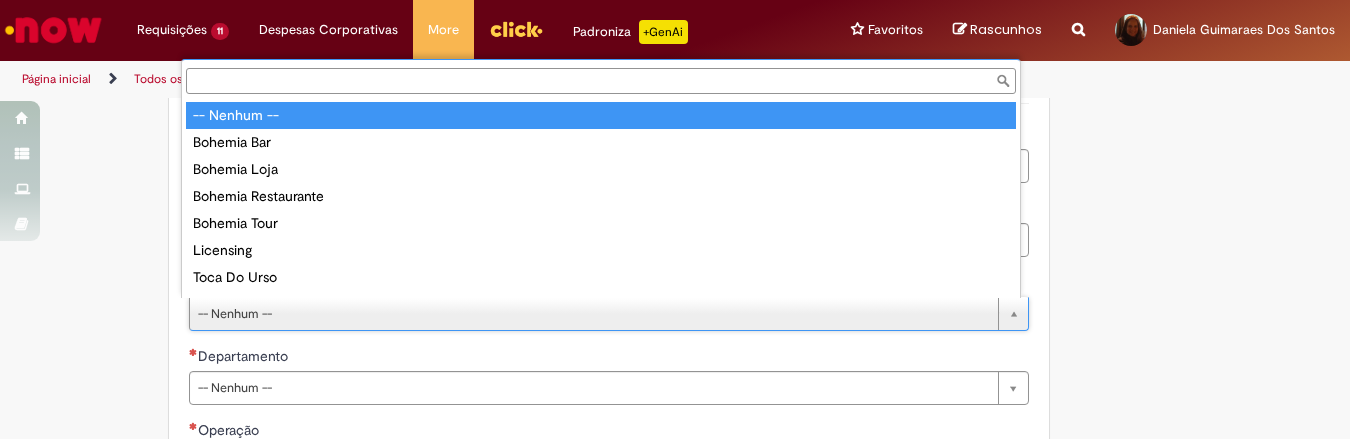 scroll, scrollTop: 16, scrollLeft: 0, axis: vertical 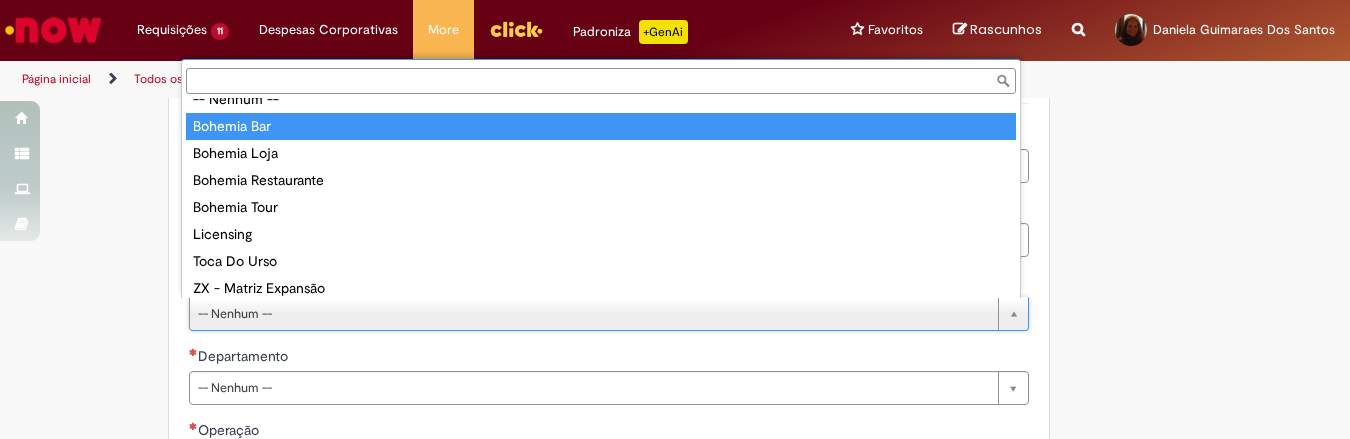 type on "**********" 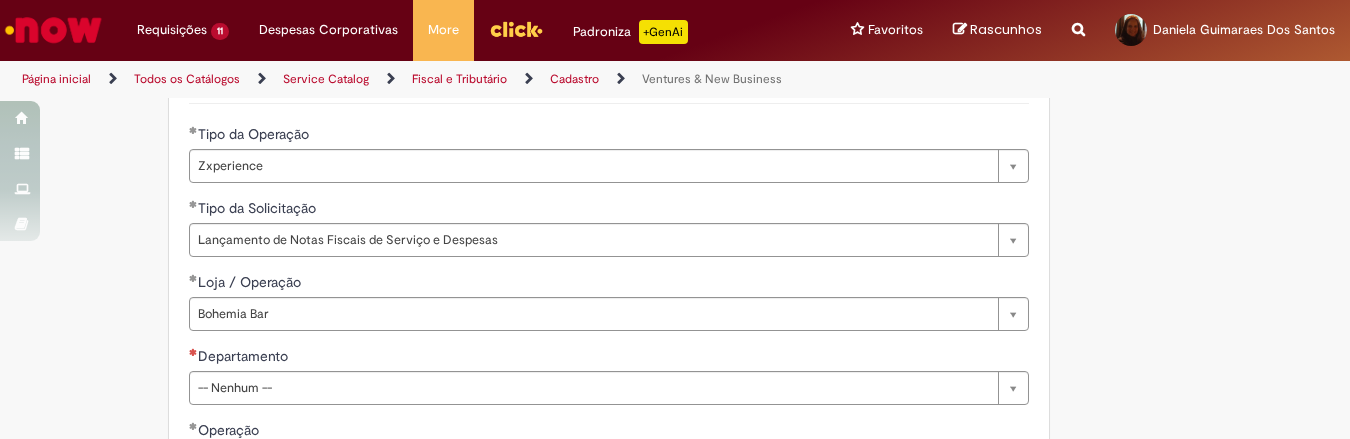 click on "**********" at bounding box center (675, 482) 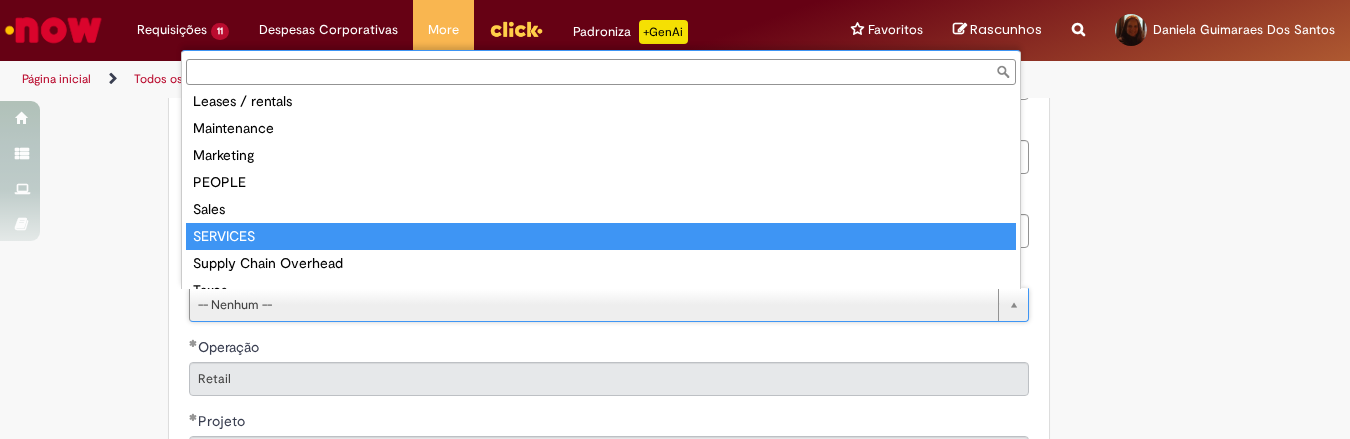 scroll, scrollTop: 250, scrollLeft: 0, axis: vertical 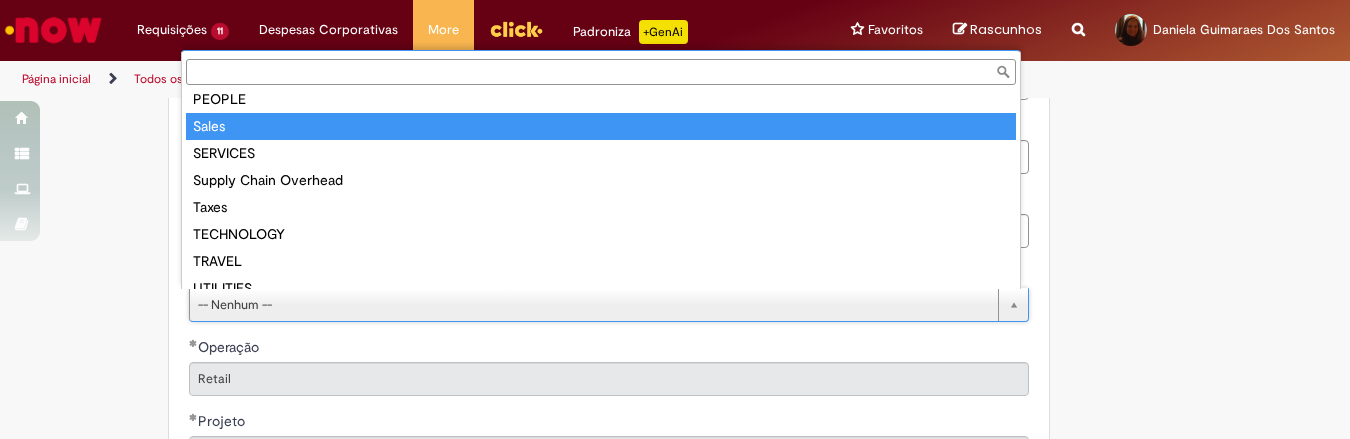 type on "*****" 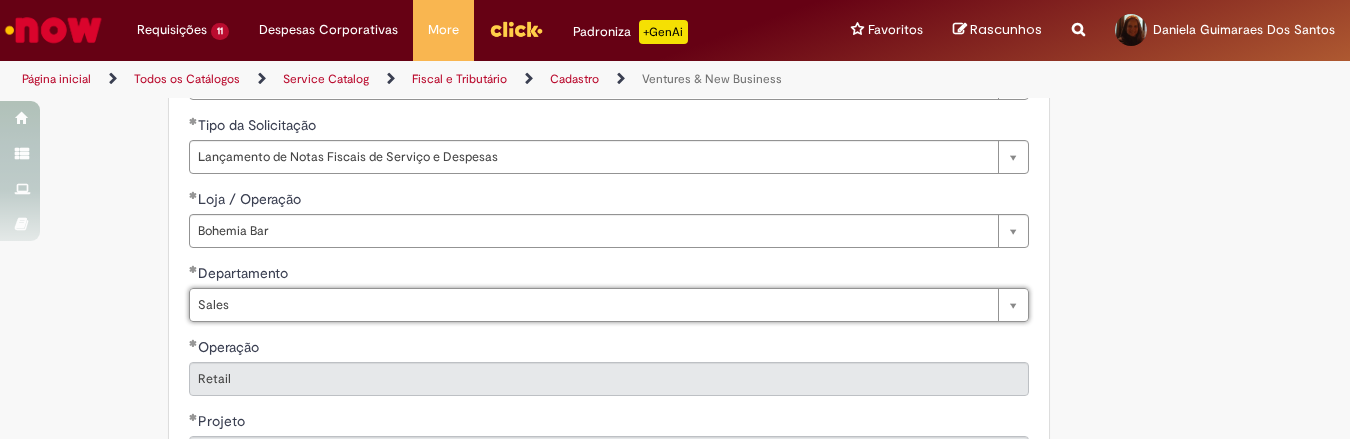 click on "**********" at bounding box center [675, 399] 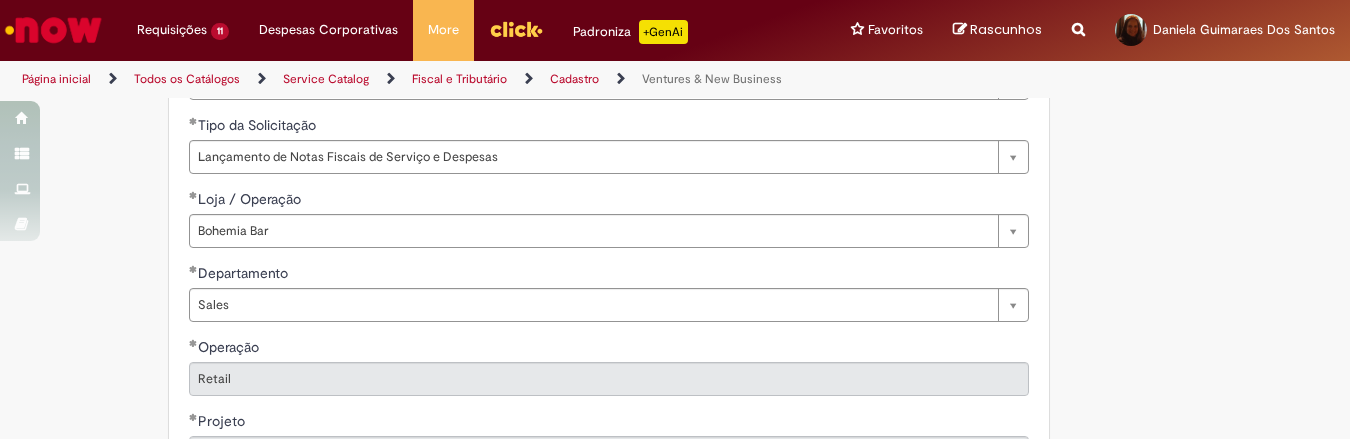 scroll, scrollTop: 1000, scrollLeft: 0, axis: vertical 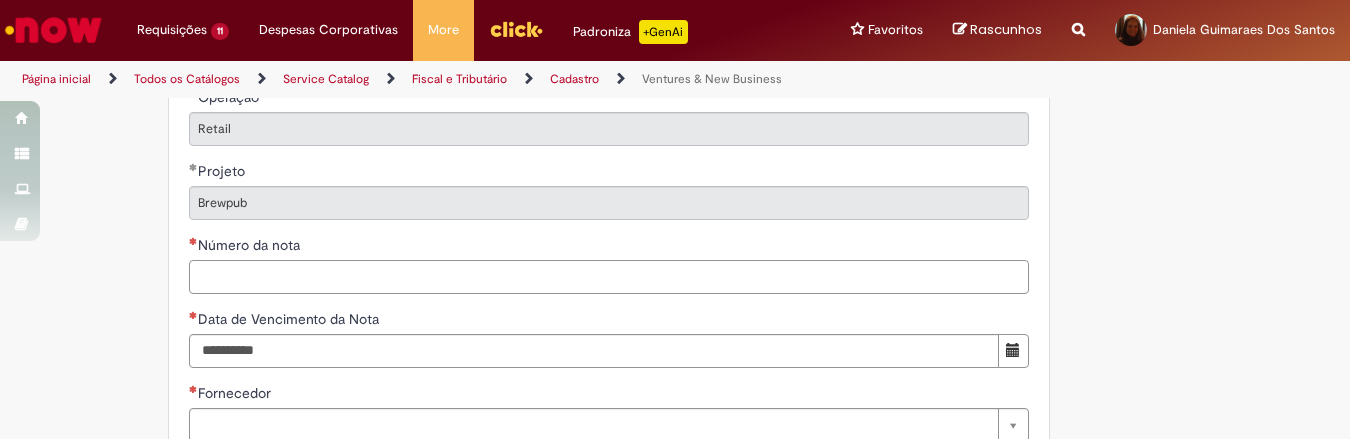 click on "Número da nota" at bounding box center [609, 277] 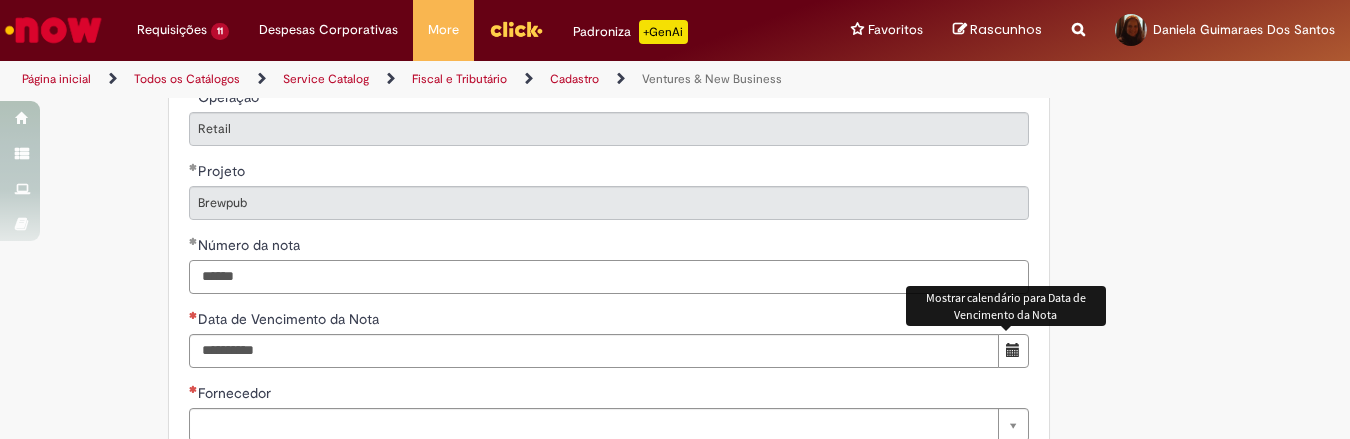 type on "******" 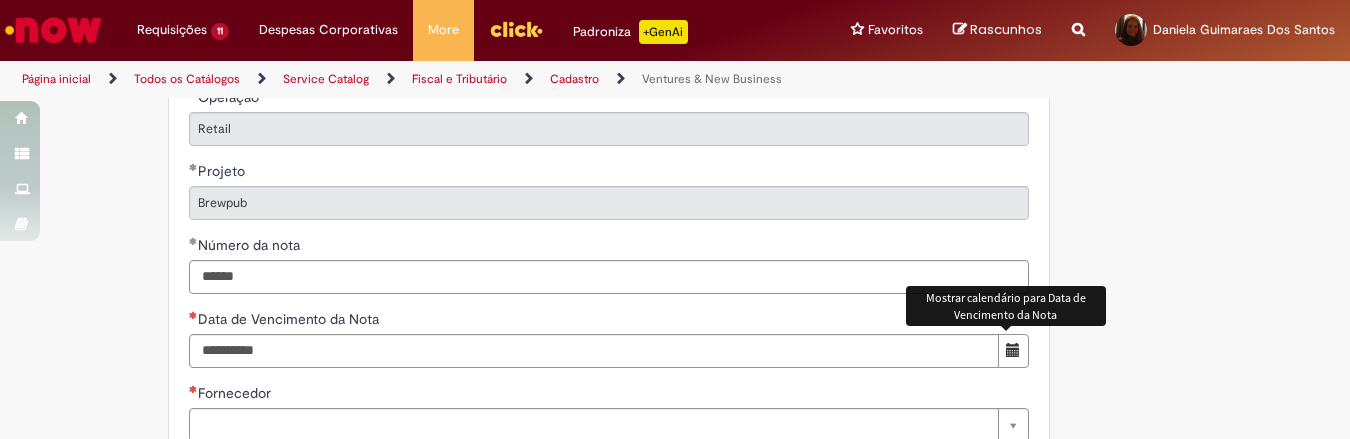 click at bounding box center [1013, 350] 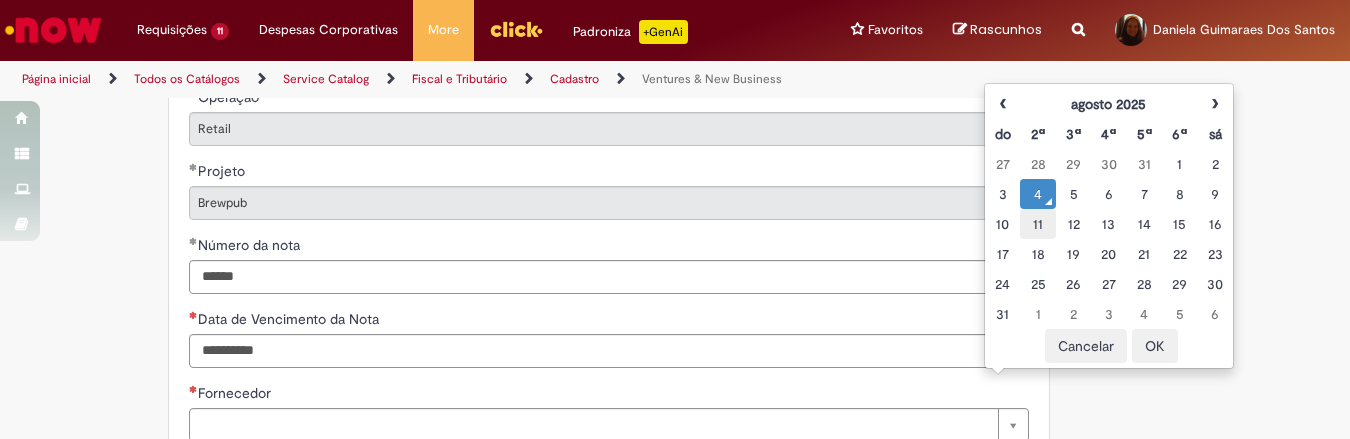 click on "11" at bounding box center (1037, 224) 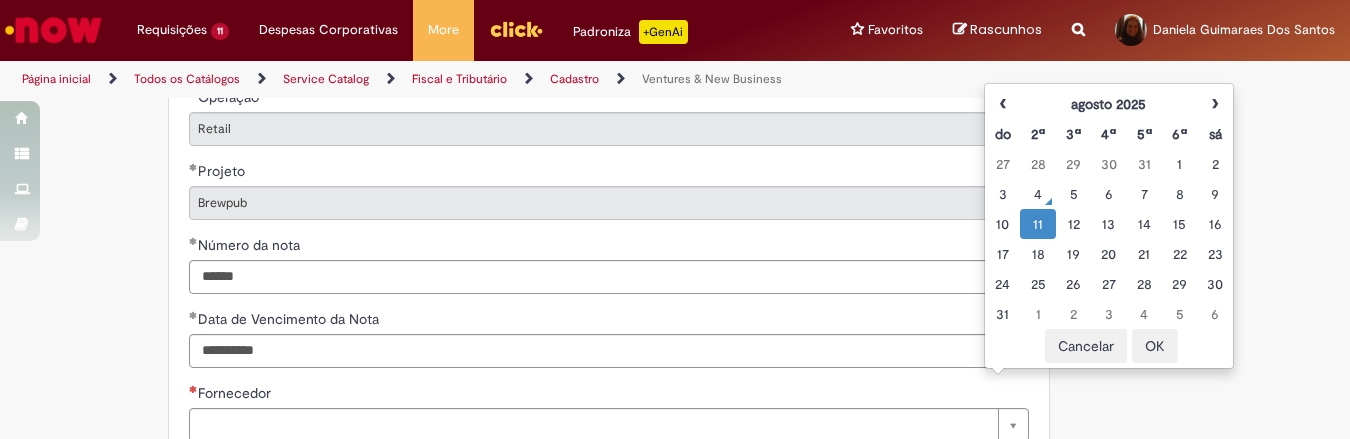 click on "OK" at bounding box center (1155, 346) 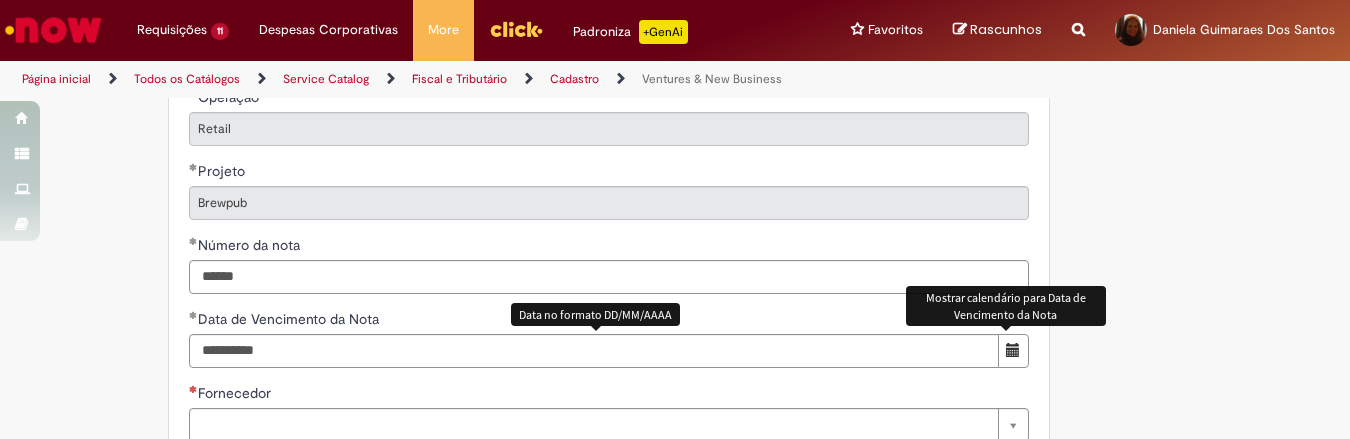 scroll, scrollTop: 1250, scrollLeft: 0, axis: vertical 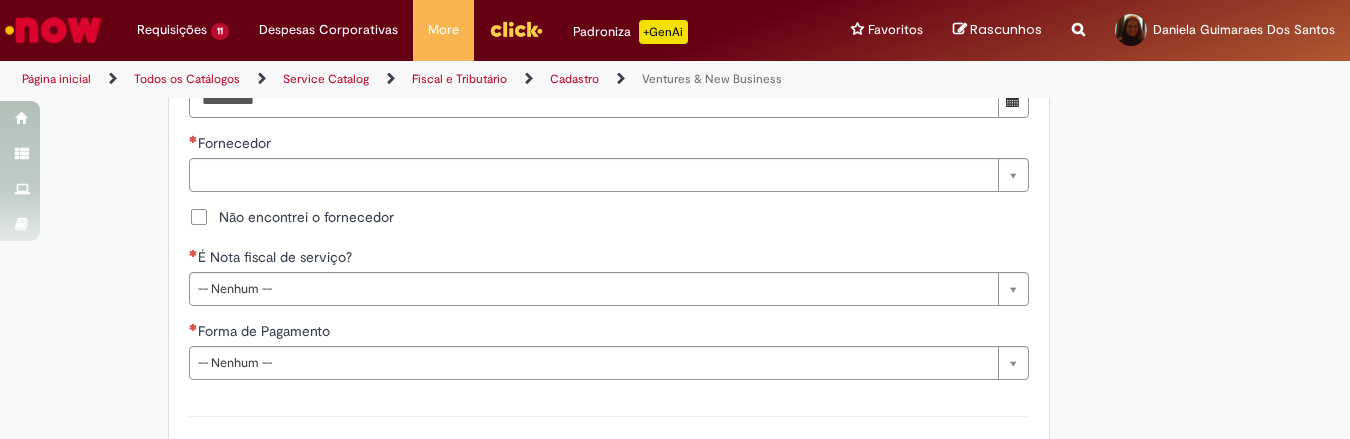 click on "Não encontrei o fornecedor" at bounding box center (306, 217) 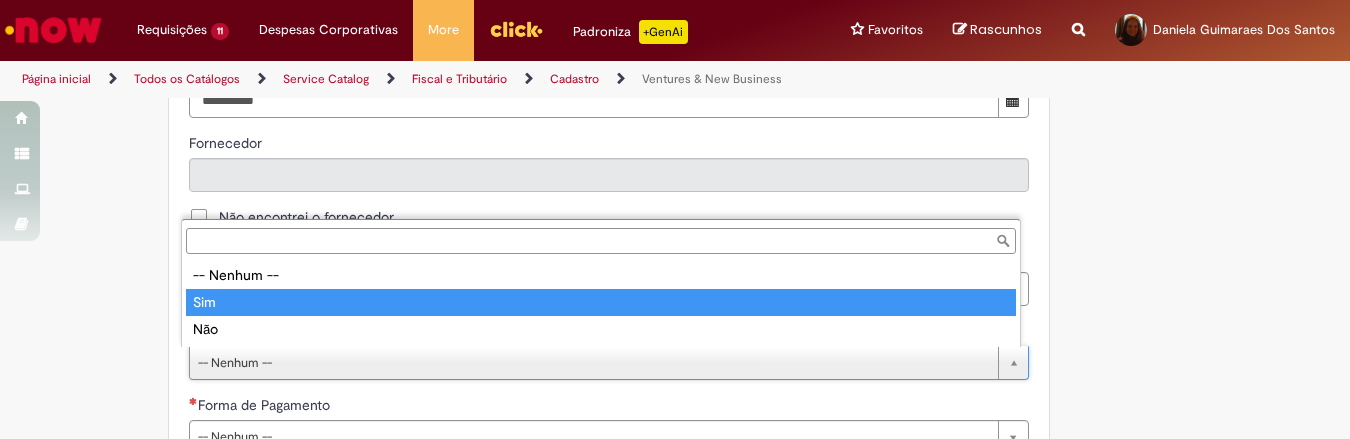 type on "***" 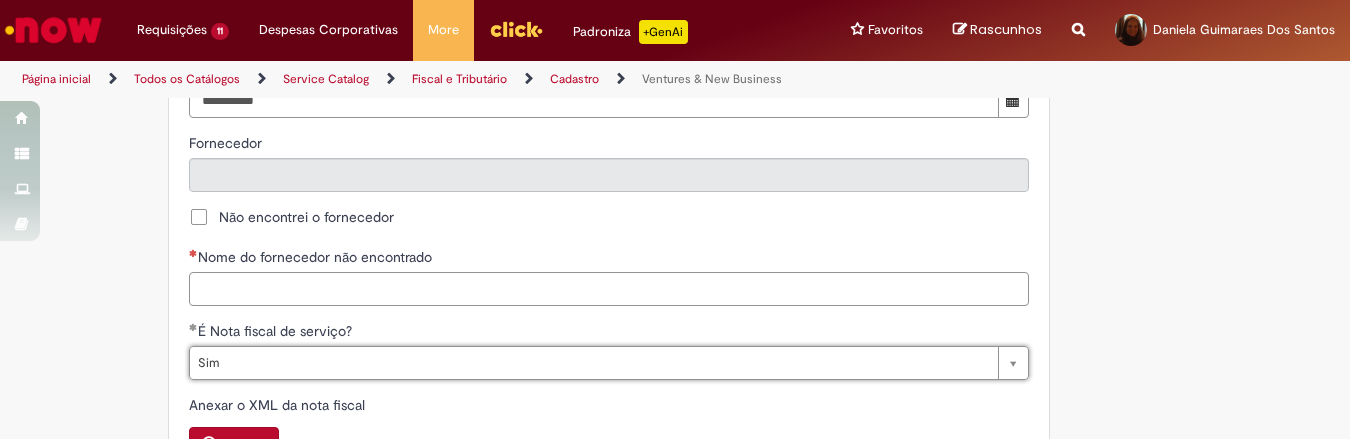 click on "Nome do fornecedor não encontrado" at bounding box center (609, 289) 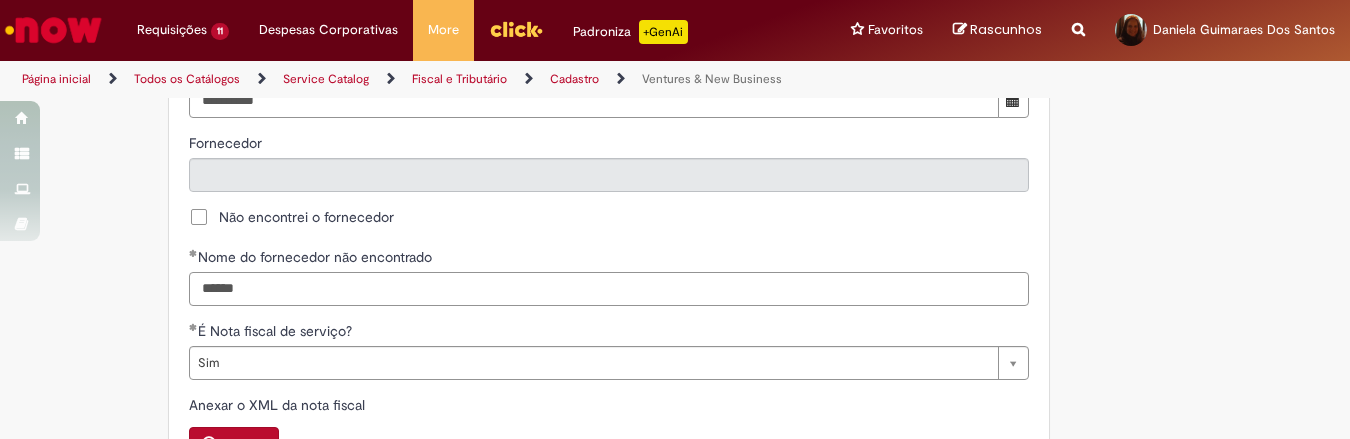 scroll, scrollTop: 1417, scrollLeft: 0, axis: vertical 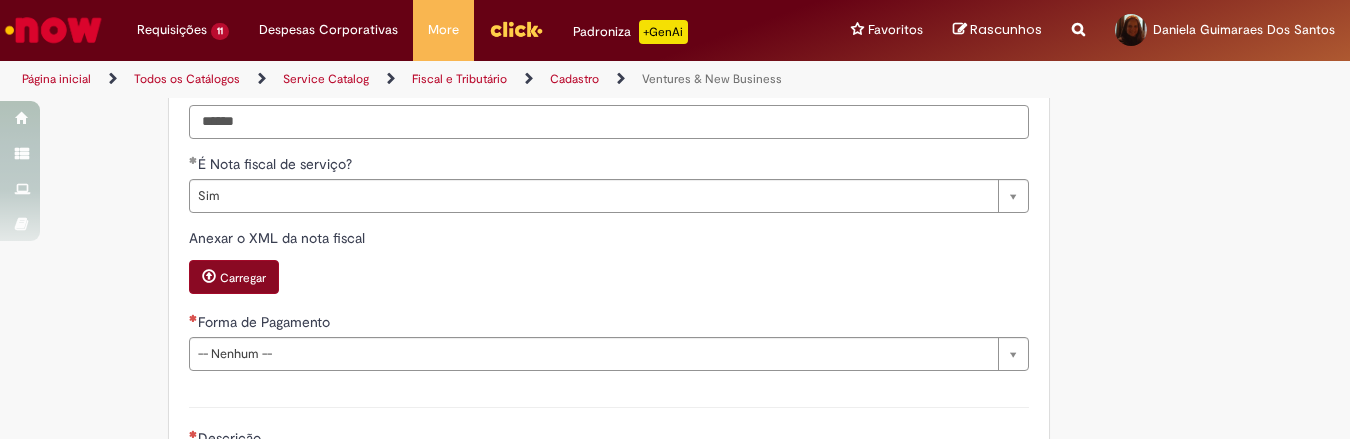 type on "******" 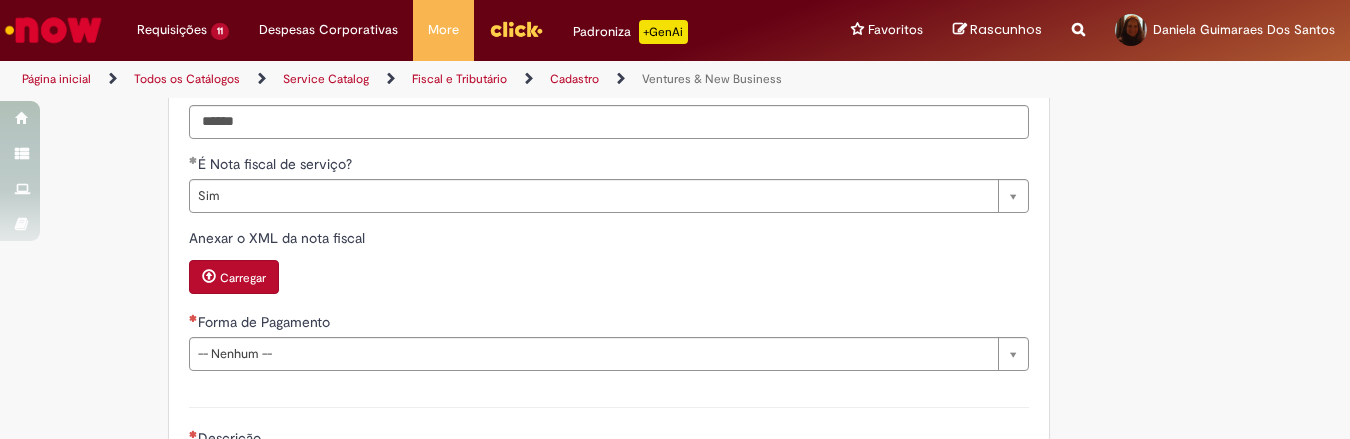 click on "Carregar" at bounding box center [243, 278] 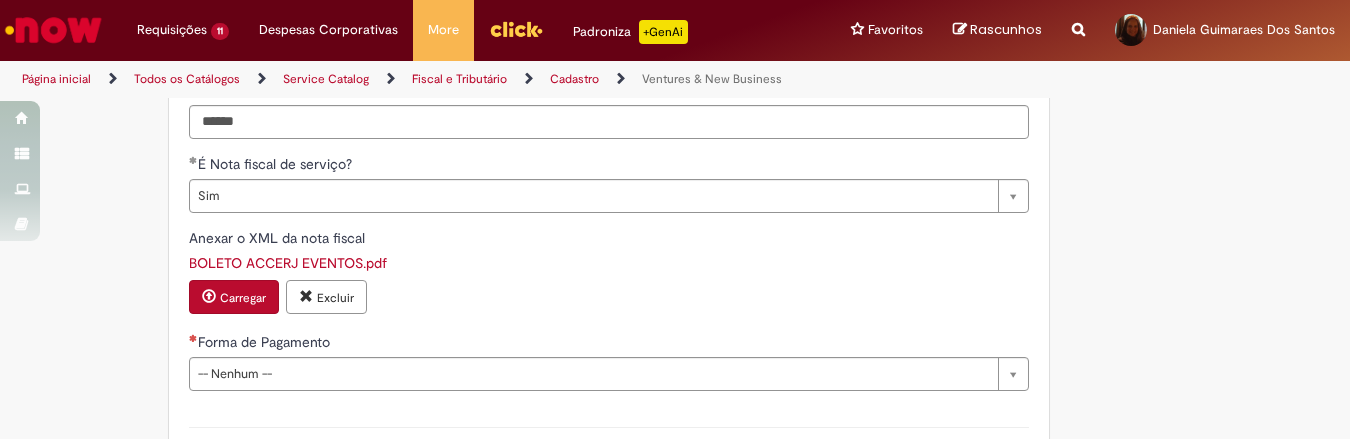 click on "BOLETO ACCERJ EVENTOS.pdf" at bounding box center [288, 263] 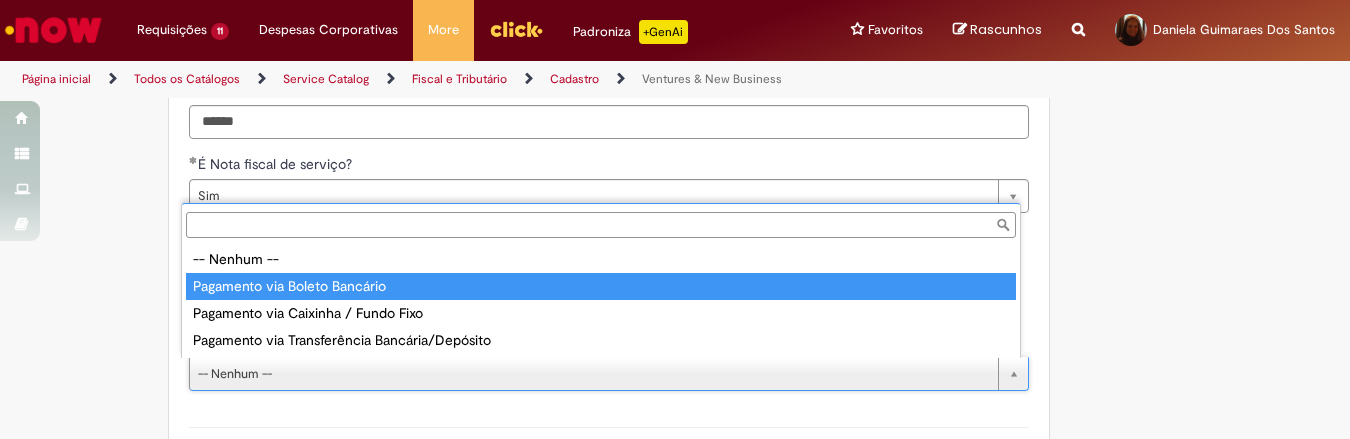 type on "**********" 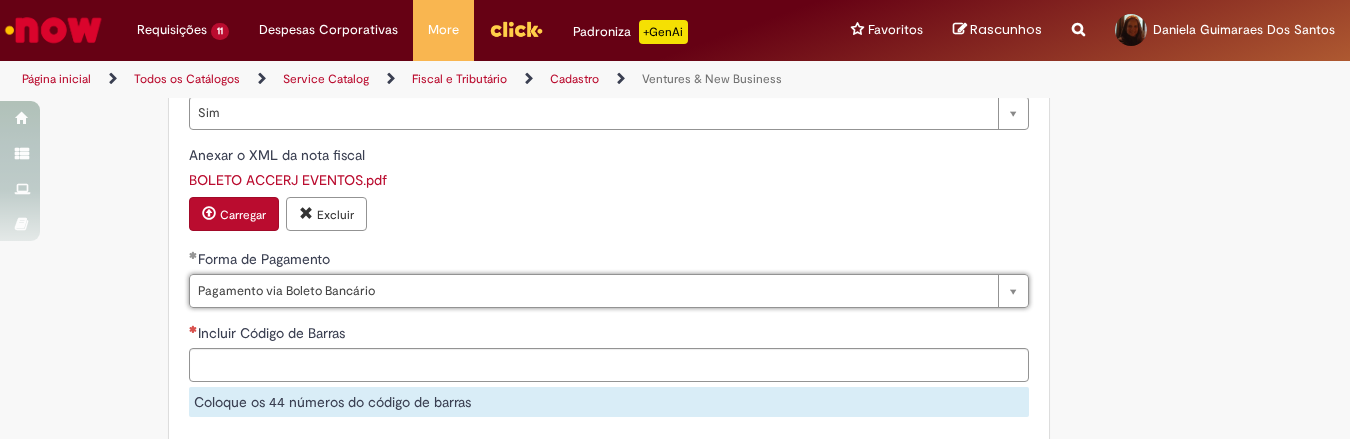 scroll, scrollTop: 1583, scrollLeft: 0, axis: vertical 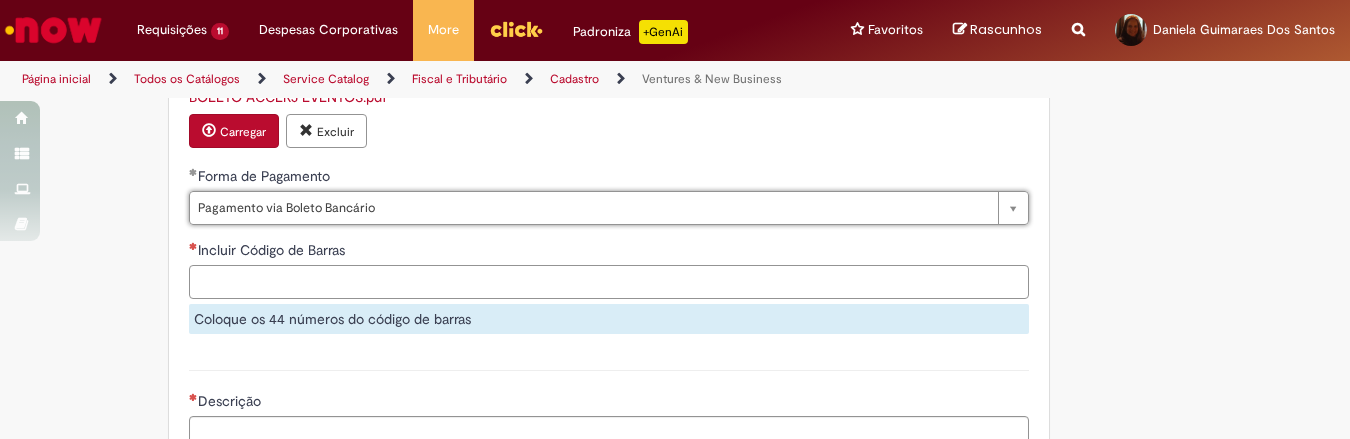 click on "Incluir Código de Barras" at bounding box center (609, 282) 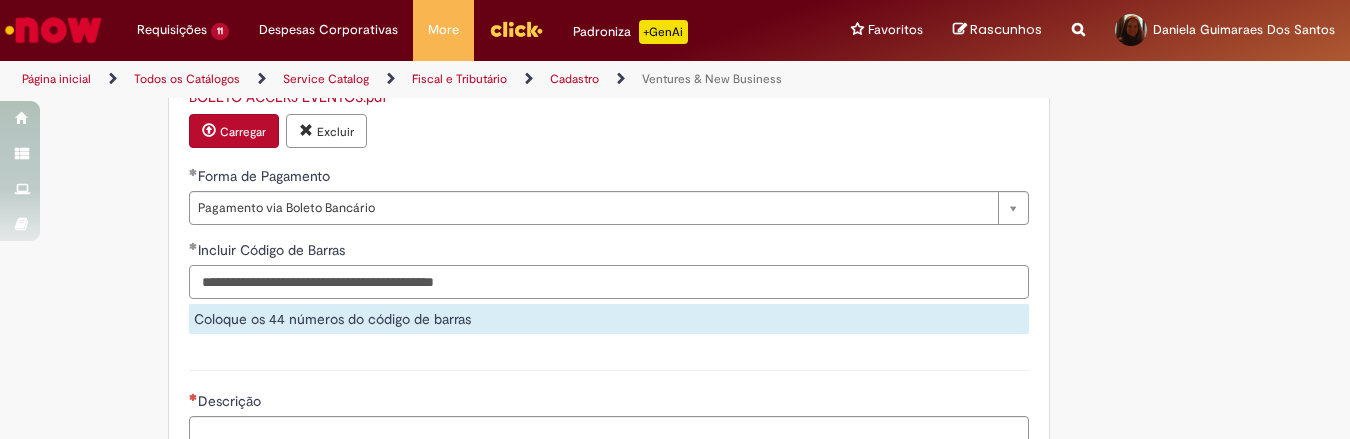 type on "**********" 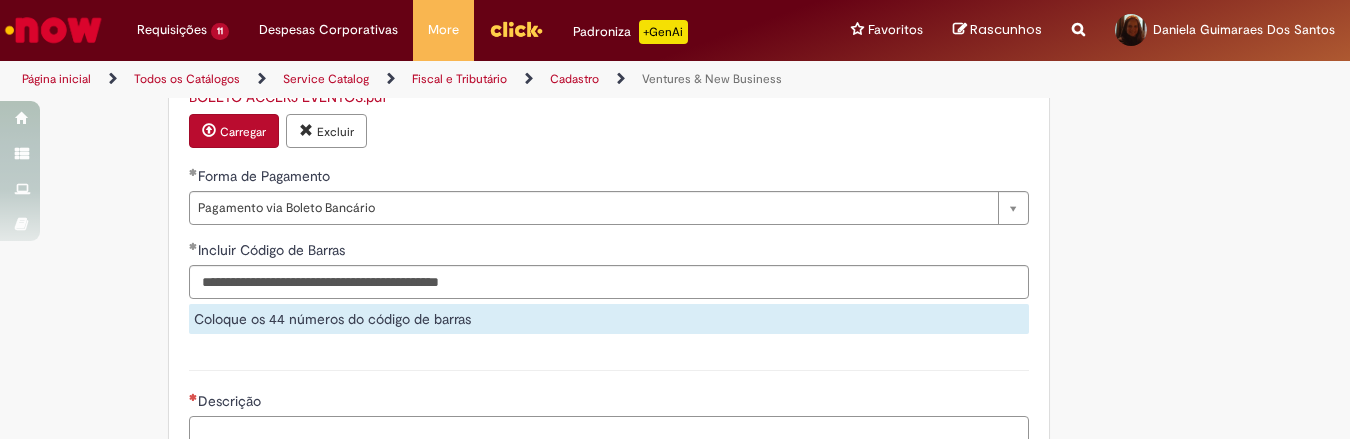 click on "Descrição" at bounding box center (609, 417) 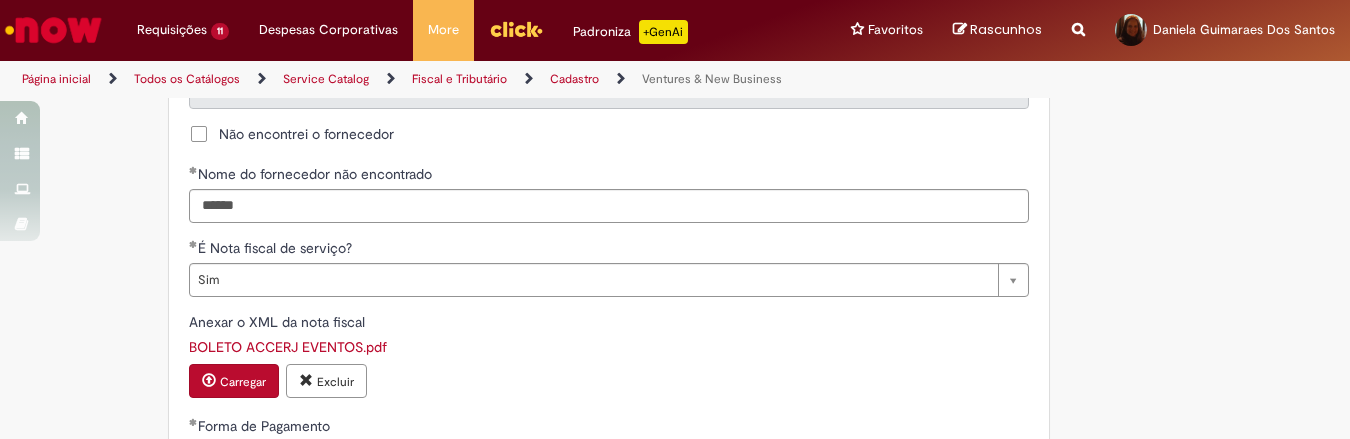 scroll, scrollTop: 1083, scrollLeft: 0, axis: vertical 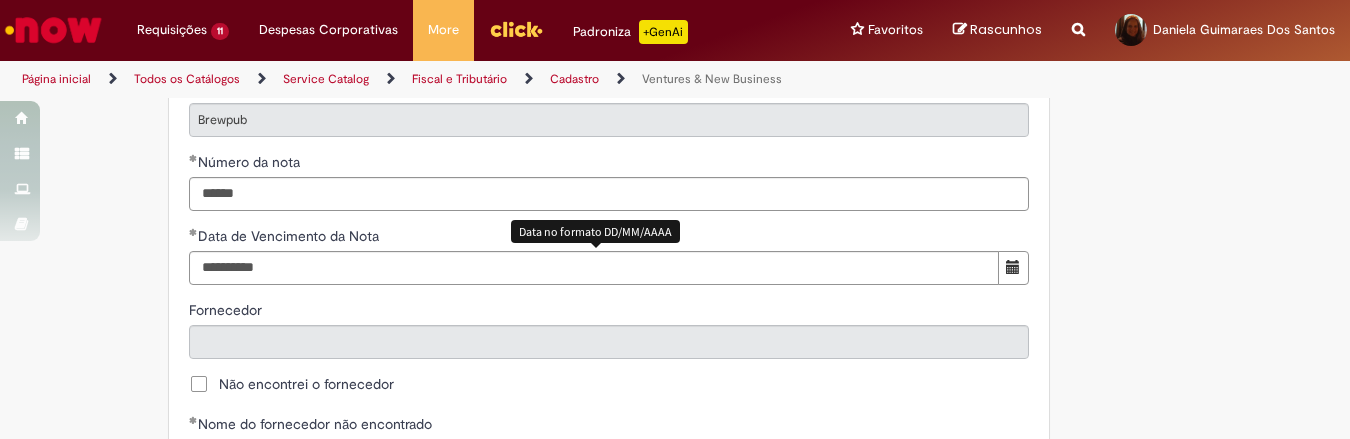 type on "**********" 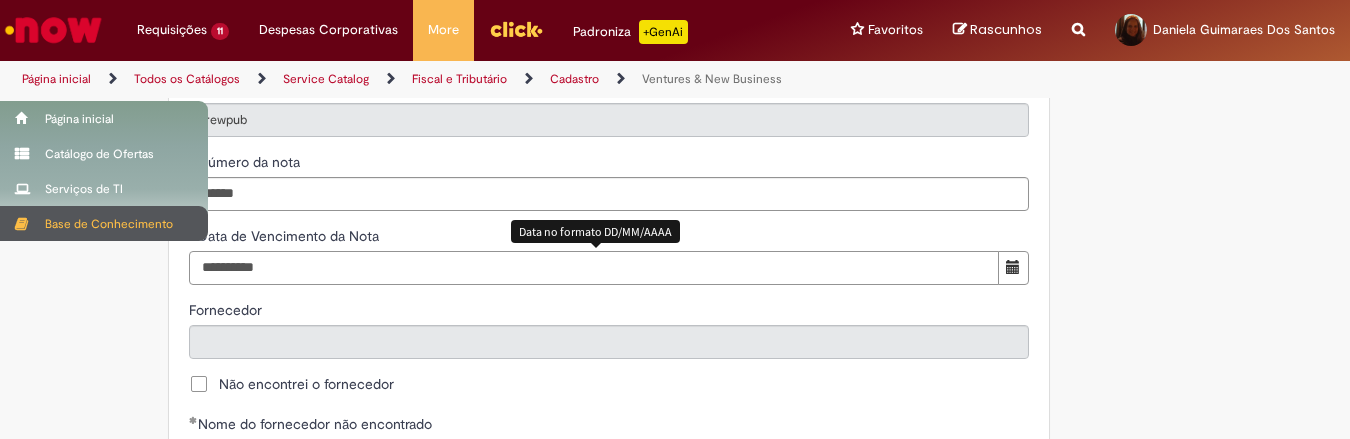 drag, startPoint x: 287, startPoint y: 270, endPoint x: 0, endPoint y: 205, distance: 294.2686 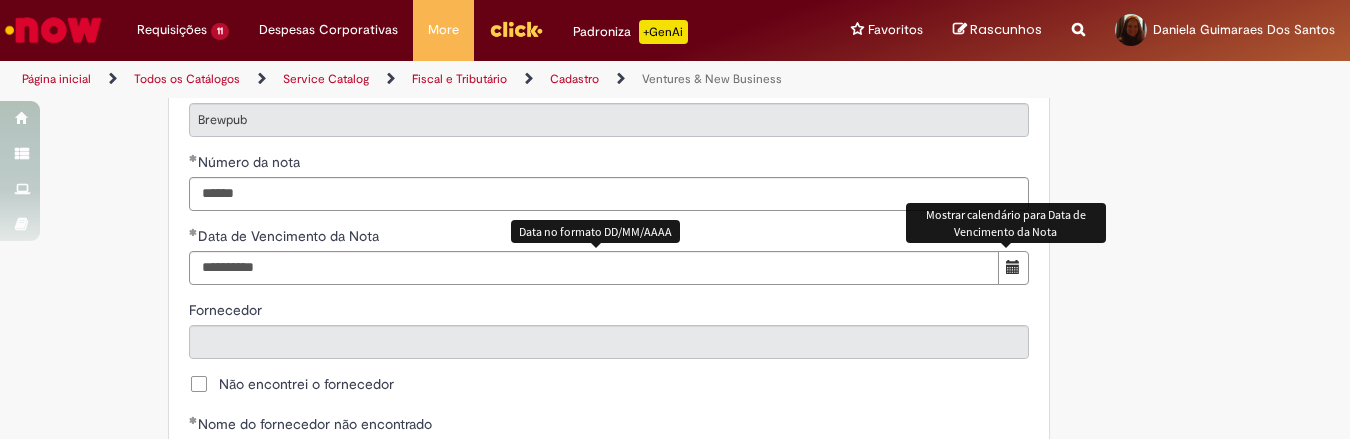 click at bounding box center [1013, 267] 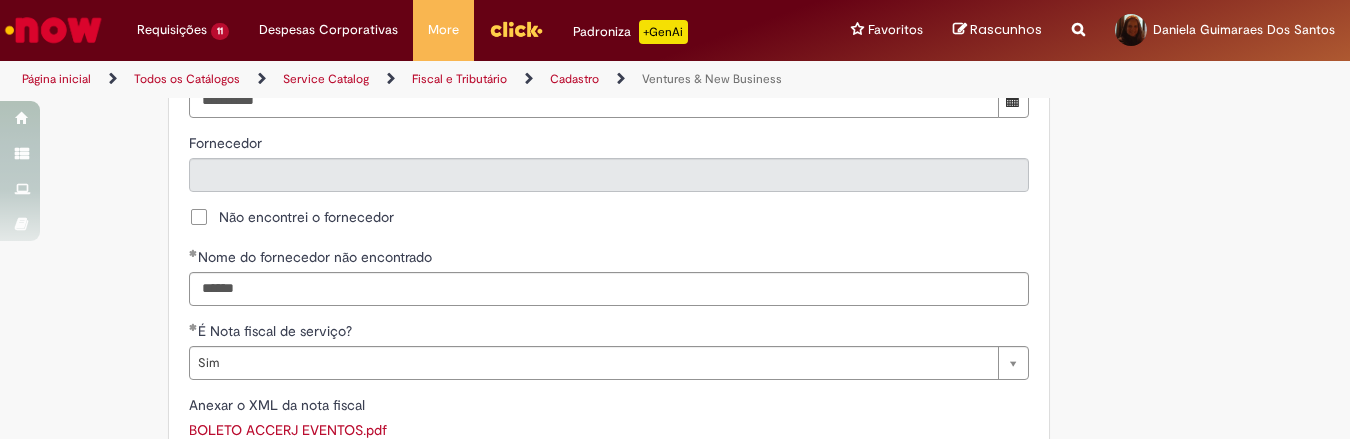 scroll, scrollTop: 1000, scrollLeft: 0, axis: vertical 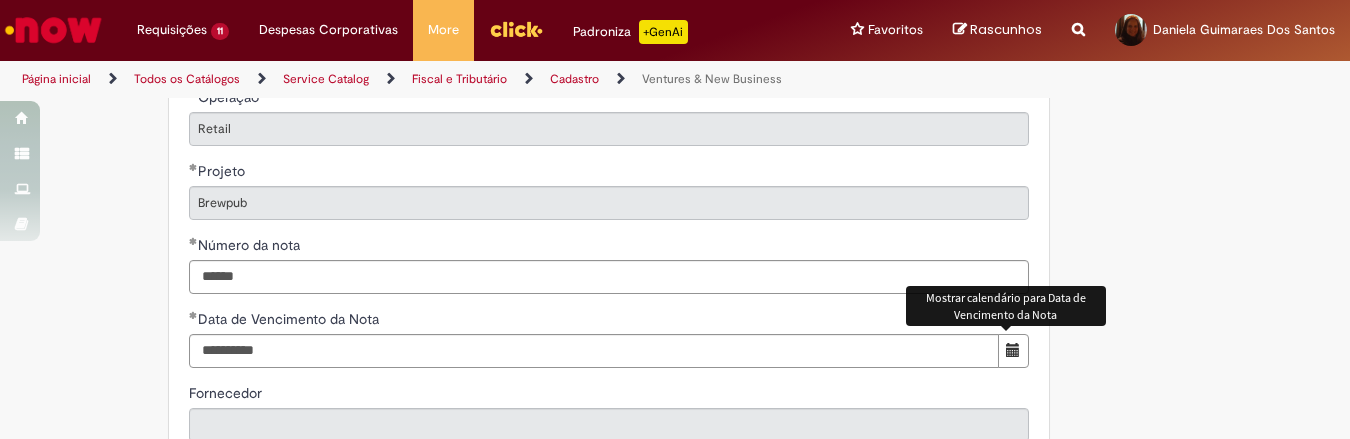 click at bounding box center (1013, 351) 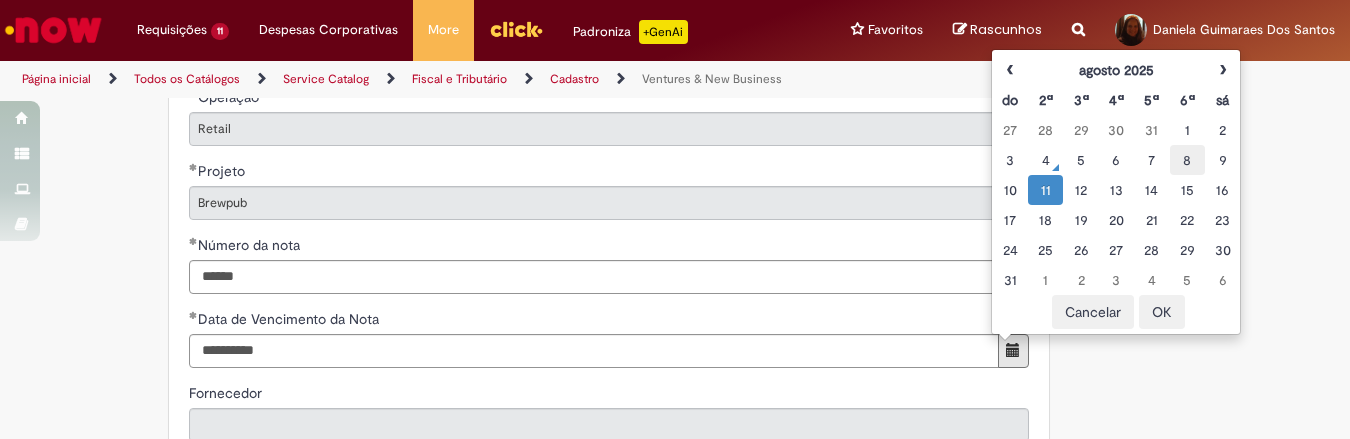 click on "8" at bounding box center (1187, 160) 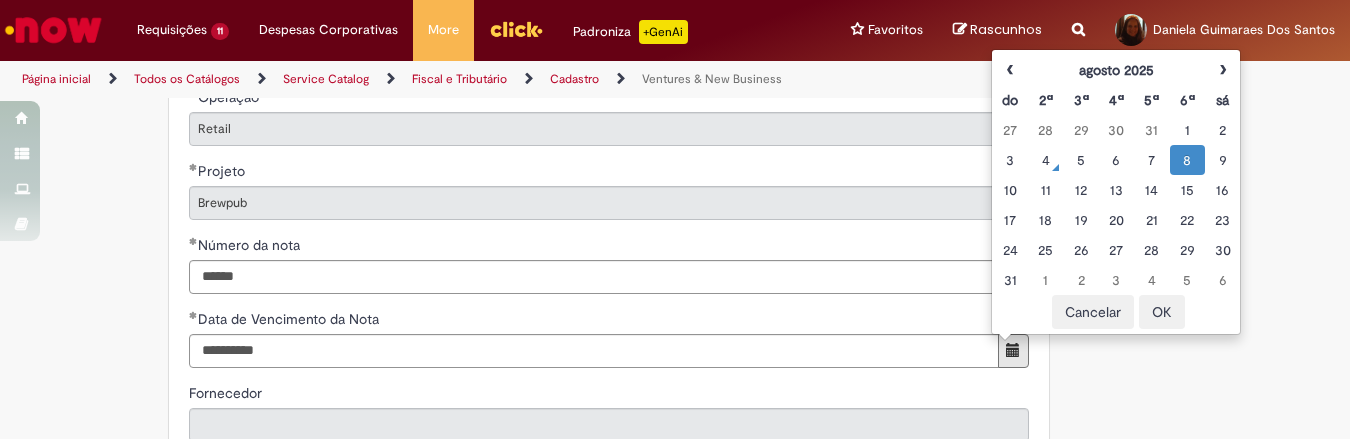 click on "OK" at bounding box center [1162, 312] 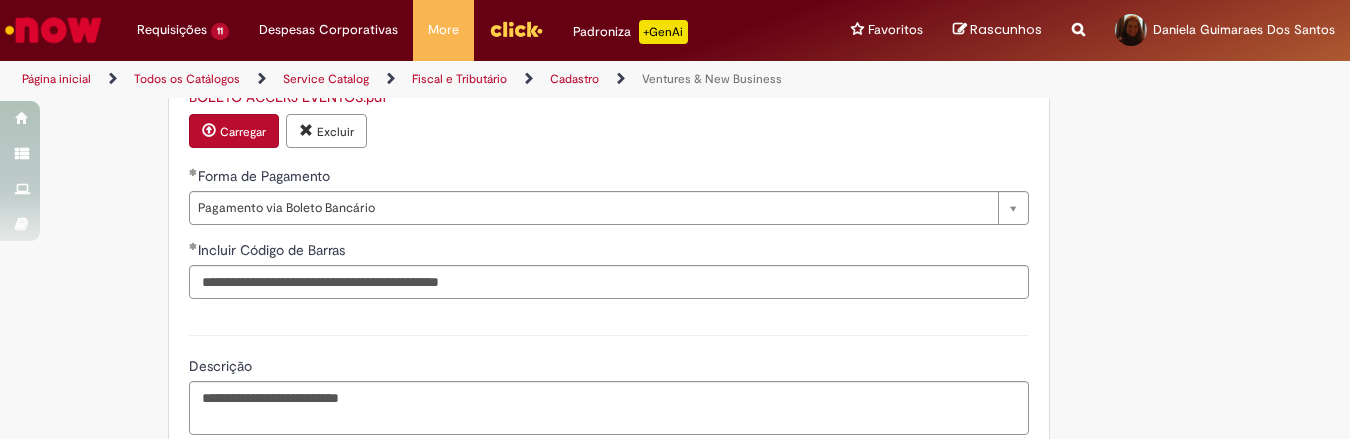 scroll, scrollTop: 1750, scrollLeft: 0, axis: vertical 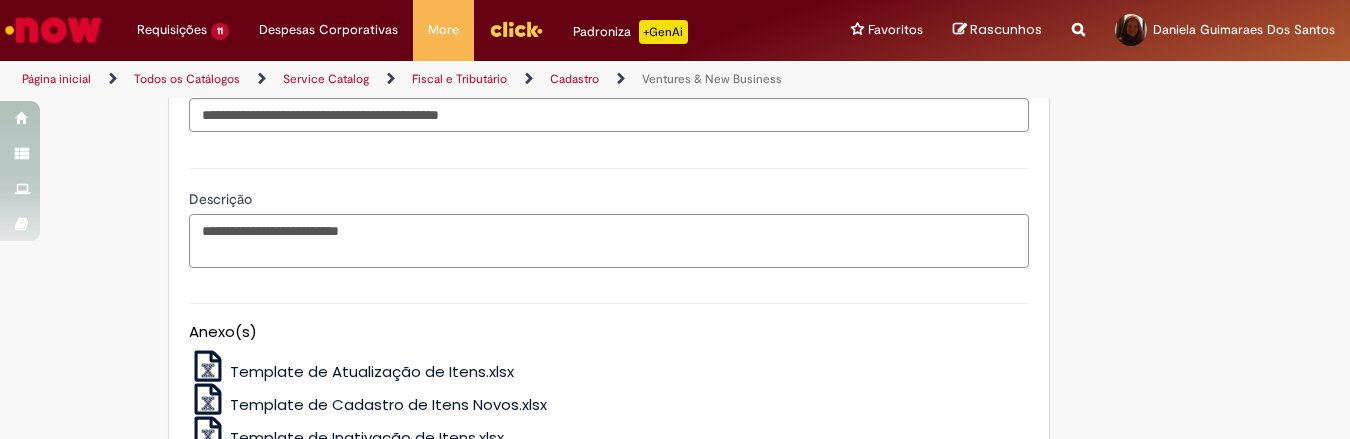 click on "**********" at bounding box center (609, 241) 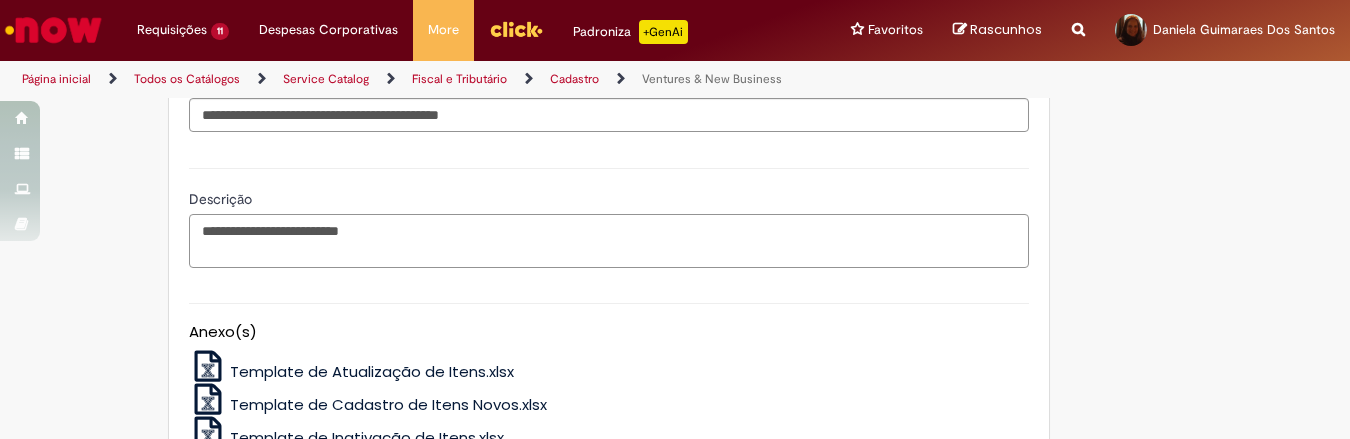 click on "**********" at bounding box center (609, 241) 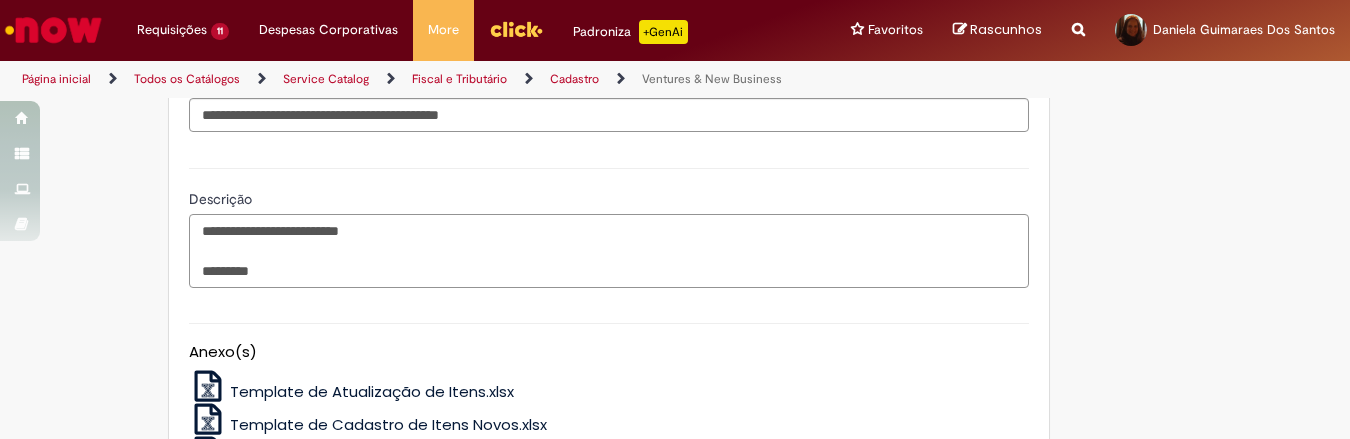 type on "**********" 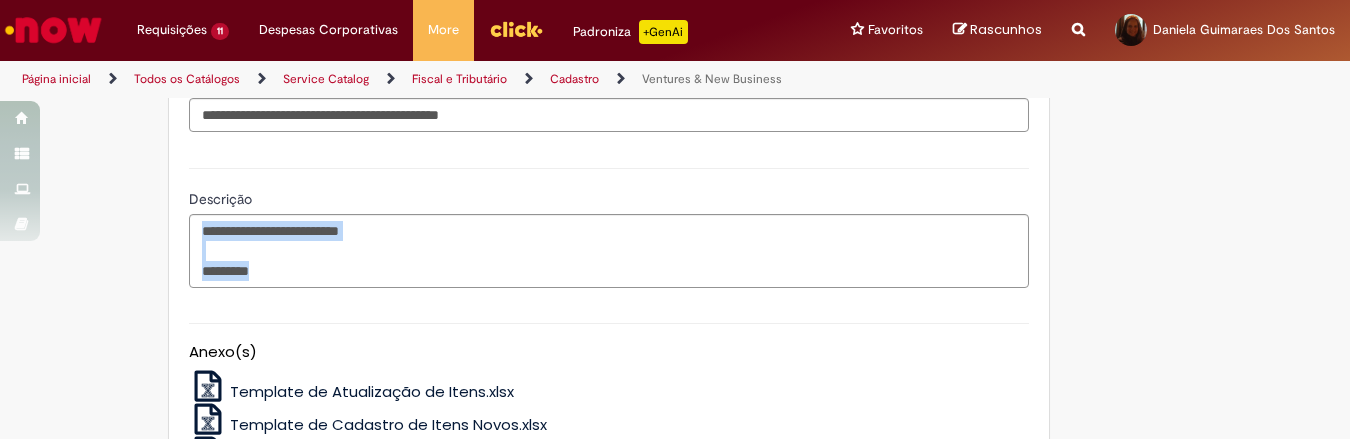 click on "**********" at bounding box center [675, -465] 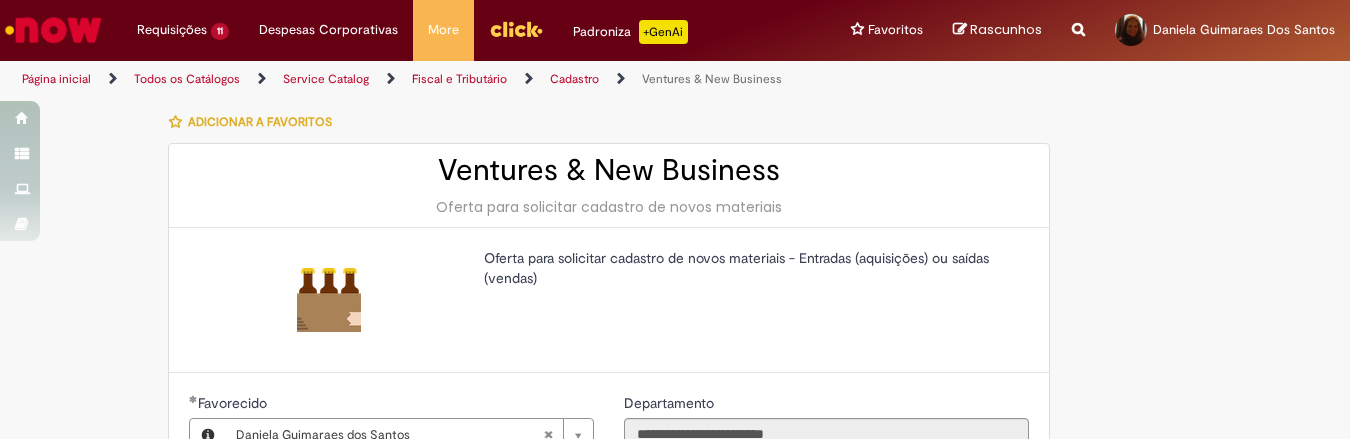 scroll, scrollTop: 250, scrollLeft: 0, axis: vertical 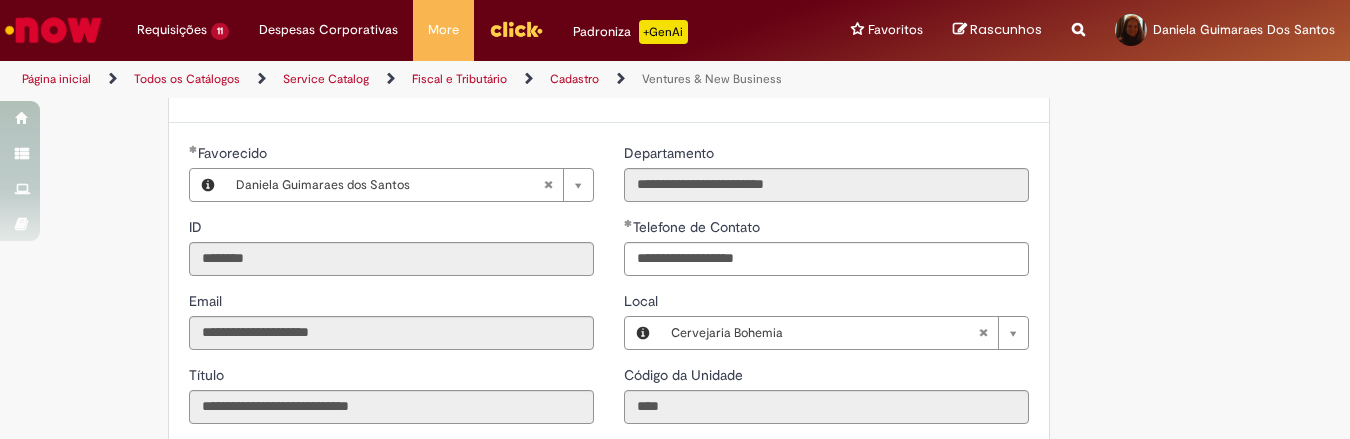 type 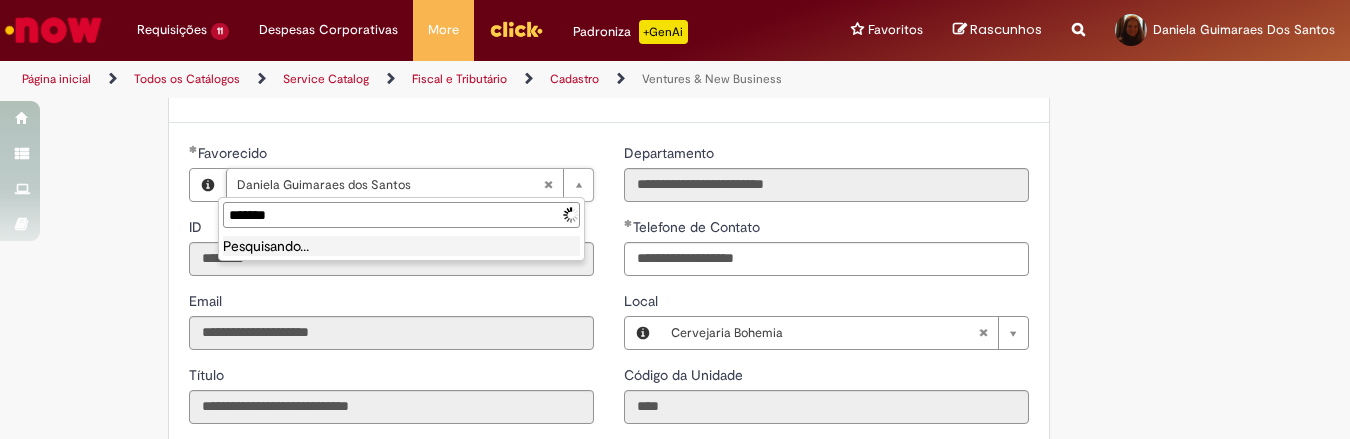 type on "********" 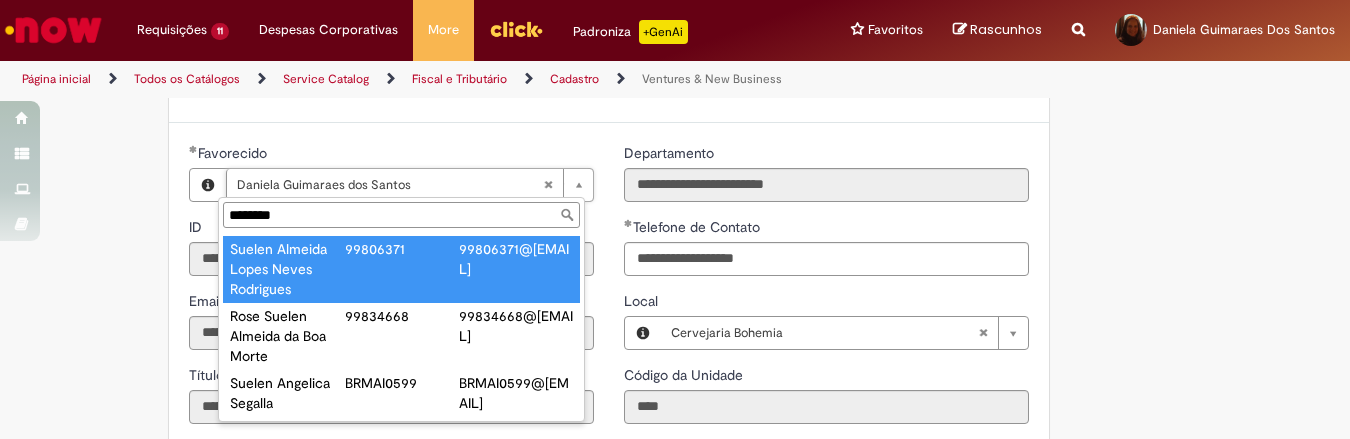 type on "**********" 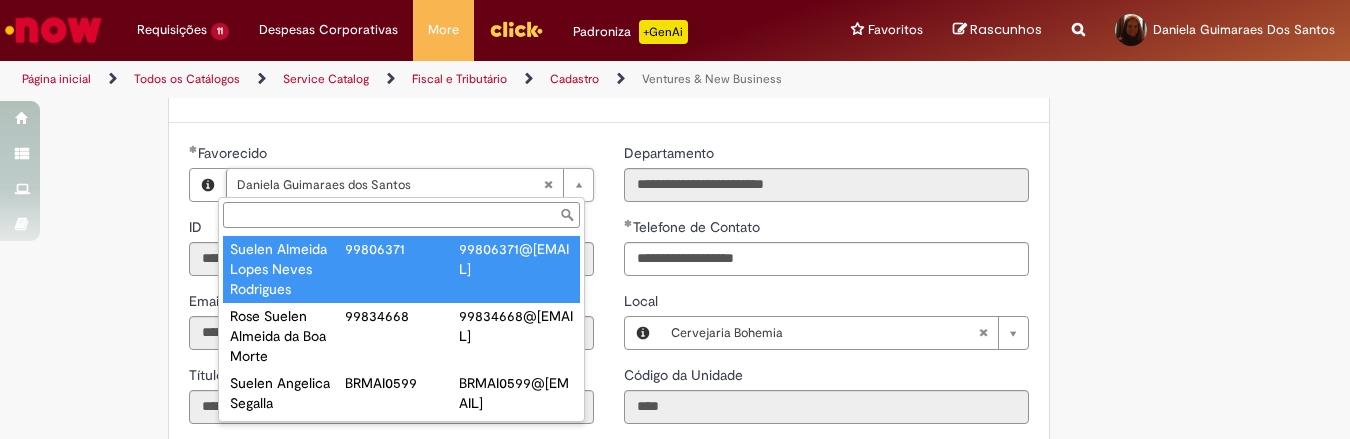 type on "********" 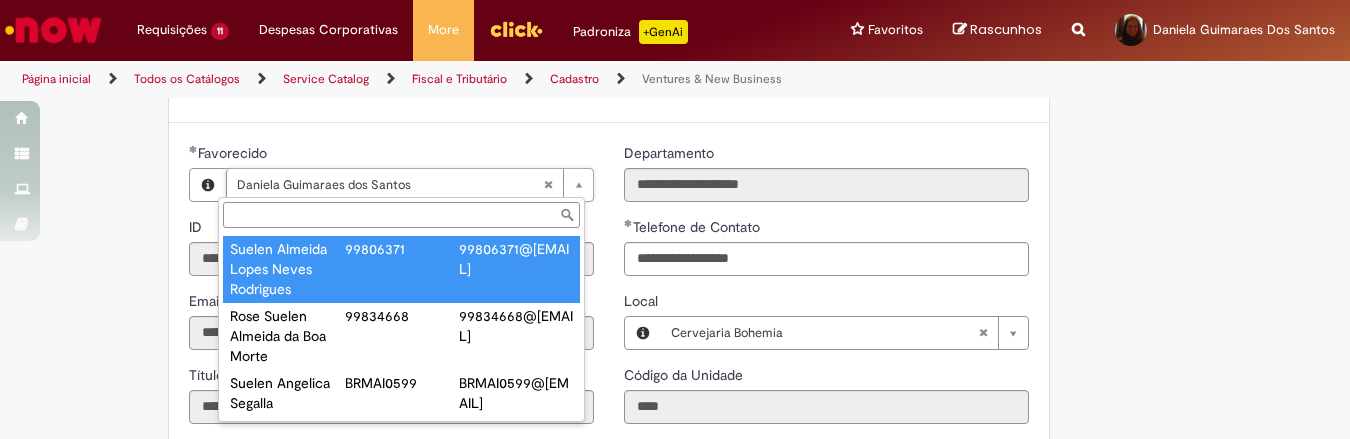 scroll, scrollTop: 0, scrollLeft: 187, axis: horizontal 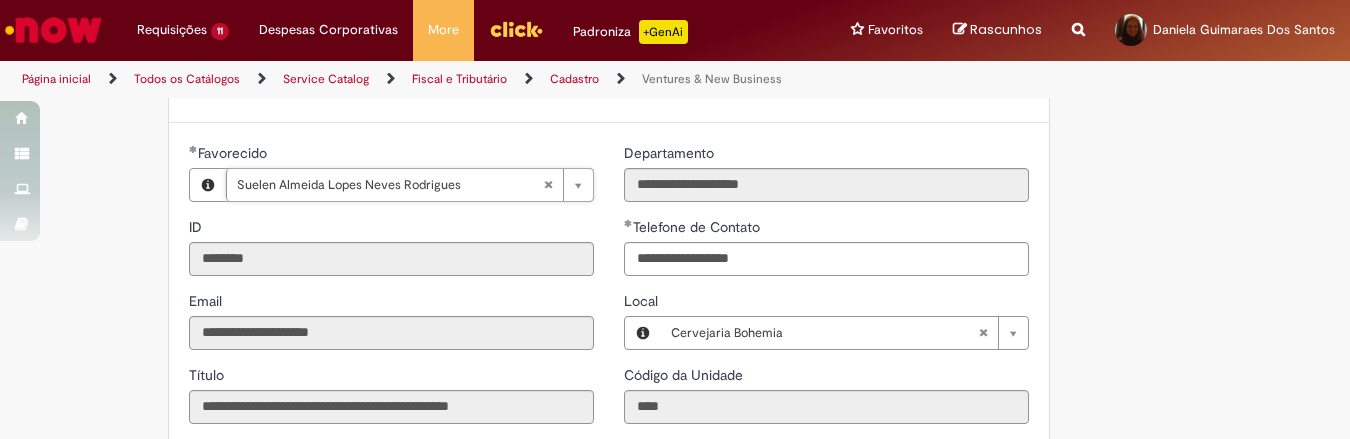 type on "**********" 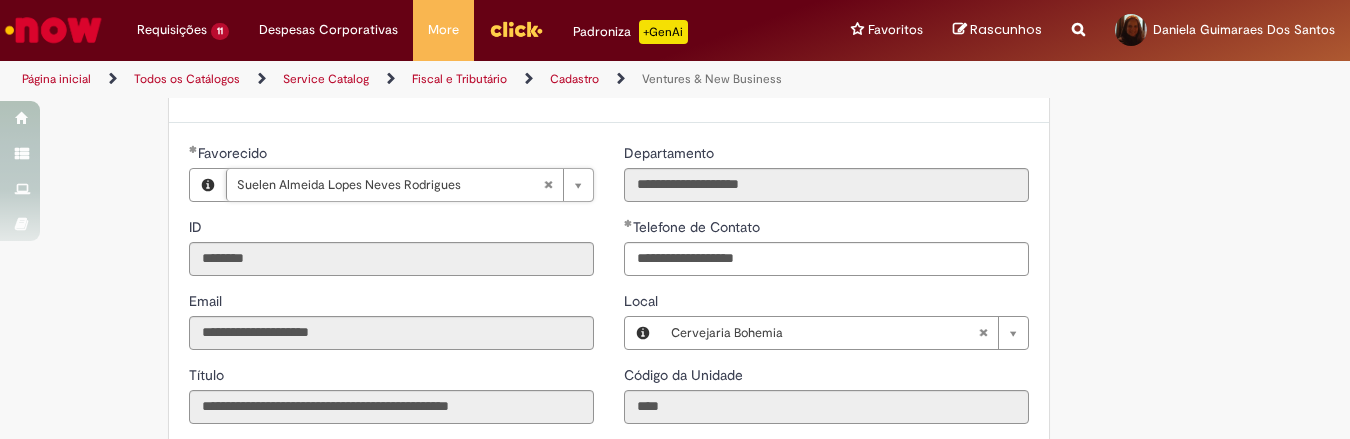 click on "**********" at bounding box center (675, 1035) 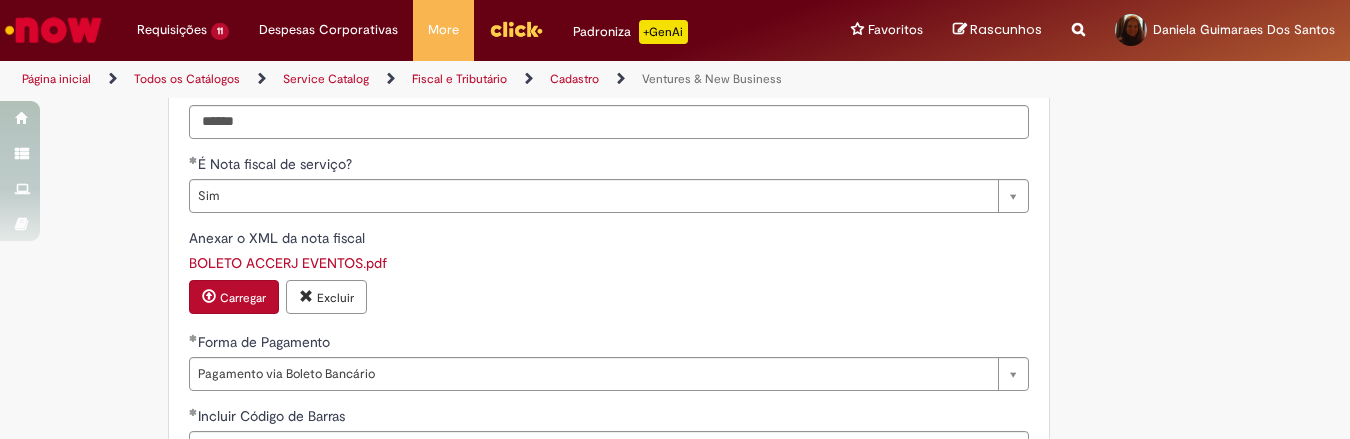 scroll, scrollTop: 1667, scrollLeft: 0, axis: vertical 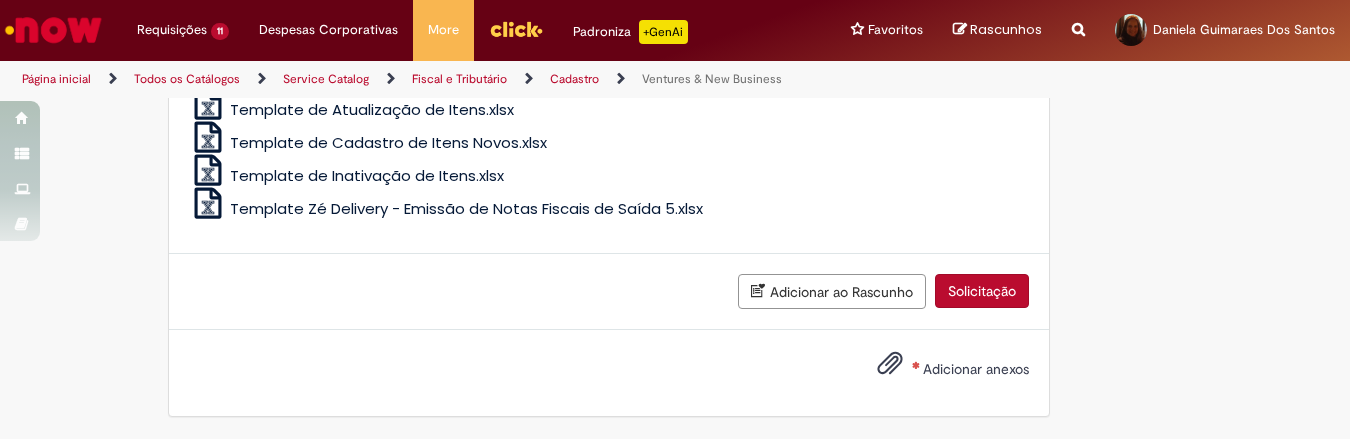 click on "Adicionar anexos" at bounding box center [976, 369] 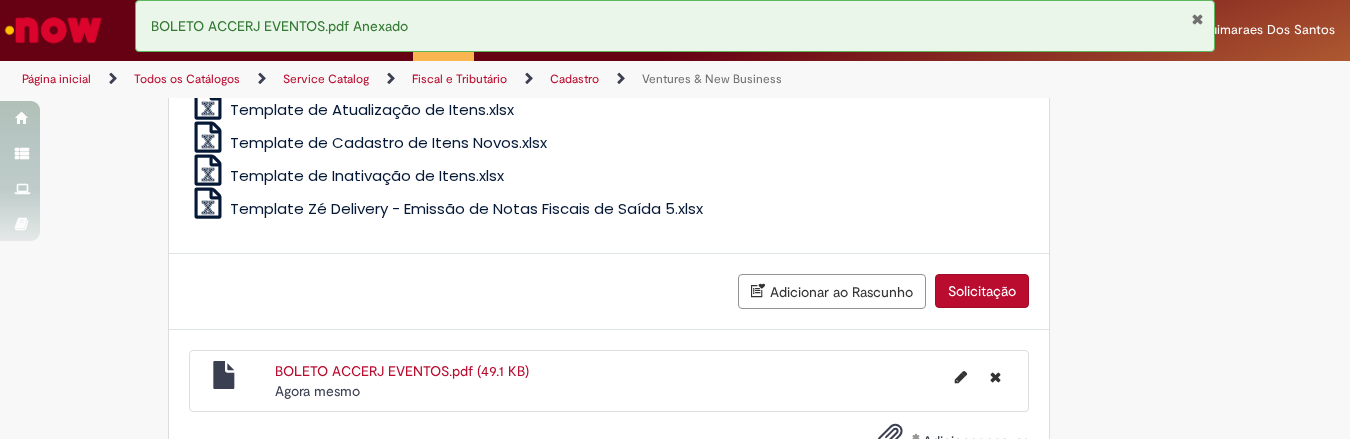 scroll, scrollTop: 1615, scrollLeft: 0, axis: vertical 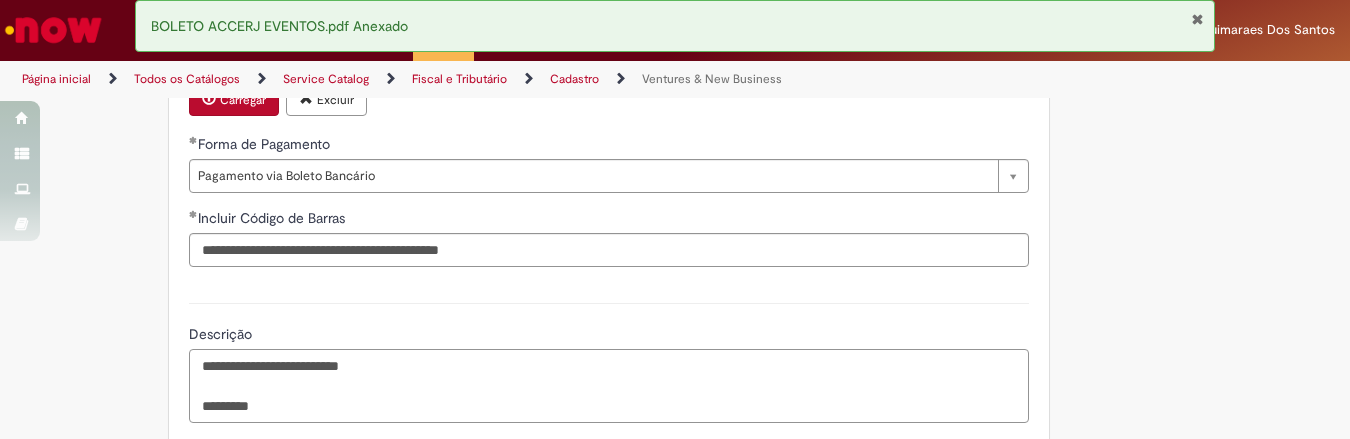 click on "**********" at bounding box center [609, 386] 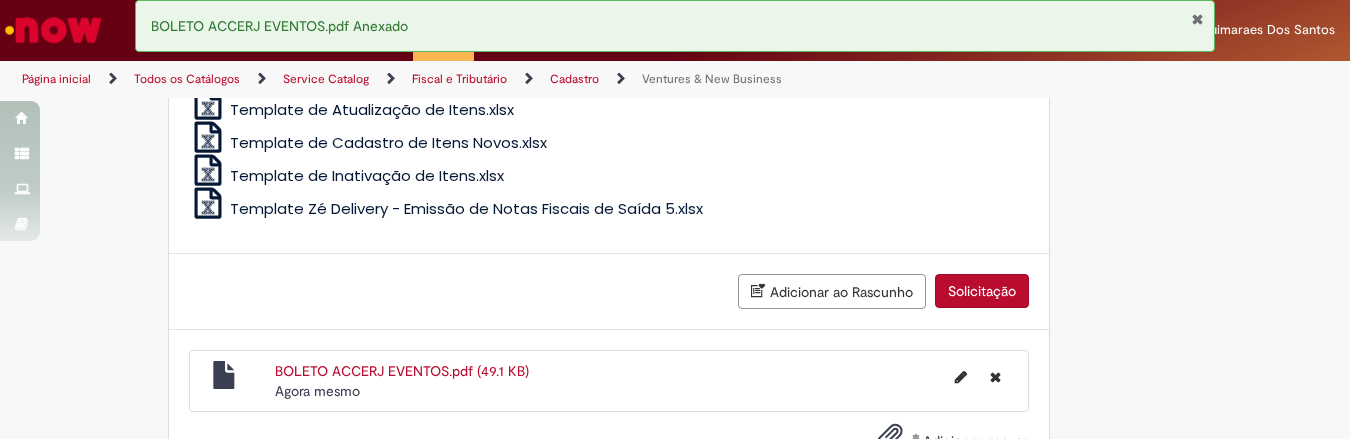 scroll, scrollTop: 2104, scrollLeft: 0, axis: vertical 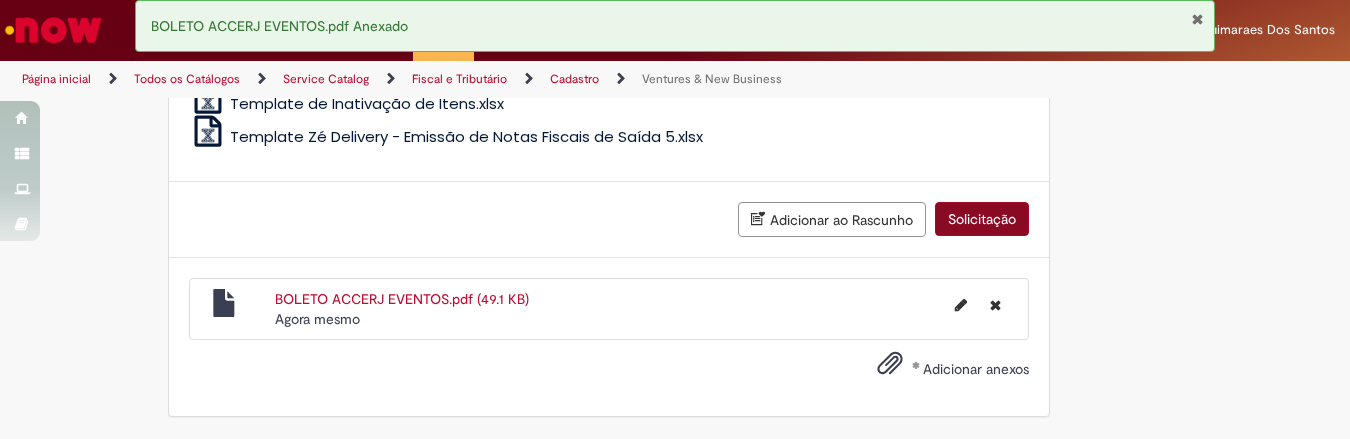 type on "**********" 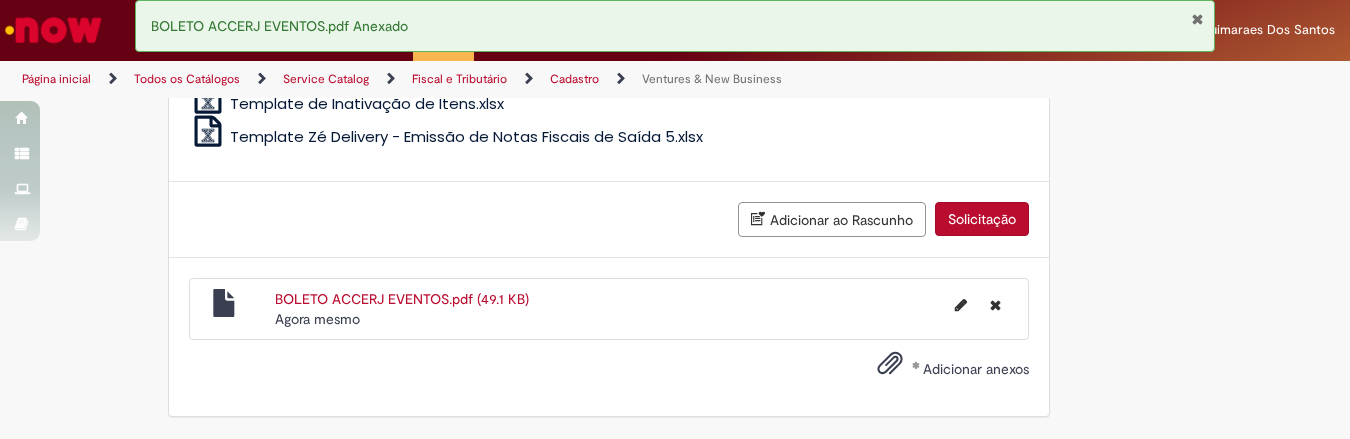 click on "Solicitação" at bounding box center [982, 219] 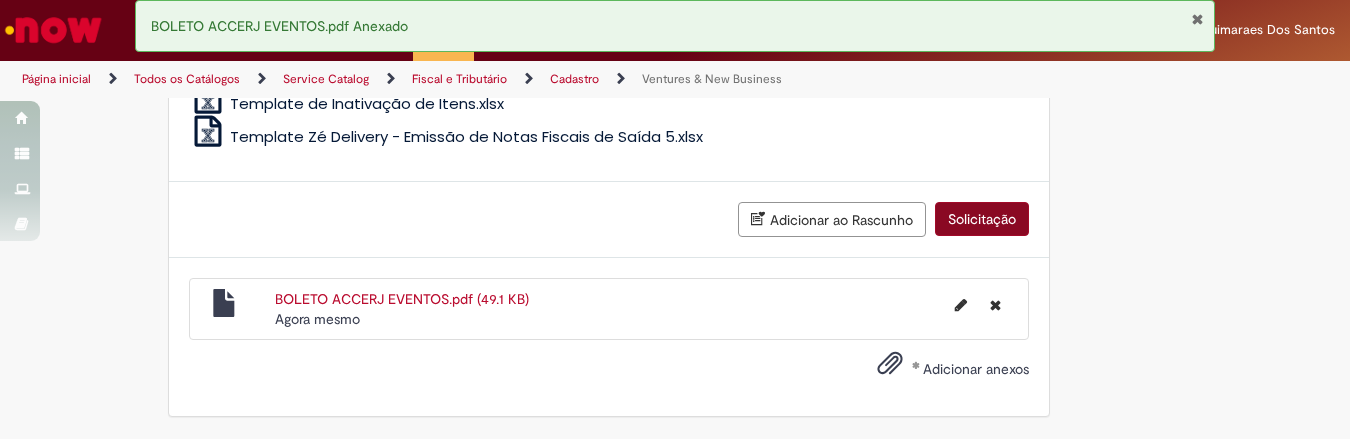 scroll, scrollTop: 2058, scrollLeft: 0, axis: vertical 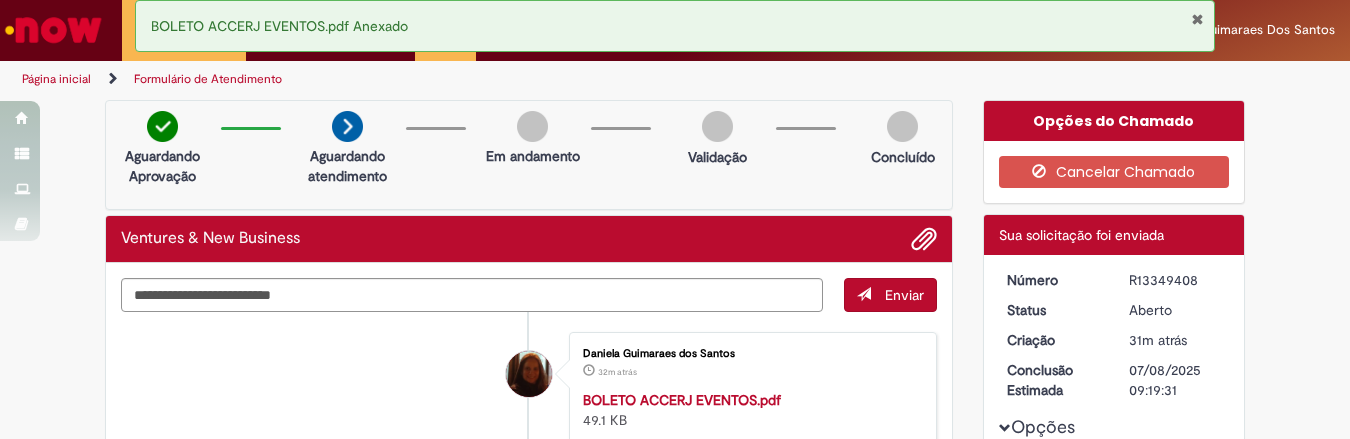 click at bounding box center (1197, 19) 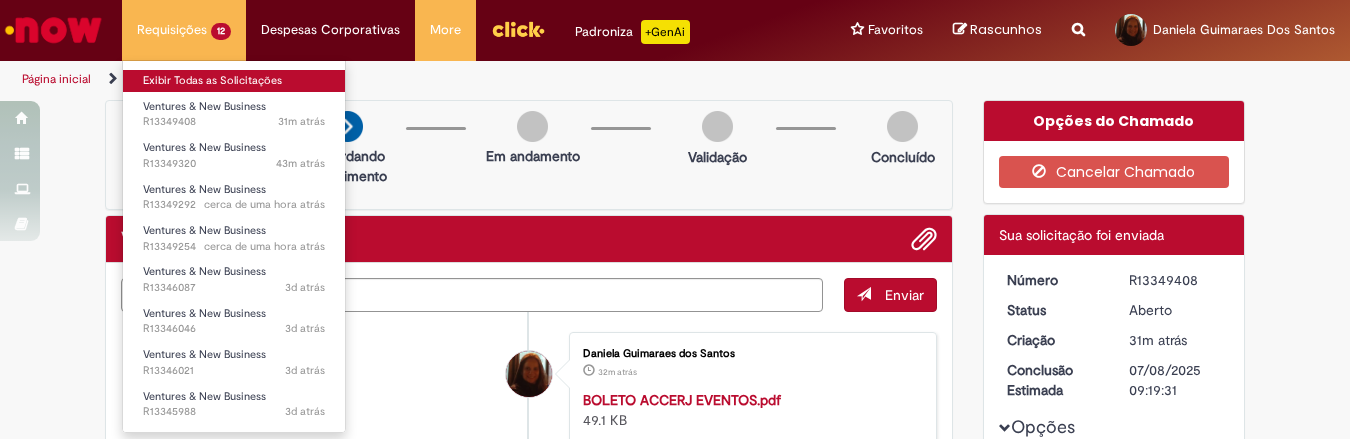 click on "Exibir Todas as Solicitações" at bounding box center (234, 81) 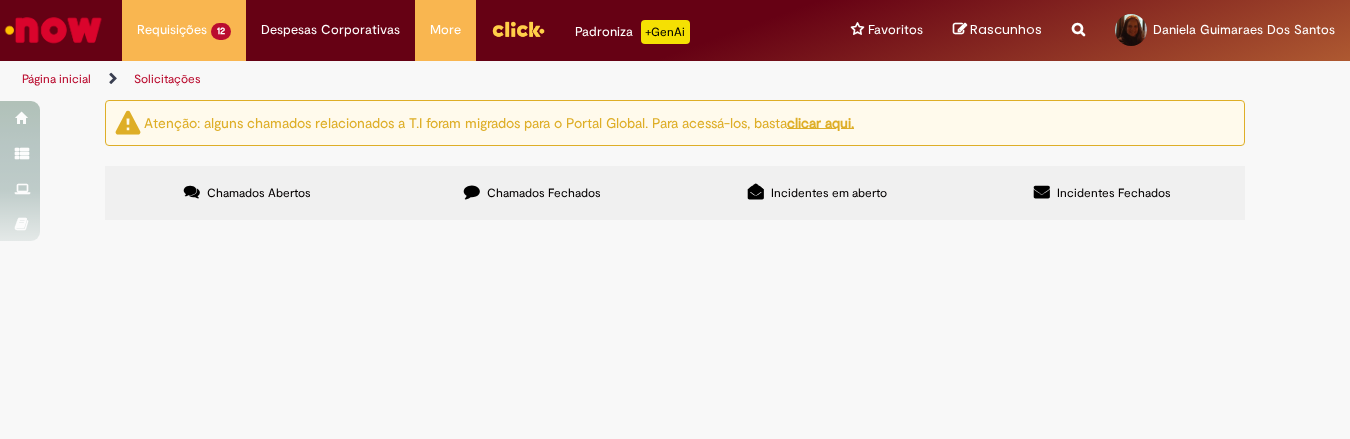 scroll, scrollTop: 0, scrollLeft: 0, axis: both 